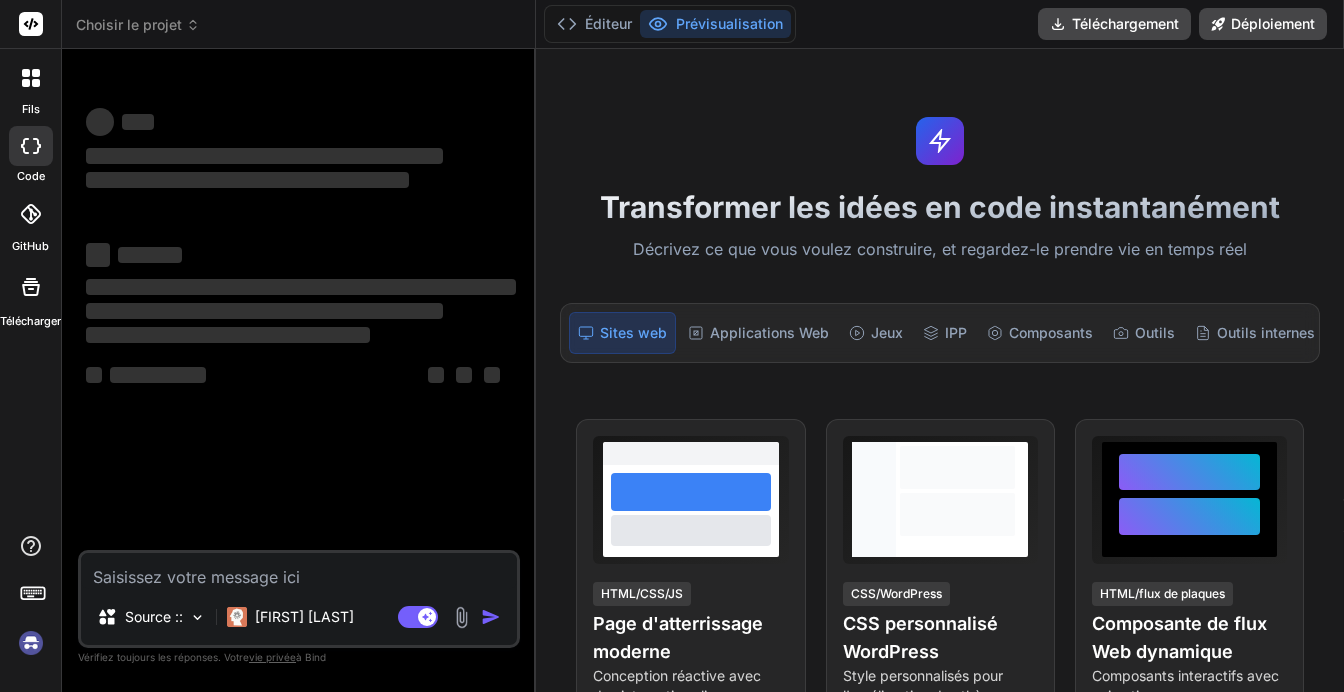 scroll, scrollTop: 0, scrollLeft: 0, axis: both 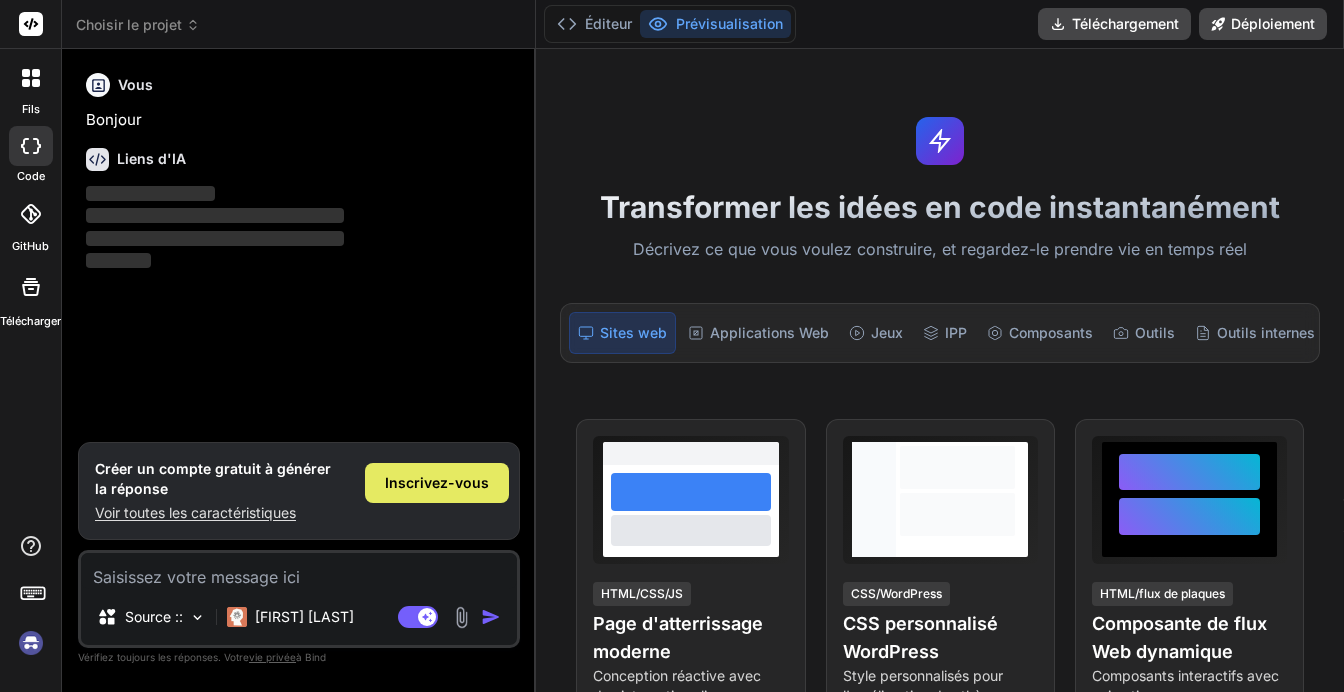 click on "Inscrivez-vous" at bounding box center (437, 483) 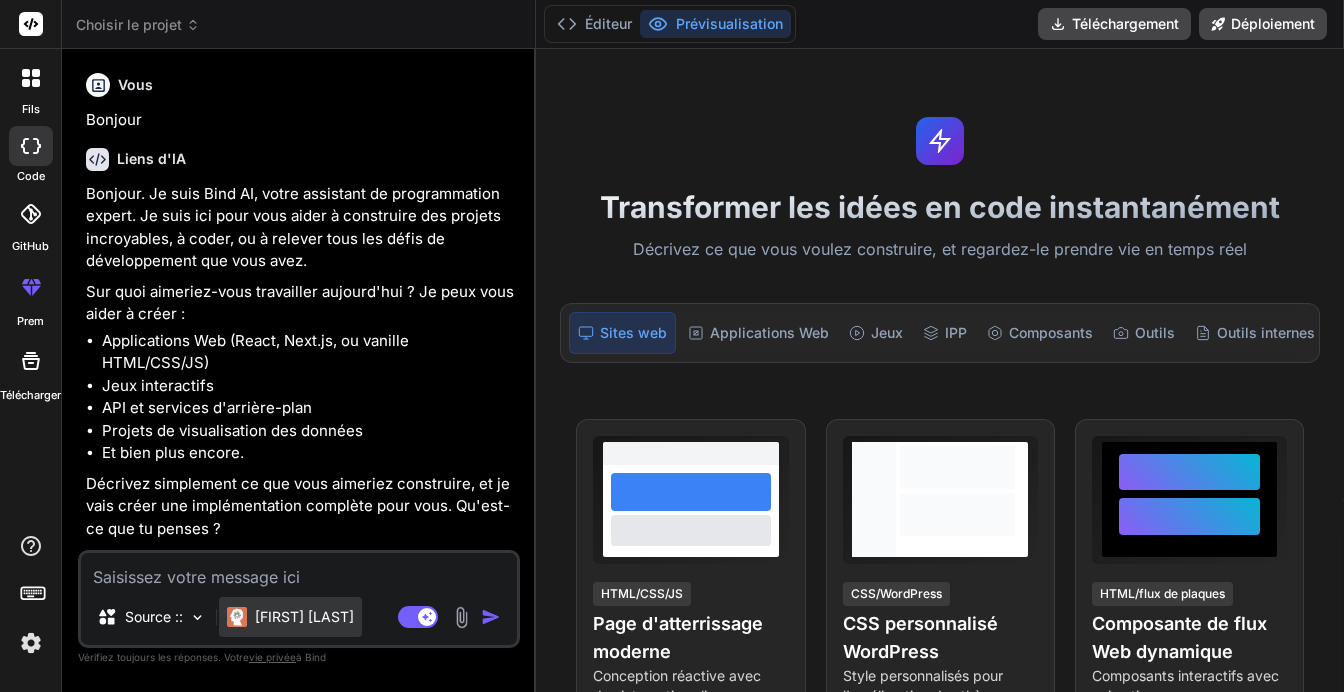 click on "[FIRST] [LAST]" at bounding box center (304, 617) 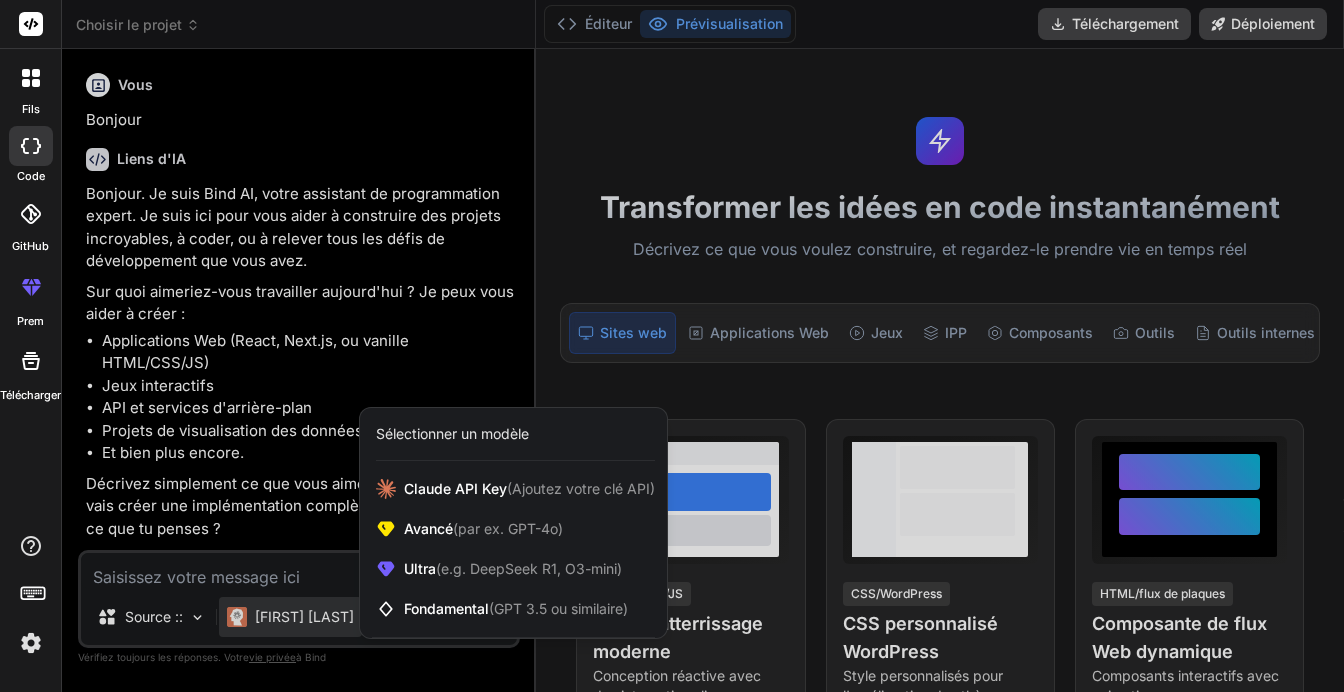 click at bounding box center [672, 346] 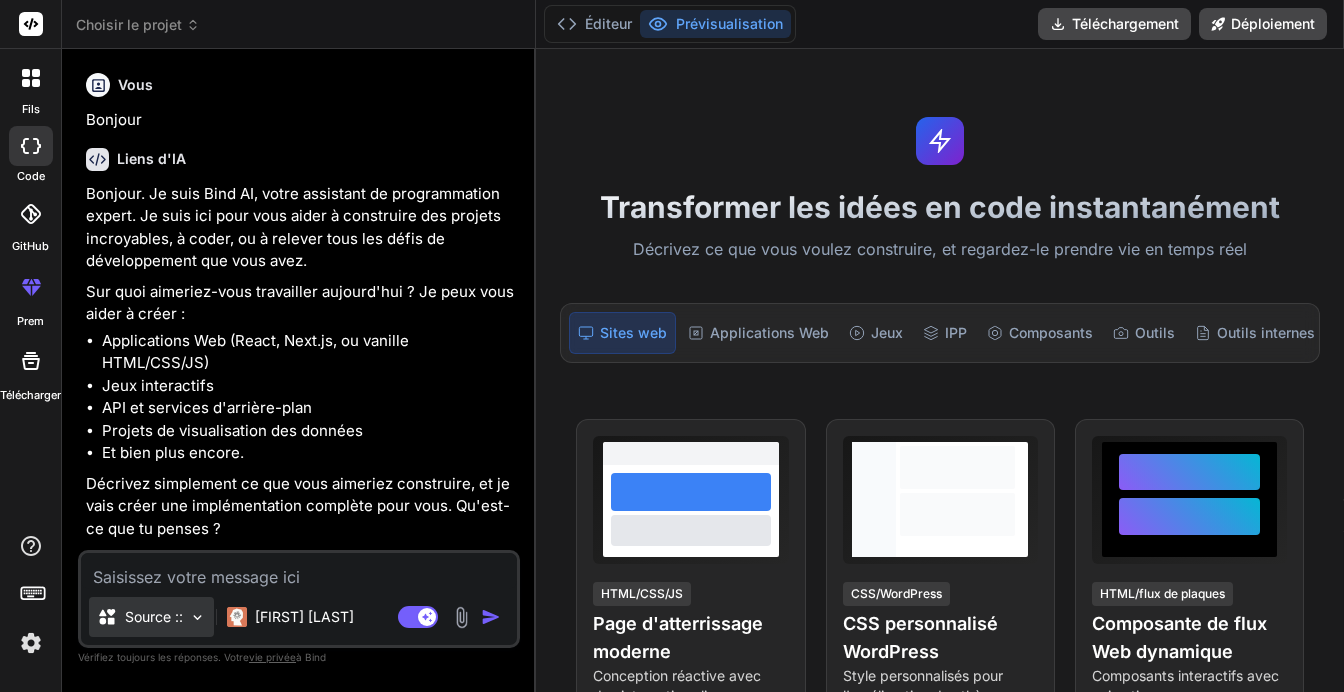 click on "Source ::" at bounding box center (154, 617) 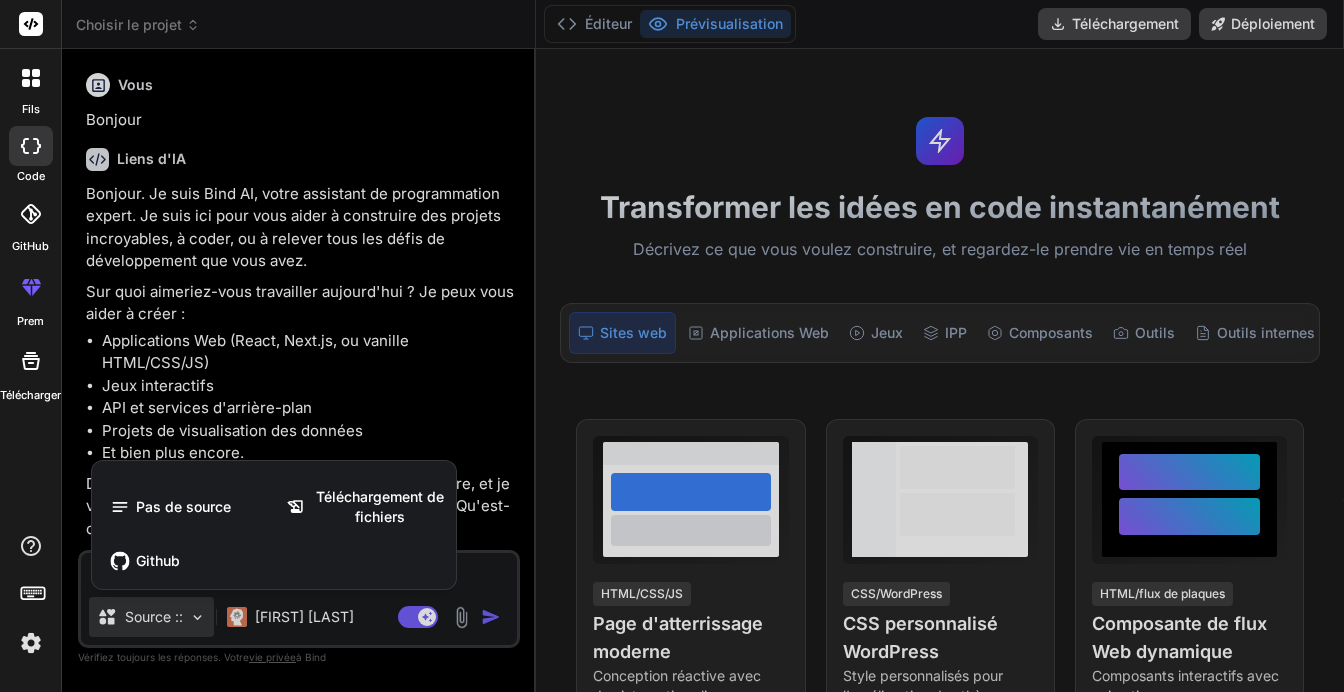 click at bounding box center (672, 346) 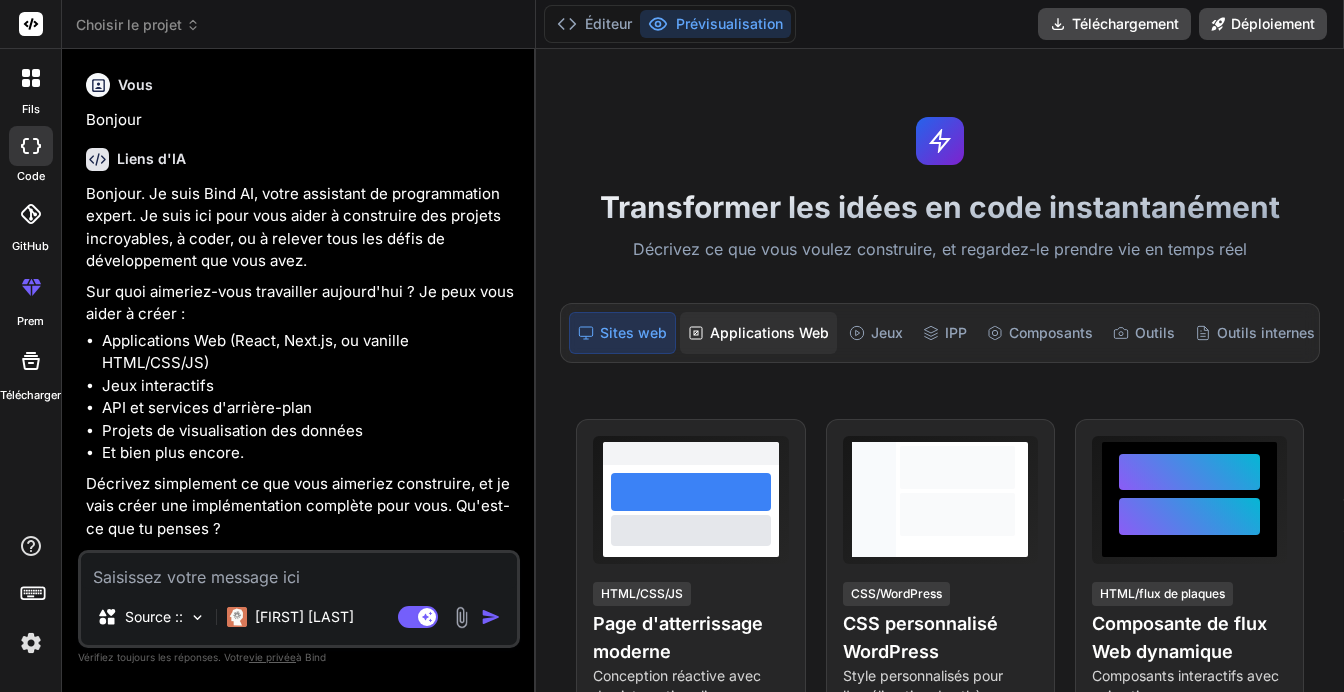 click on "Applications Web" at bounding box center [758, 333] 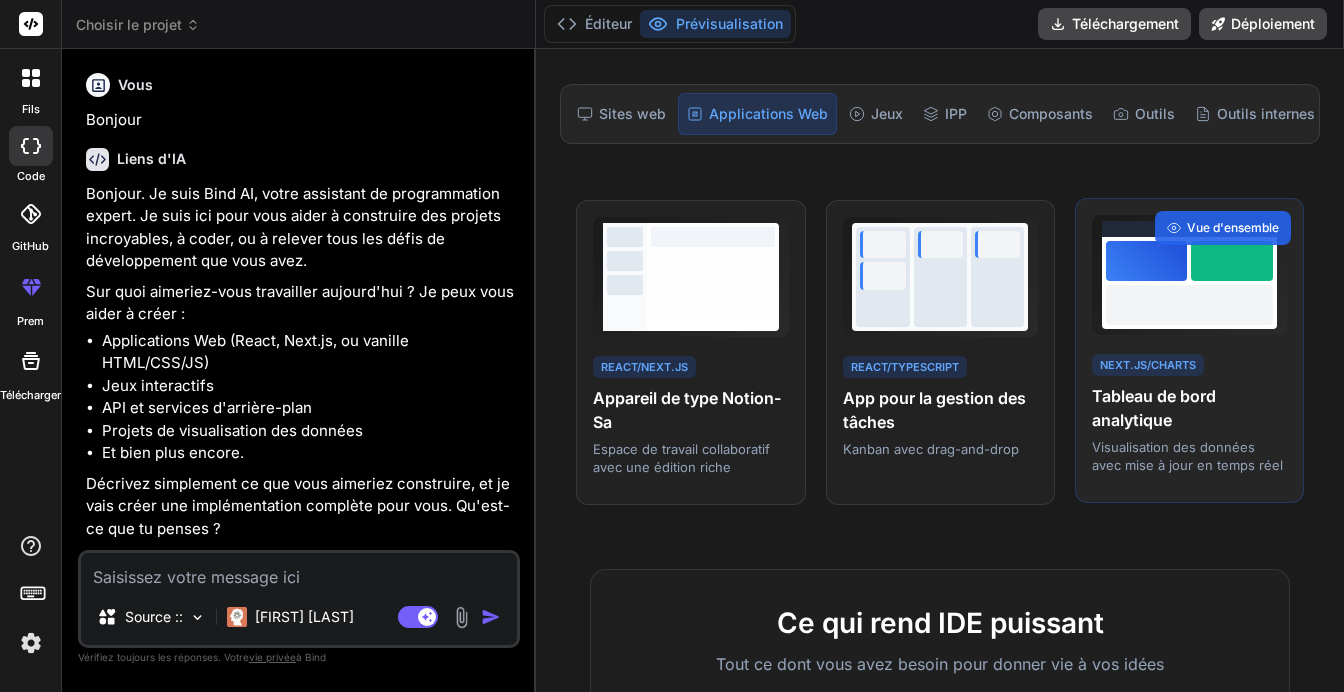 scroll, scrollTop: 0, scrollLeft: 0, axis: both 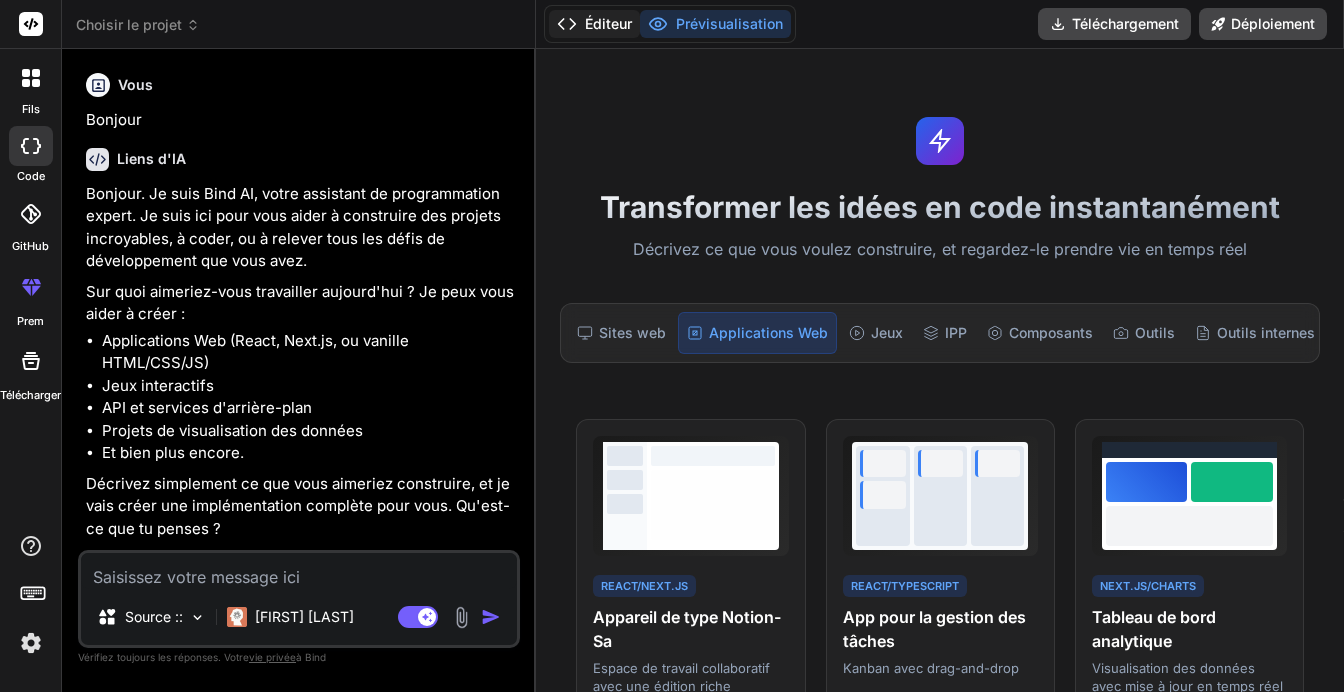 click on "Éditeur" at bounding box center (594, 24) 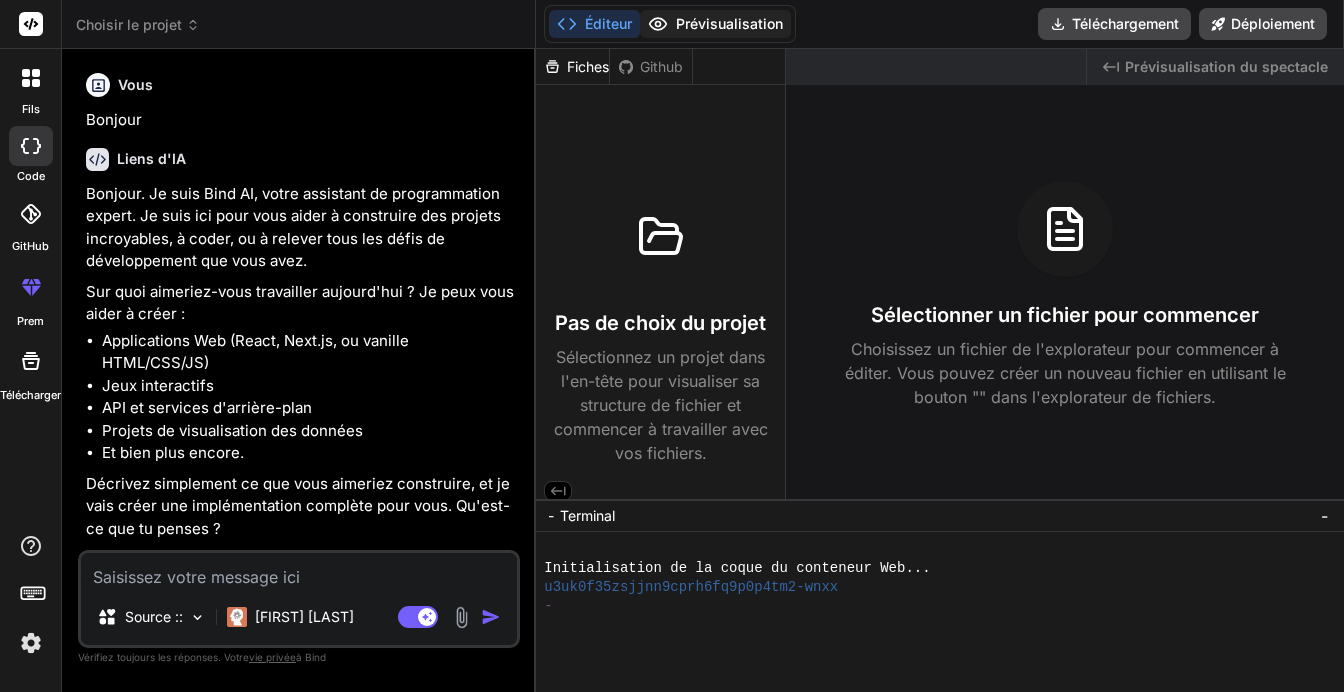 click on "Prévisualisation" at bounding box center (715, 24) 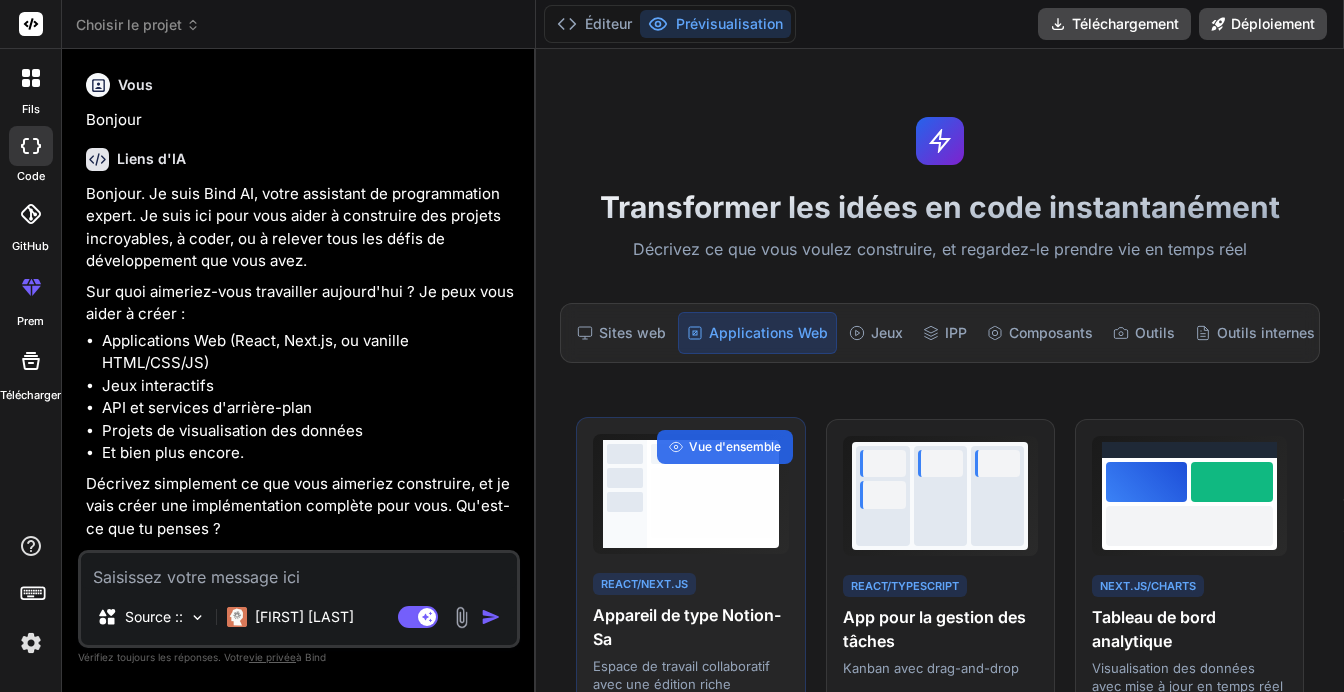 scroll, scrollTop: 117, scrollLeft: 0, axis: vertical 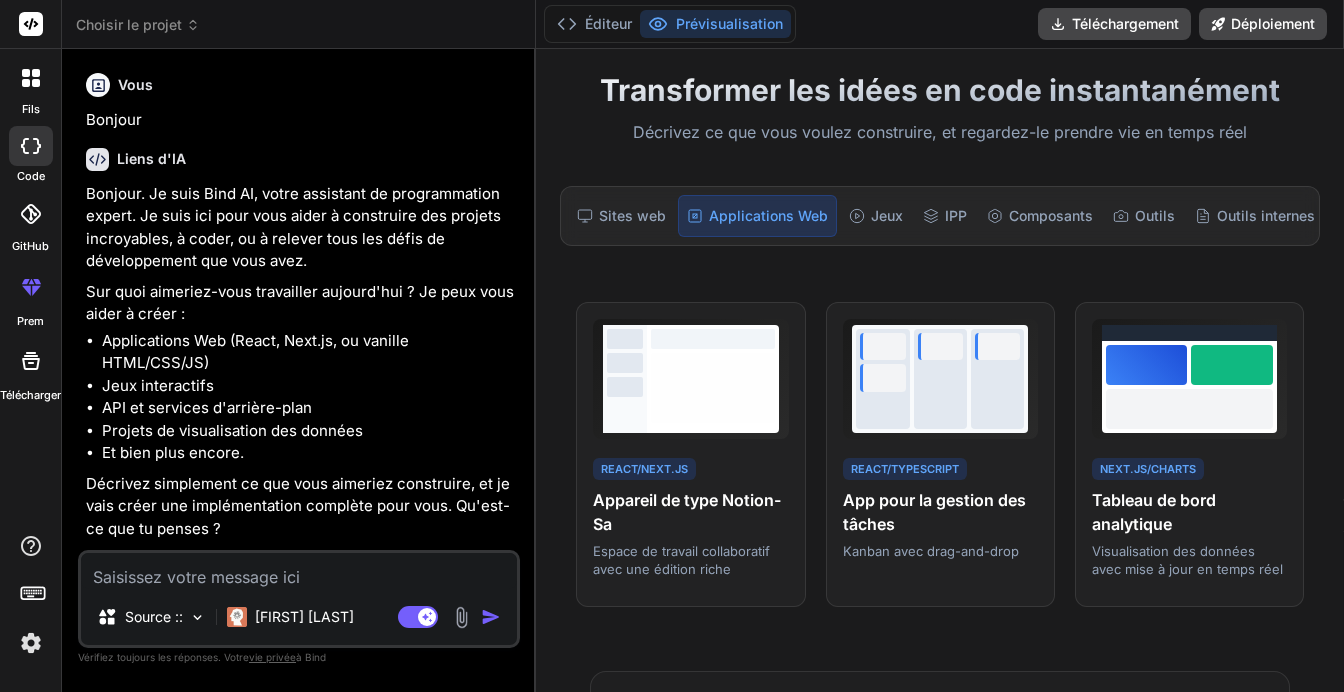 click at bounding box center [299, 571] 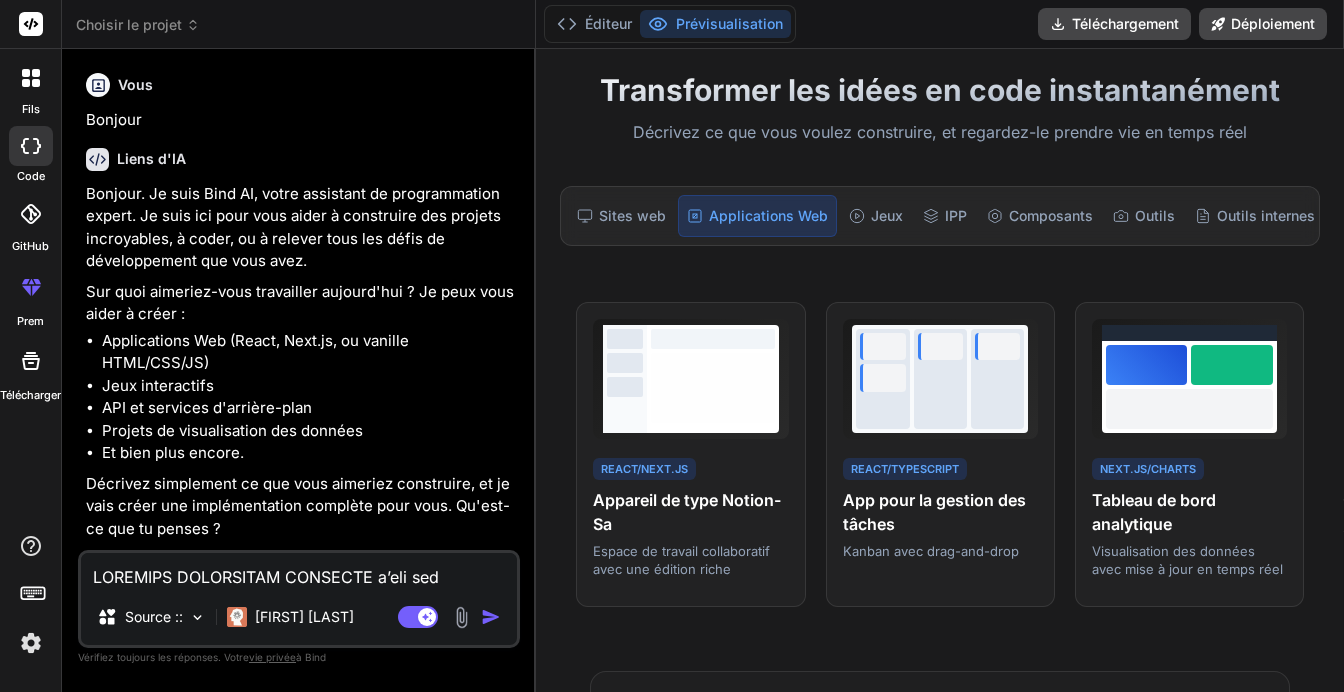 scroll, scrollTop: 506, scrollLeft: 0, axis: vertical 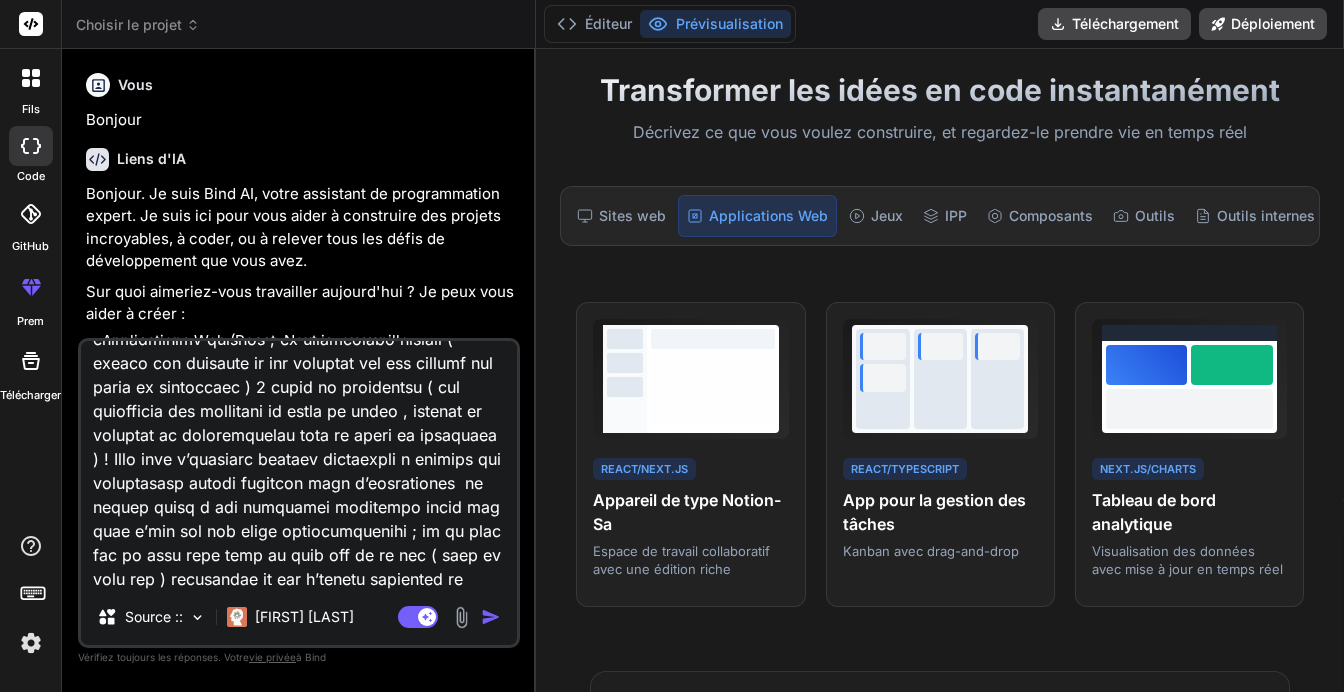 type on "x" 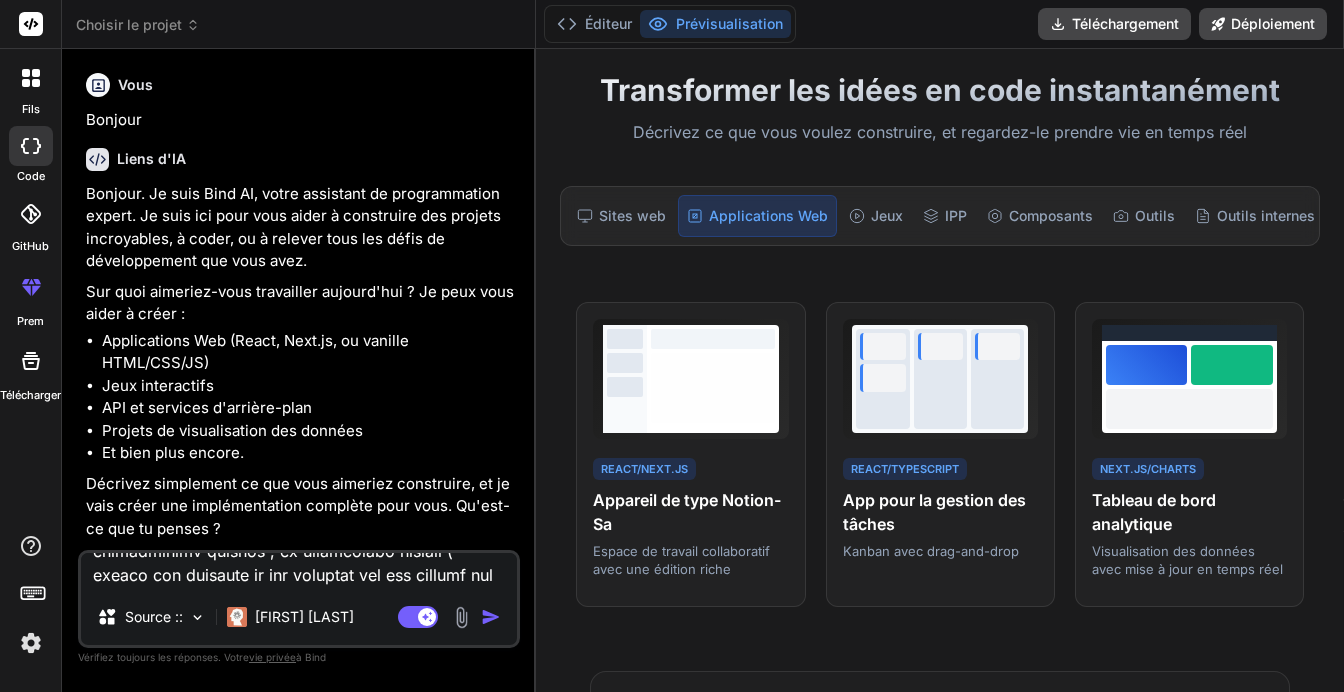 scroll, scrollTop: 0, scrollLeft: 0, axis: both 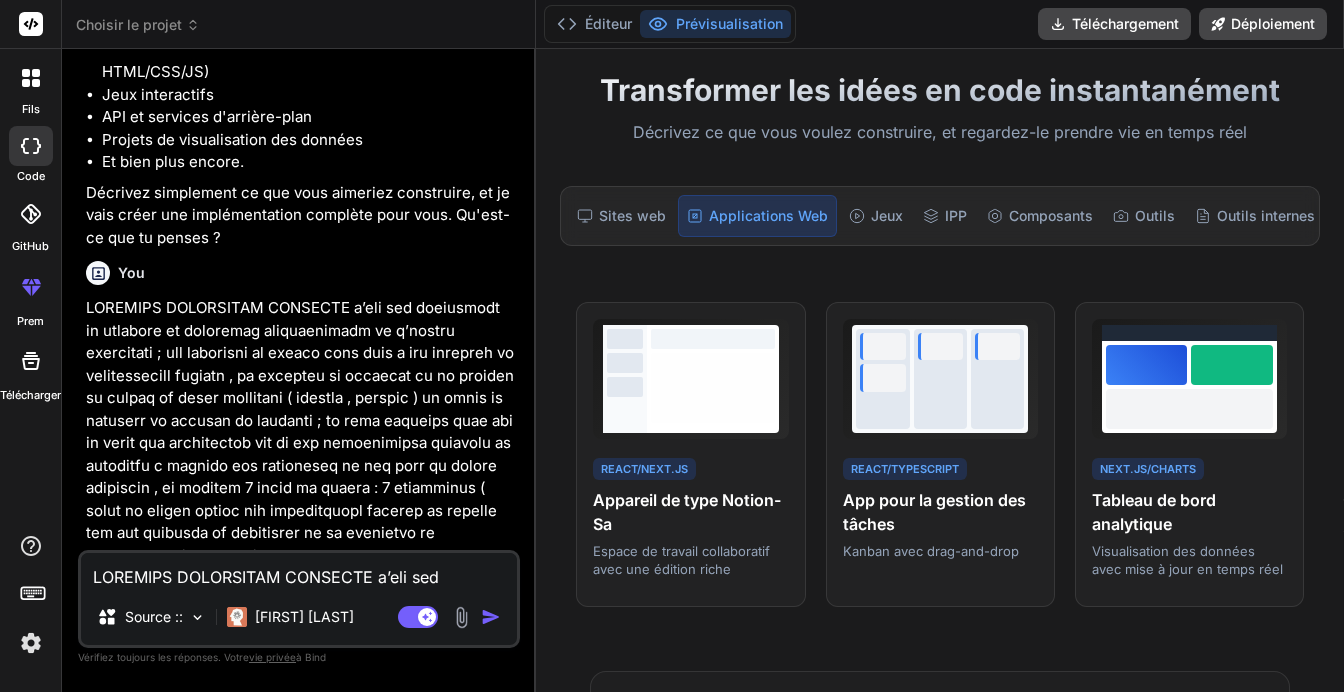 type 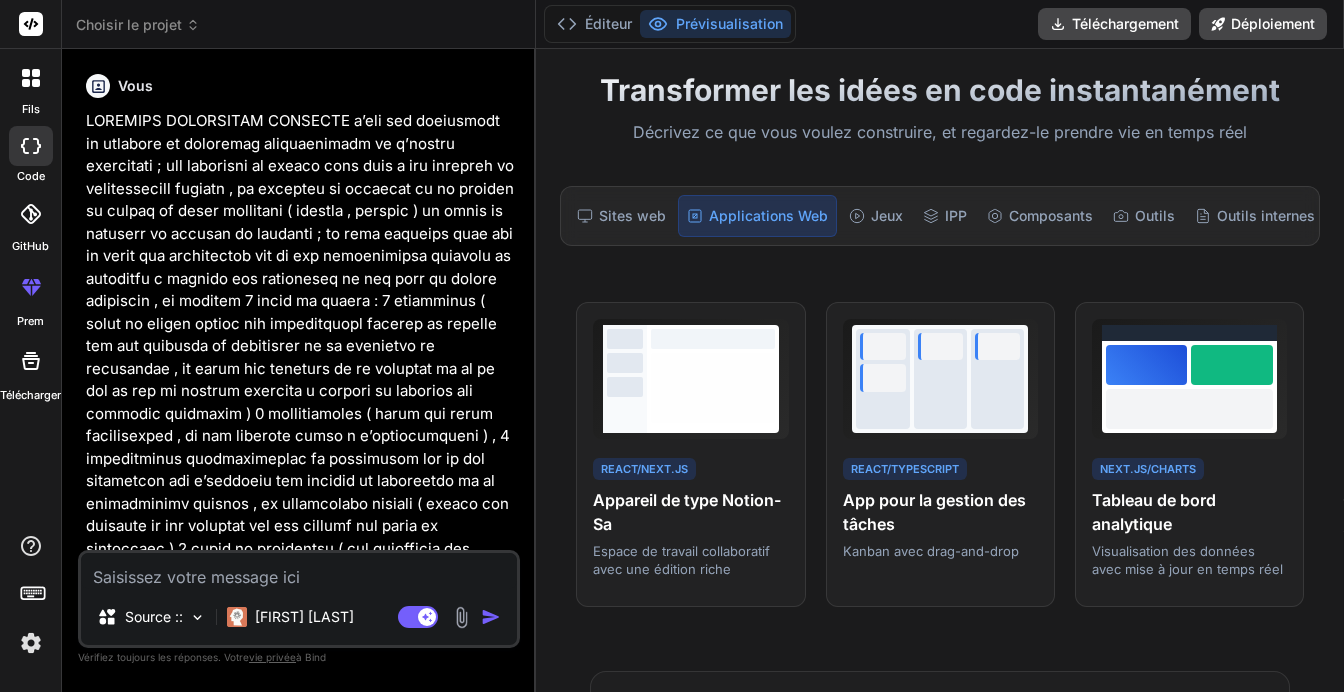 scroll, scrollTop: 478, scrollLeft: 0, axis: vertical 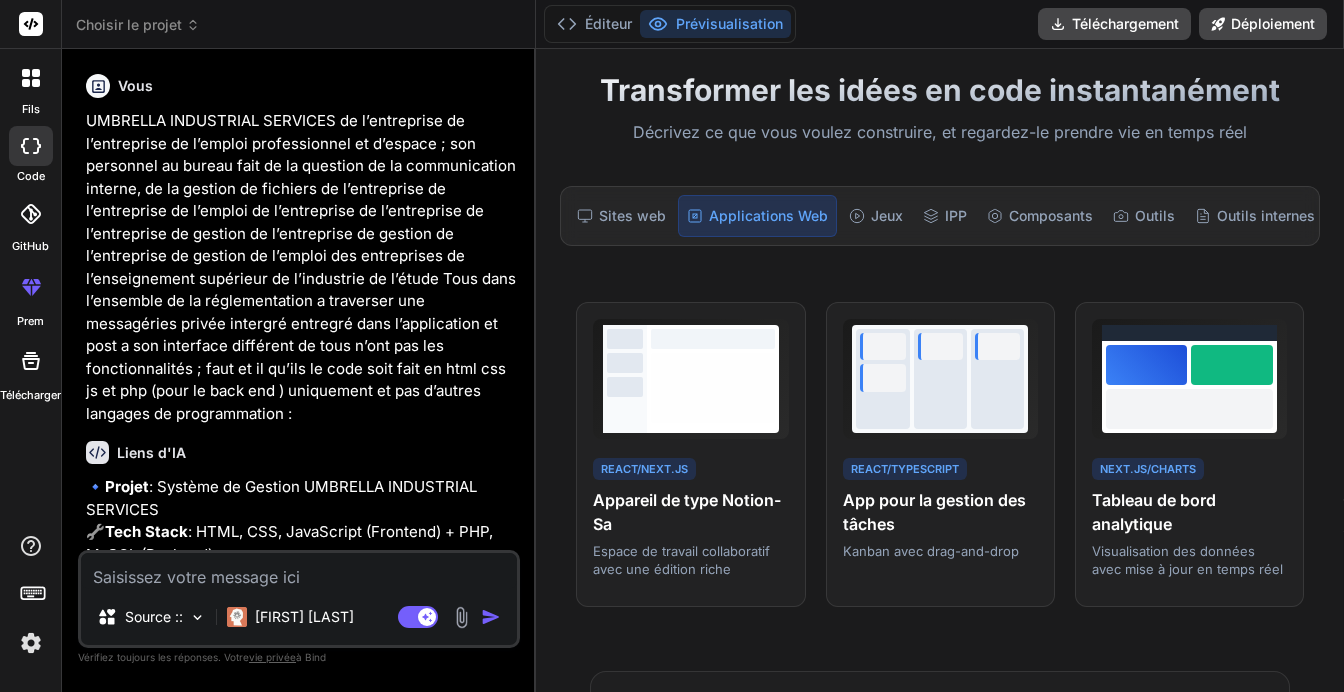 type on "x" 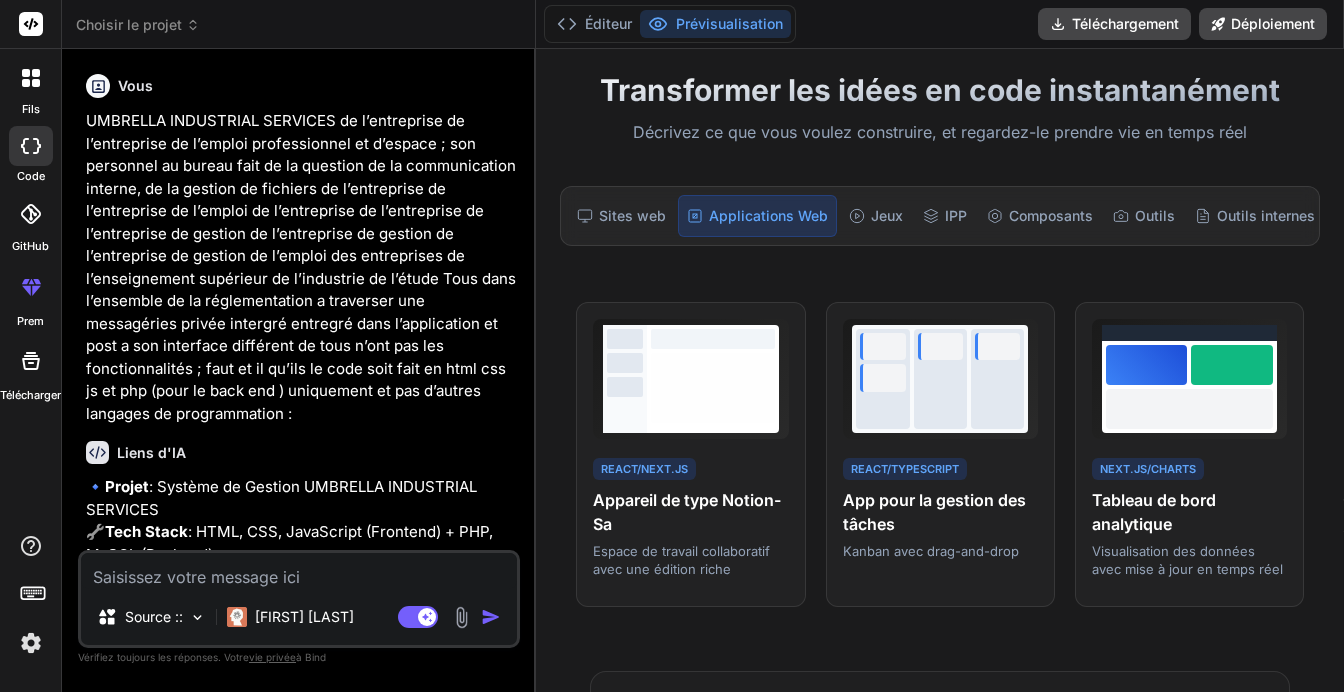 scroll, scrollTop: 472, scrollLeft: 0, axis: vertical 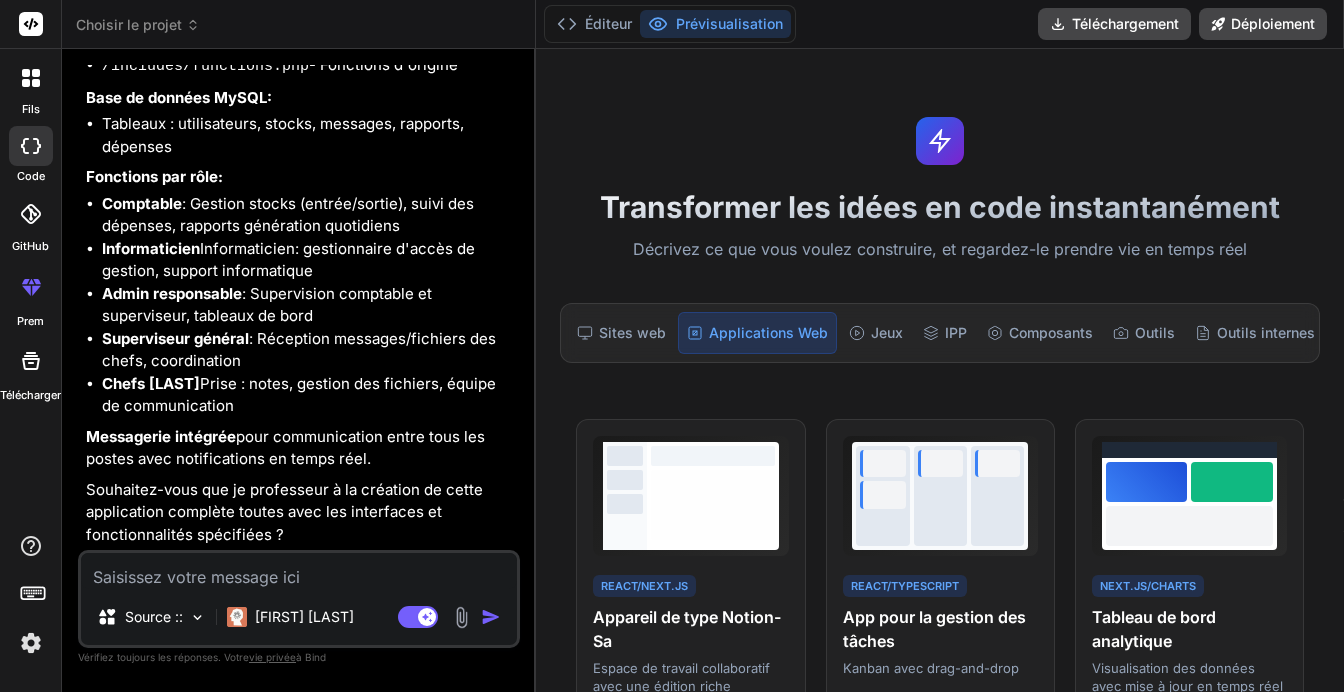 click at bounding box center (299, 571) 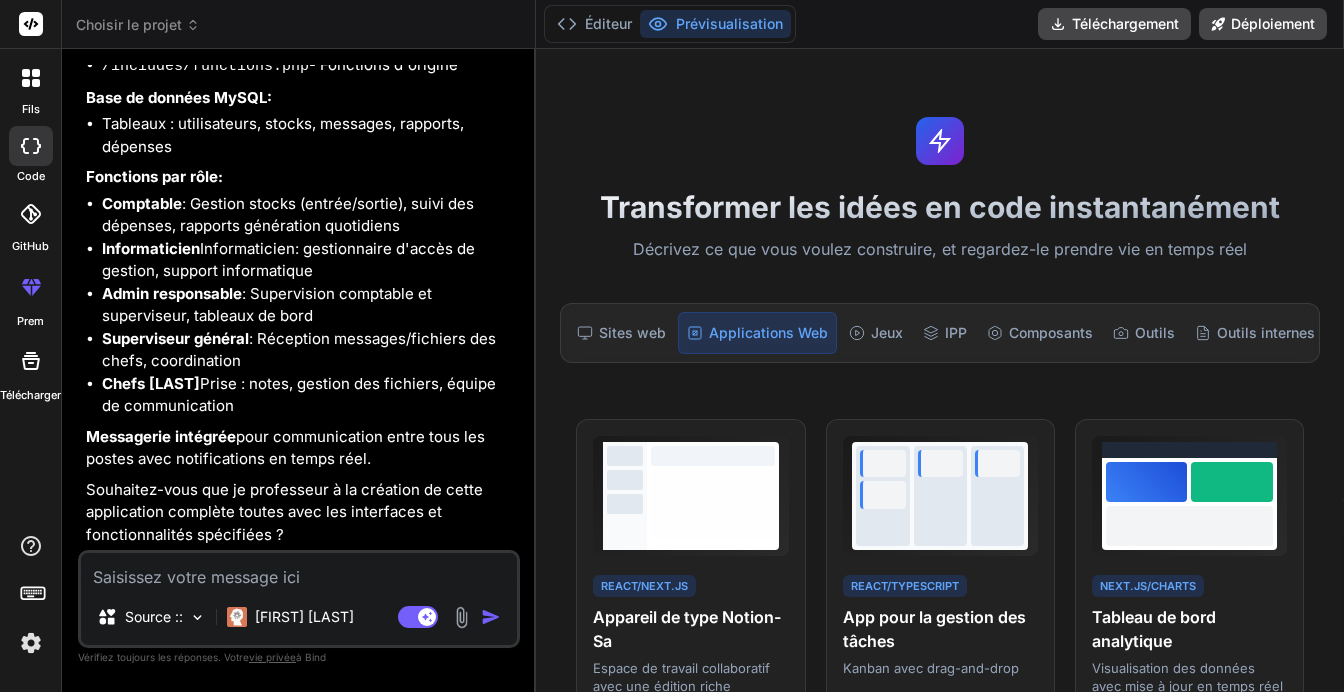 type on "o" 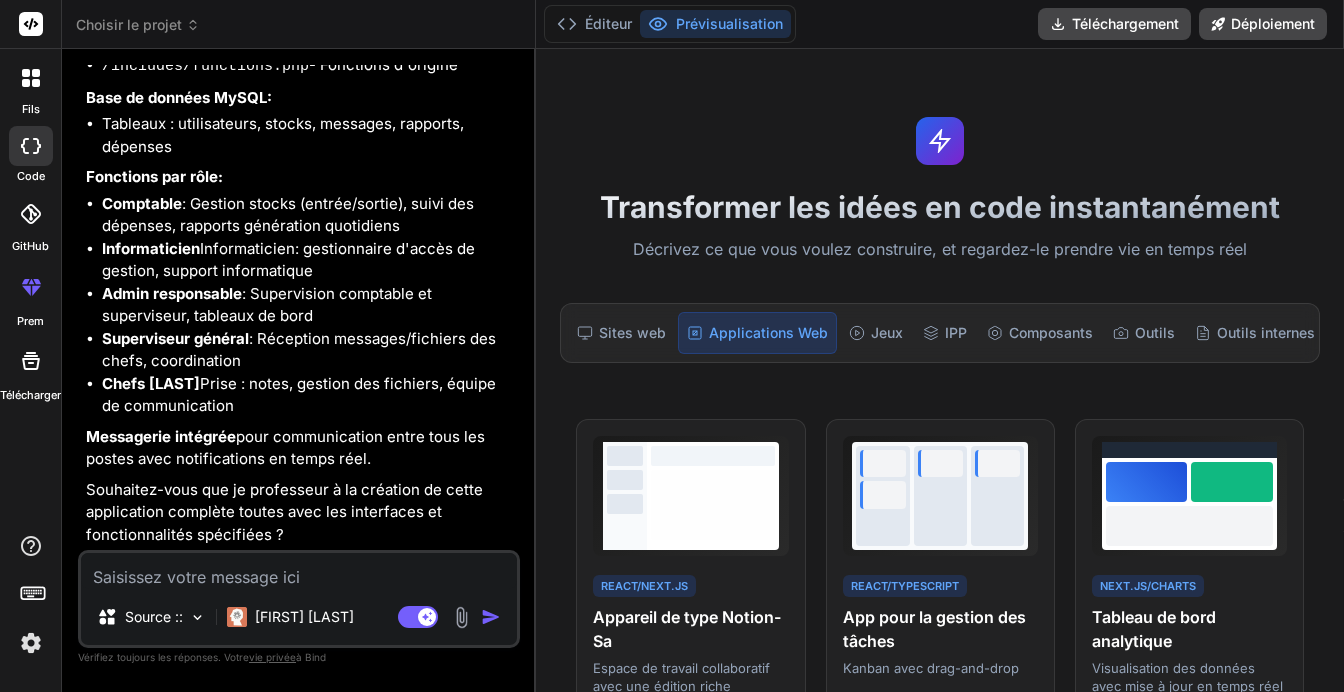 type on "x" 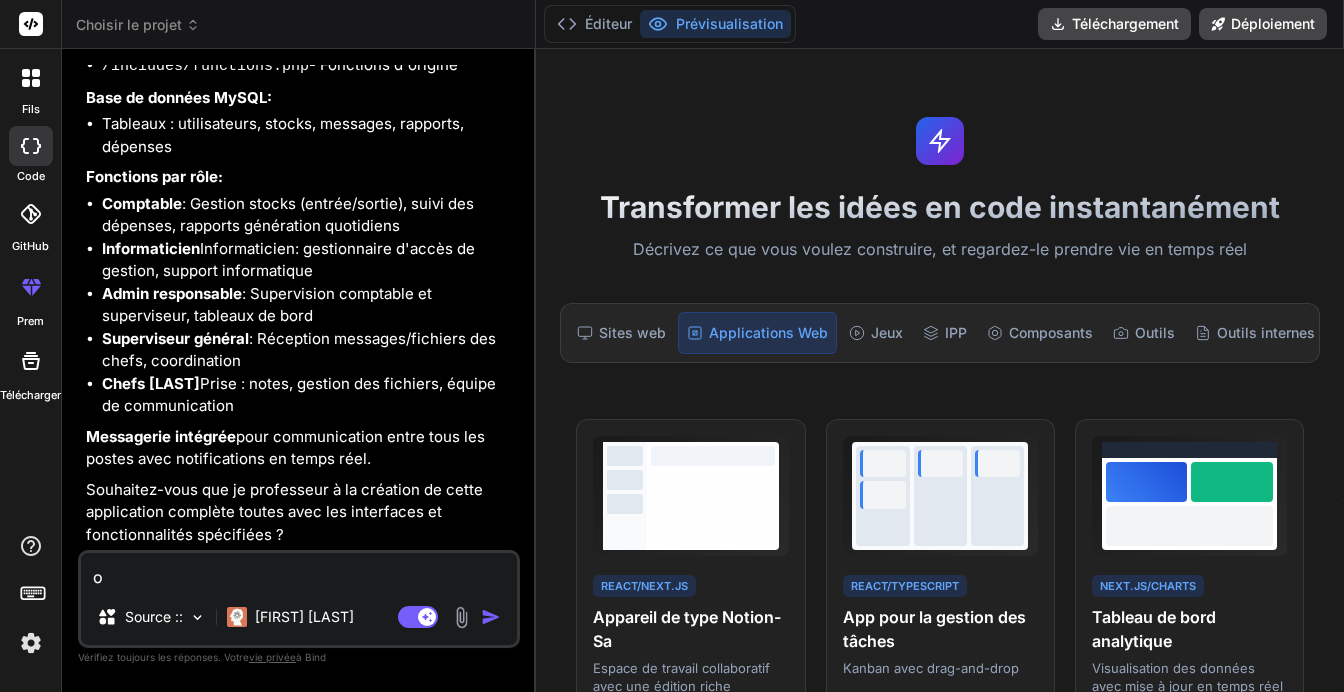 type on "oi" 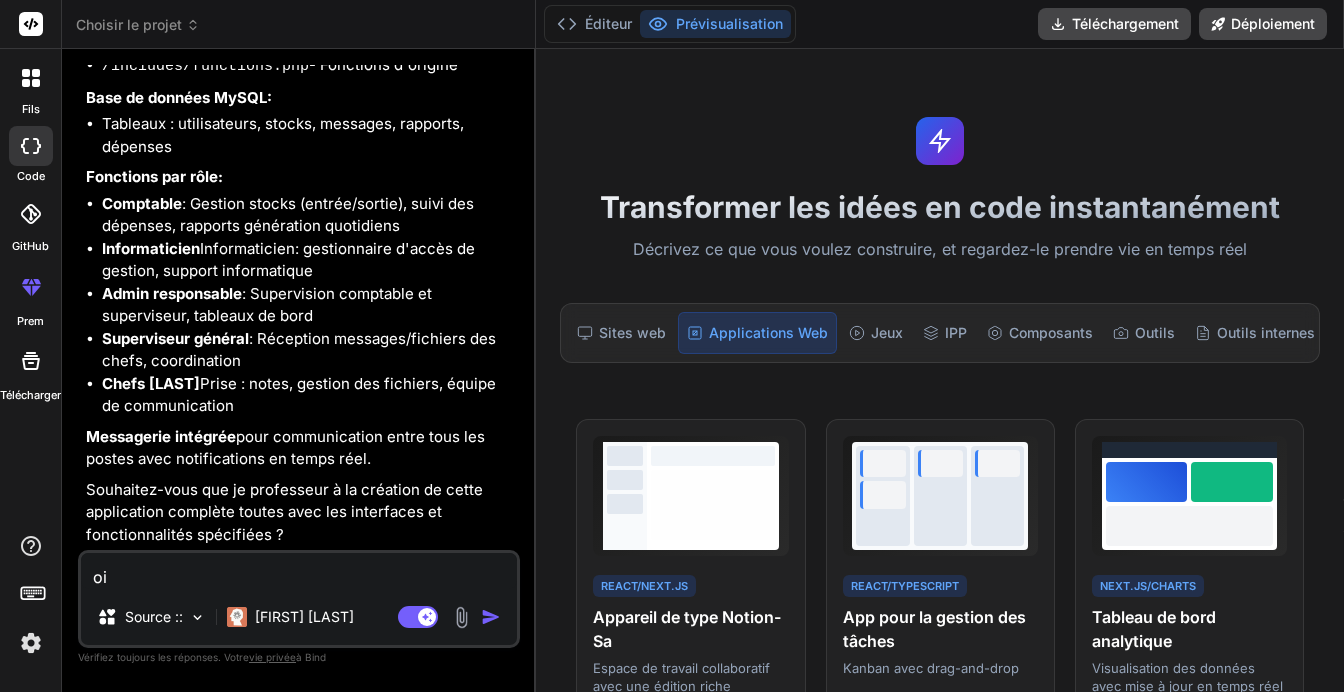 type on "o" 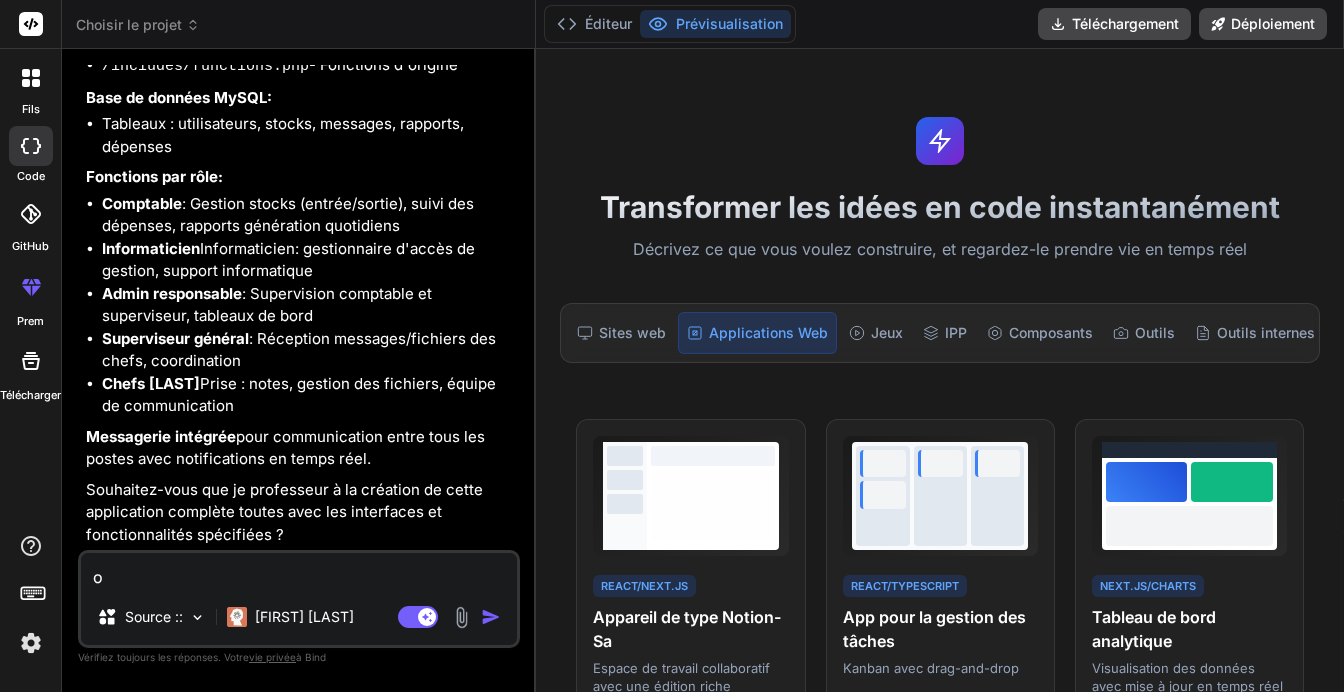 type on "ou" 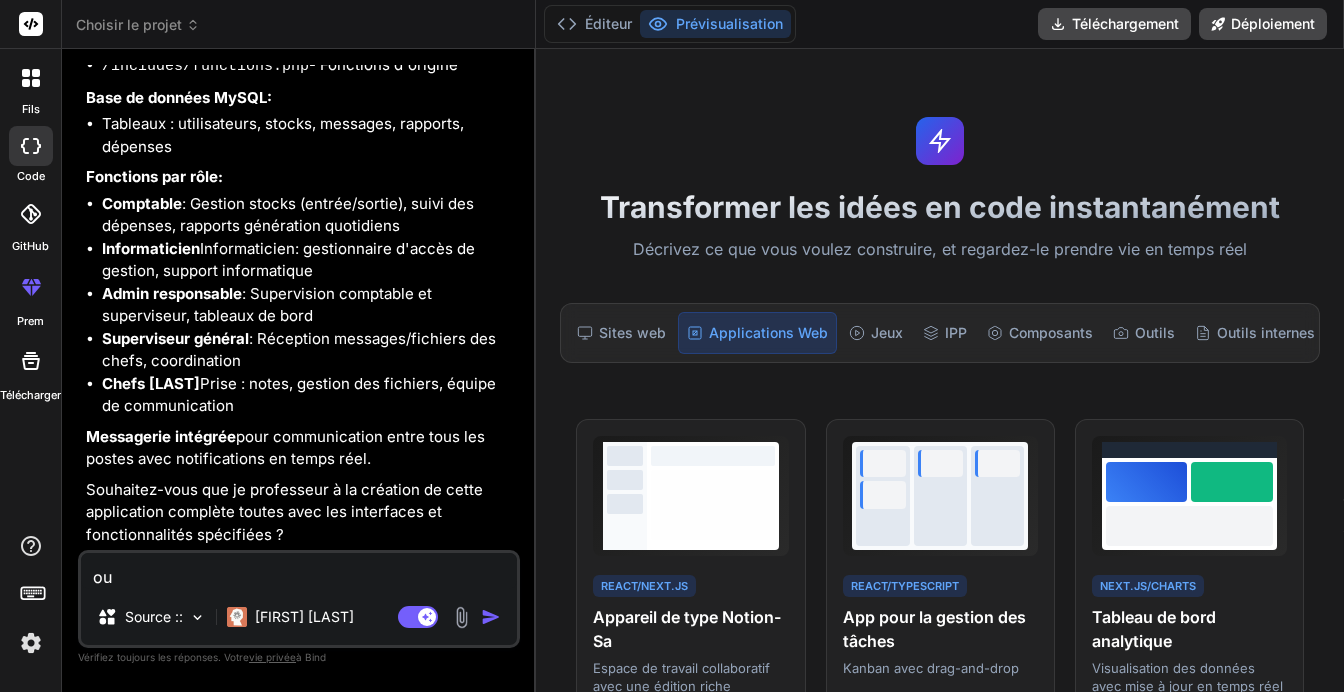type on "oui" 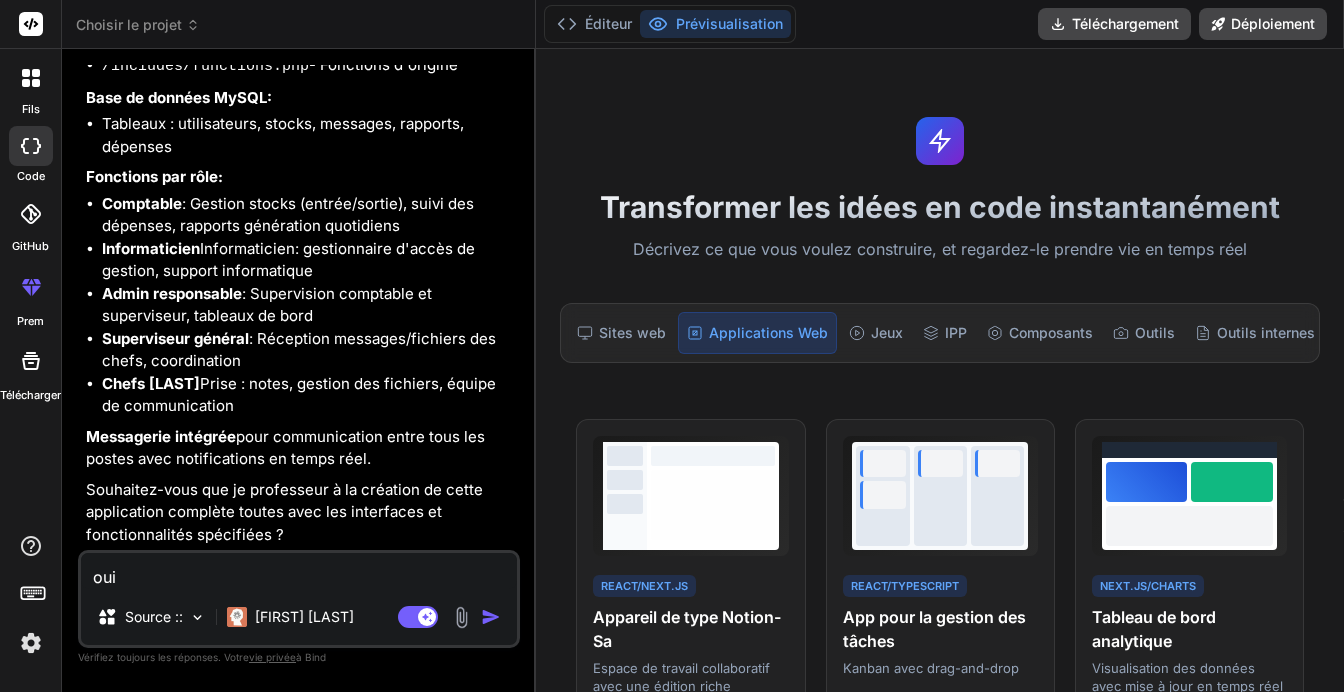 type on "x" 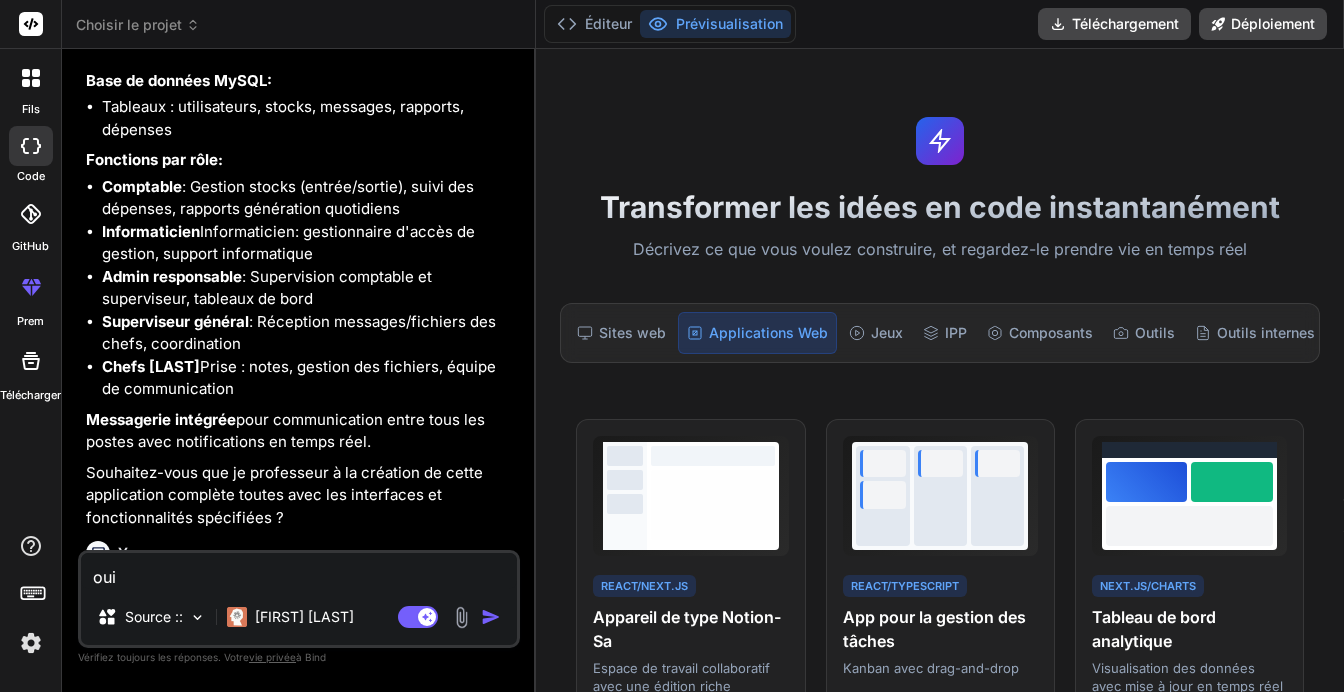 type 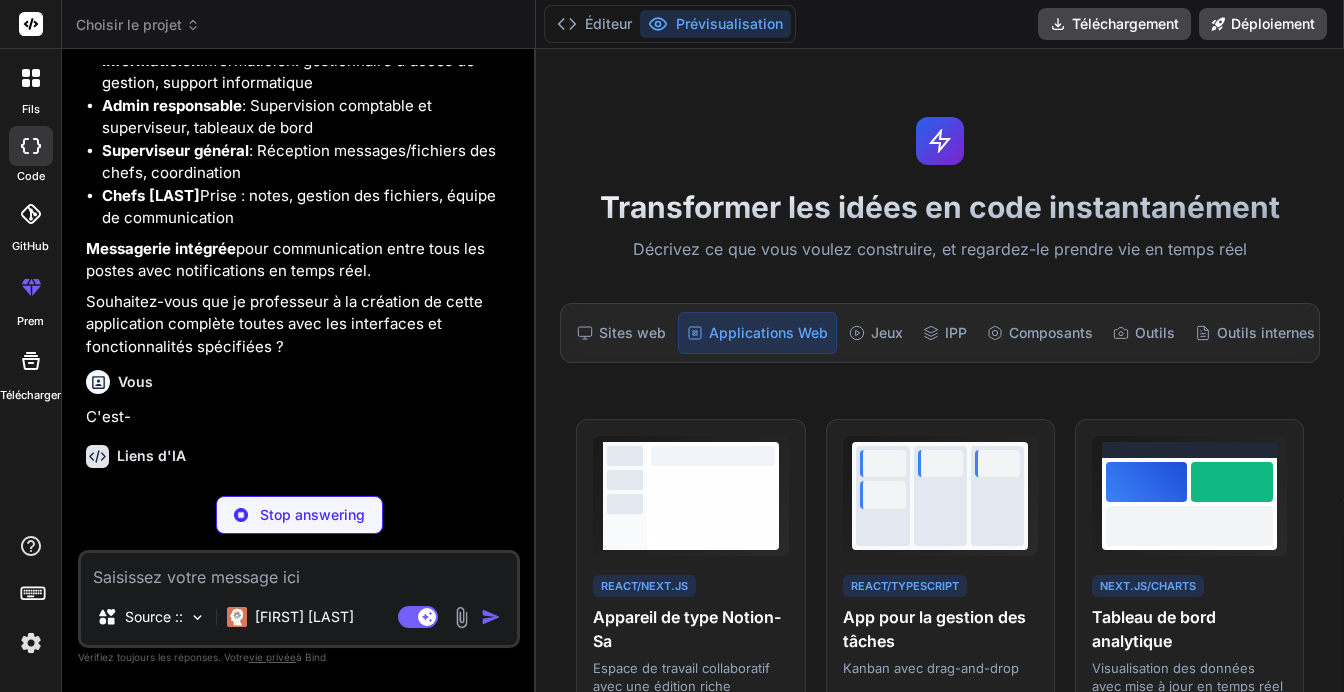 scroll, scrollTop: 1653, scrollLeft: 0, axis: vertical 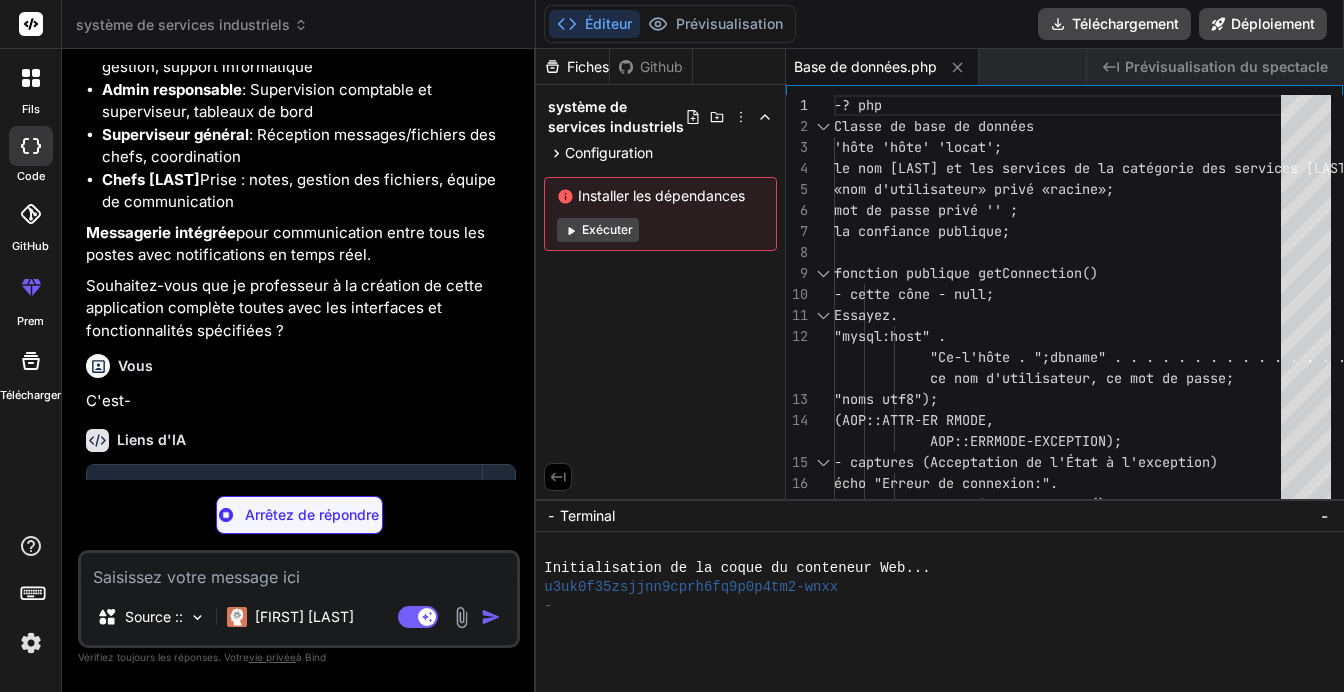 click on "Exécuter" at bounding box center (598, 230) 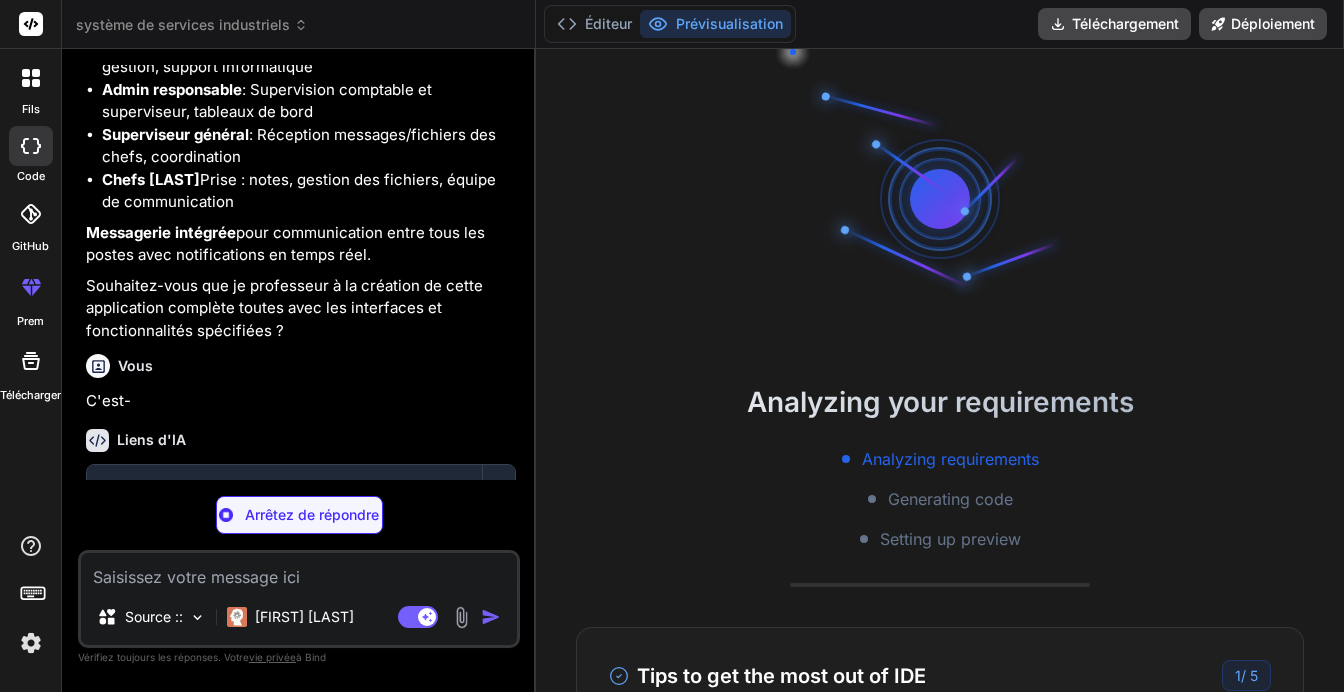 scroll, scrollTop: 37, scrollLeft: 0, axis: vertical 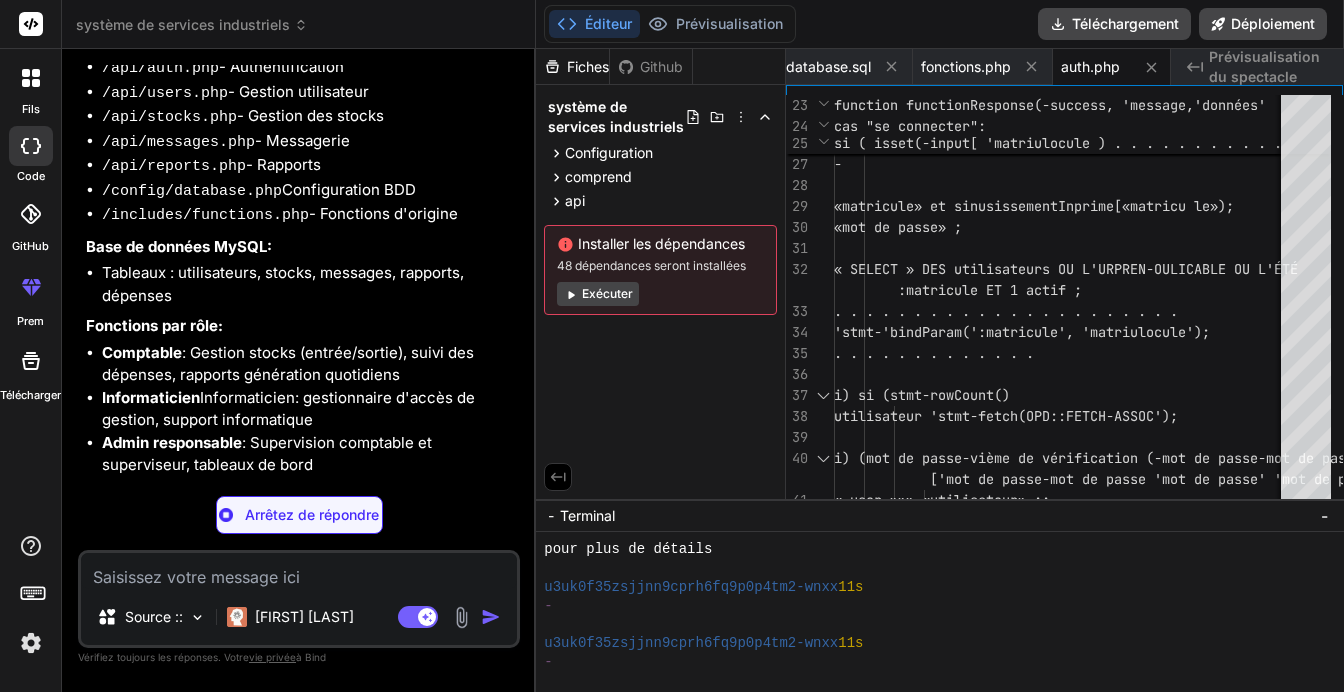 click on "Exécuter" at bounding box center [598, 294] 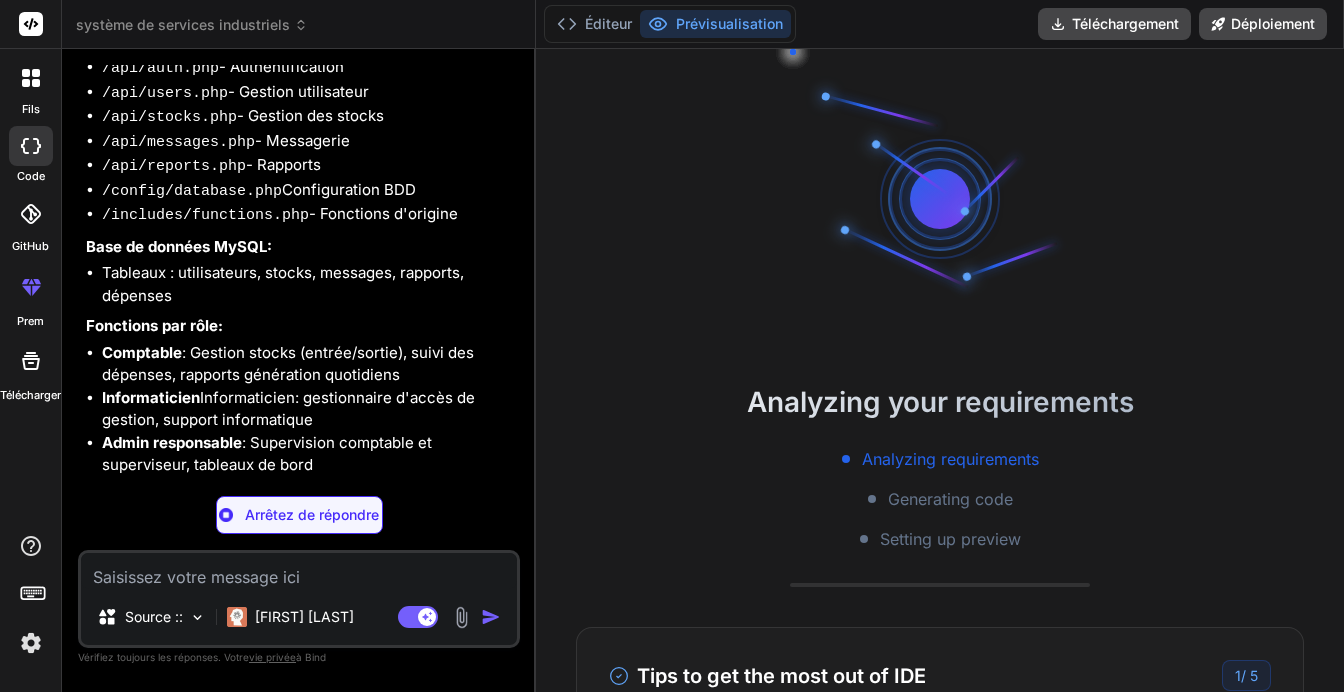 scroll, scrollTop: 245, scrollLeft: 0, axis: vertical 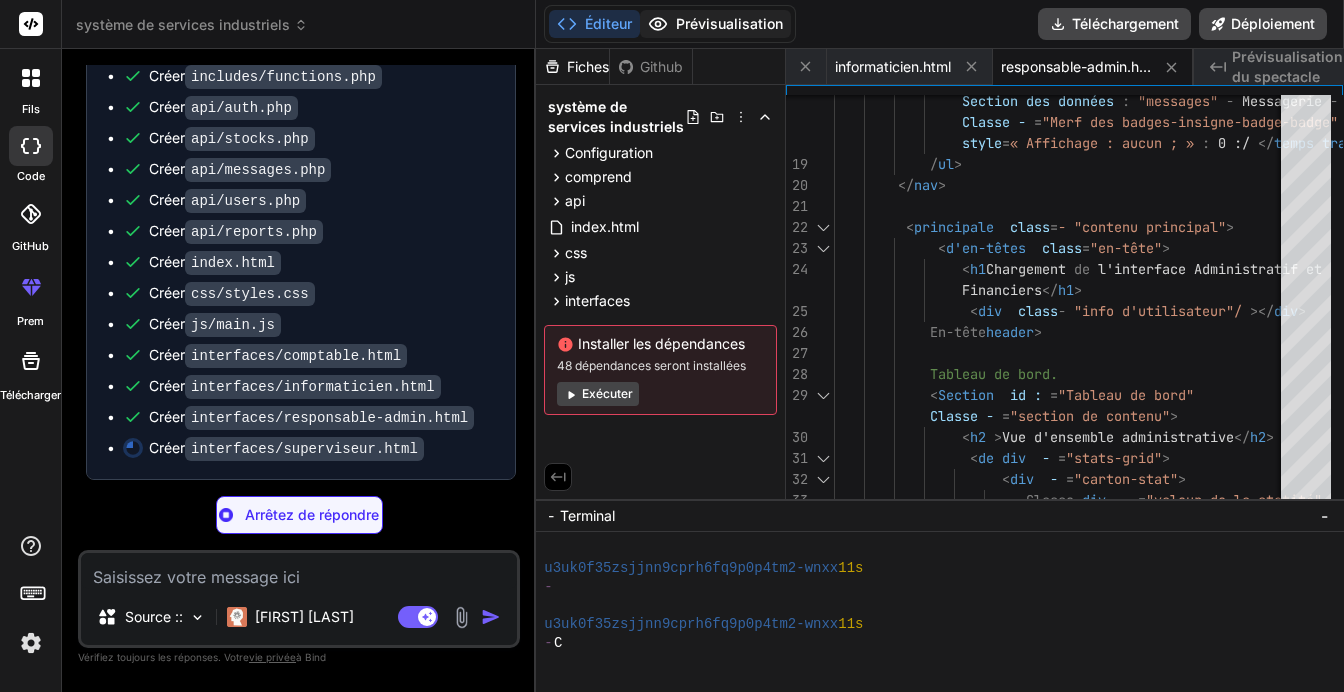 click on "Prévisualisation" at bounding box center (715, 24) 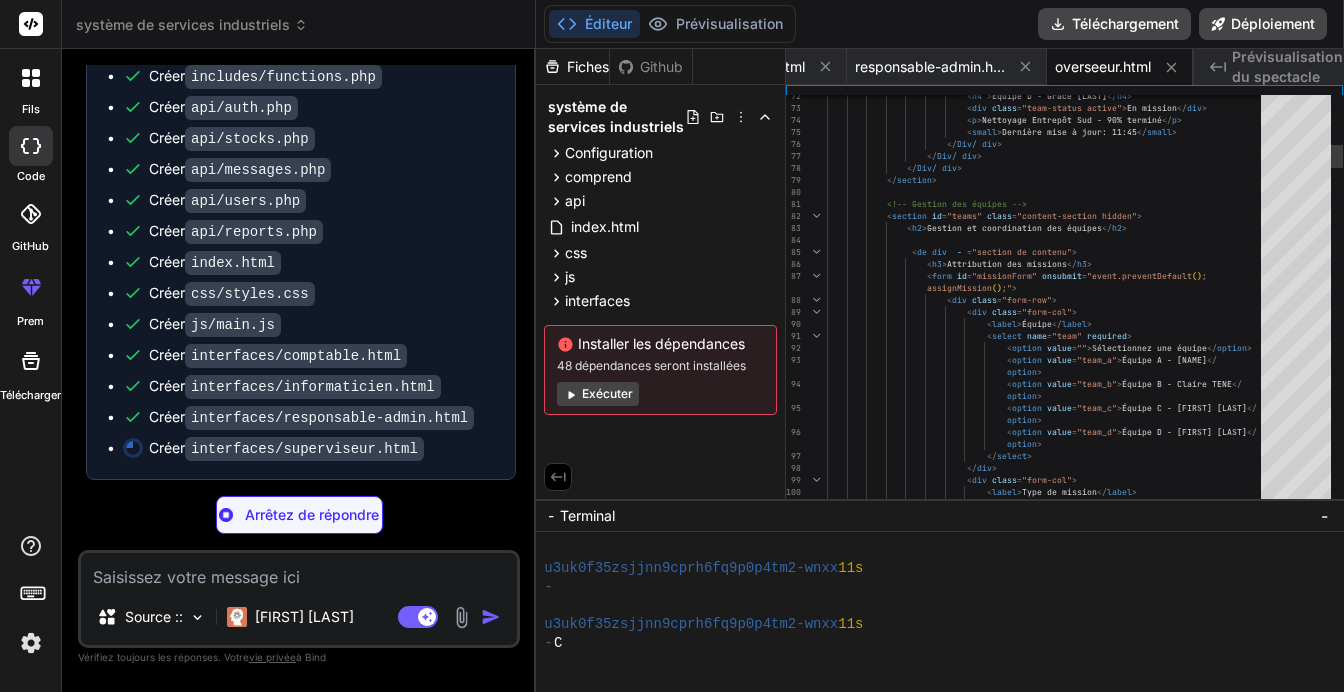 scroll, scrollTop: 0, scrollLeft: 1756, axis: horizontal 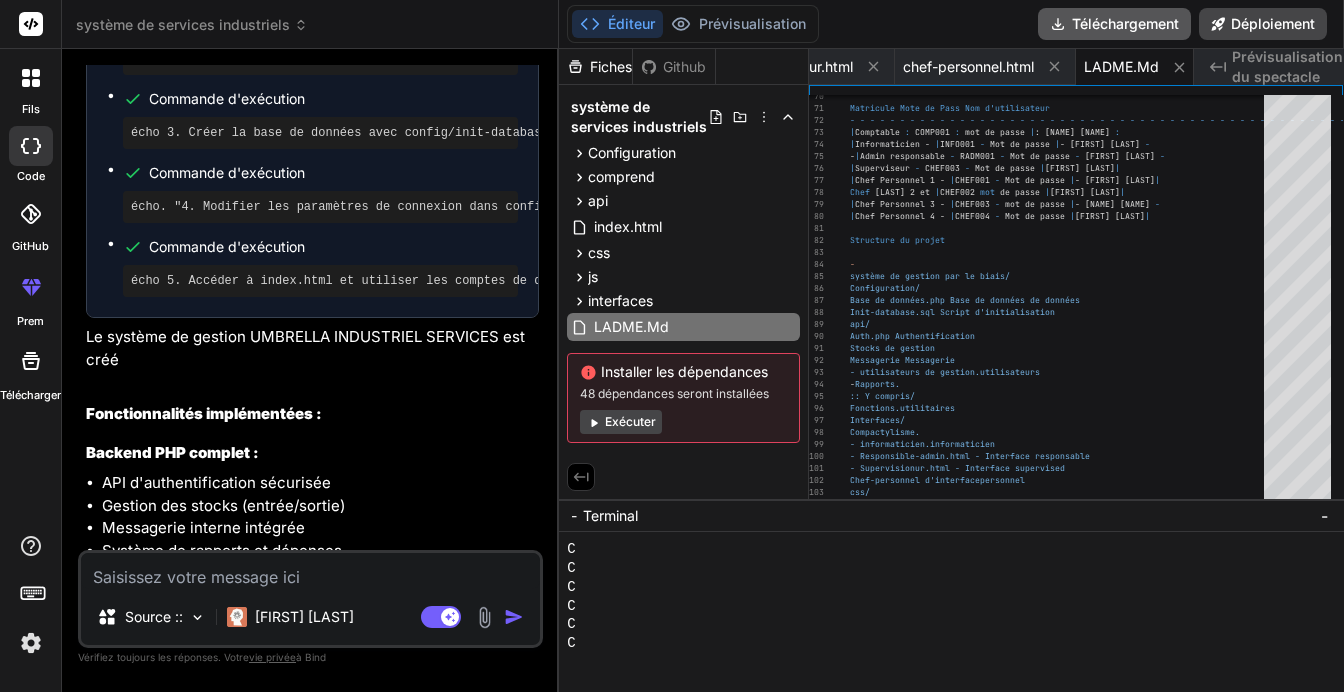 click on "Téléchargement" at bounding box center [1114, 24] 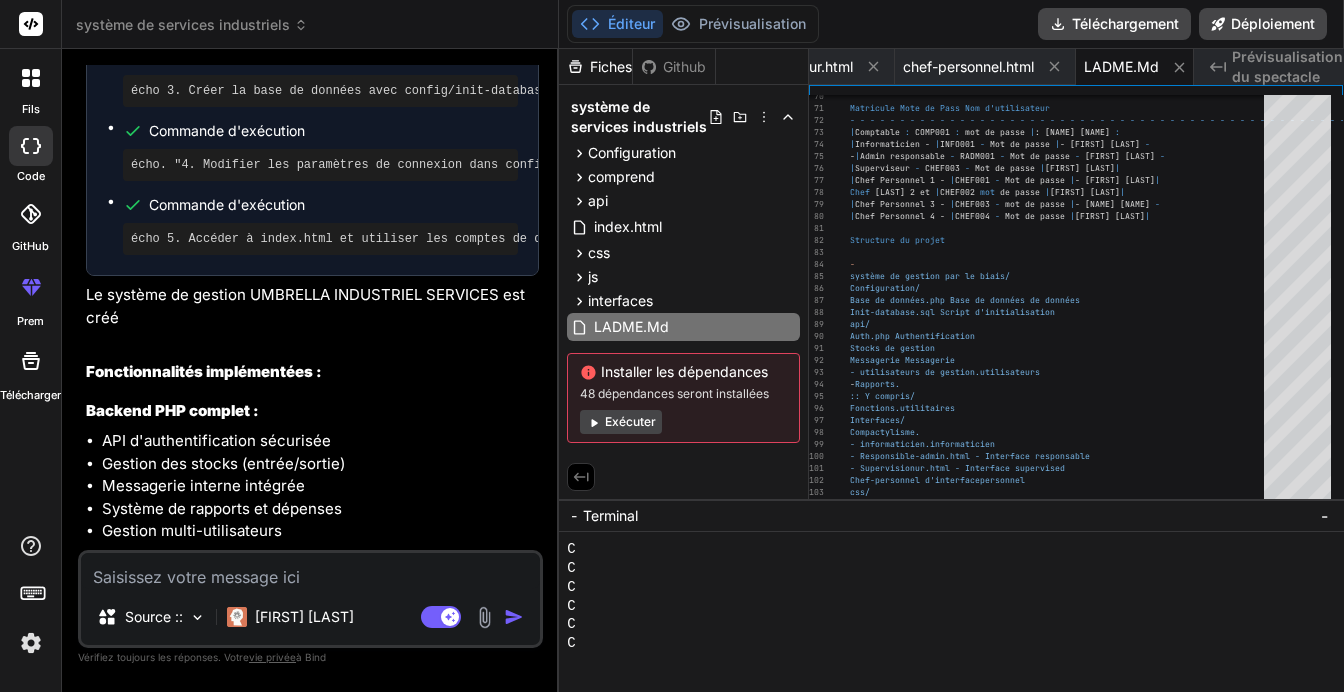 scroll, scrollTop: 2889, scrollLeft: 0, axis: vertical 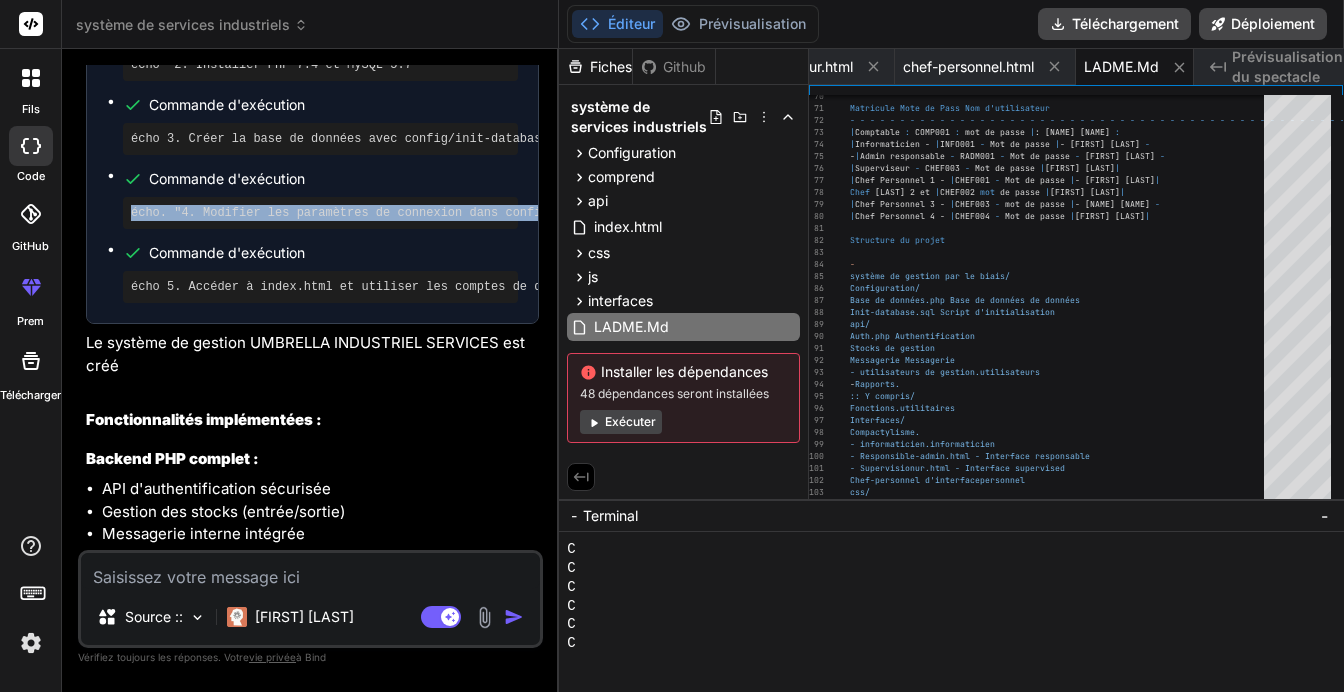 drag, startPoint x: 132, startPoint y: 223, endPoint x: 538, endPoint y: 210, distance: 406.20807 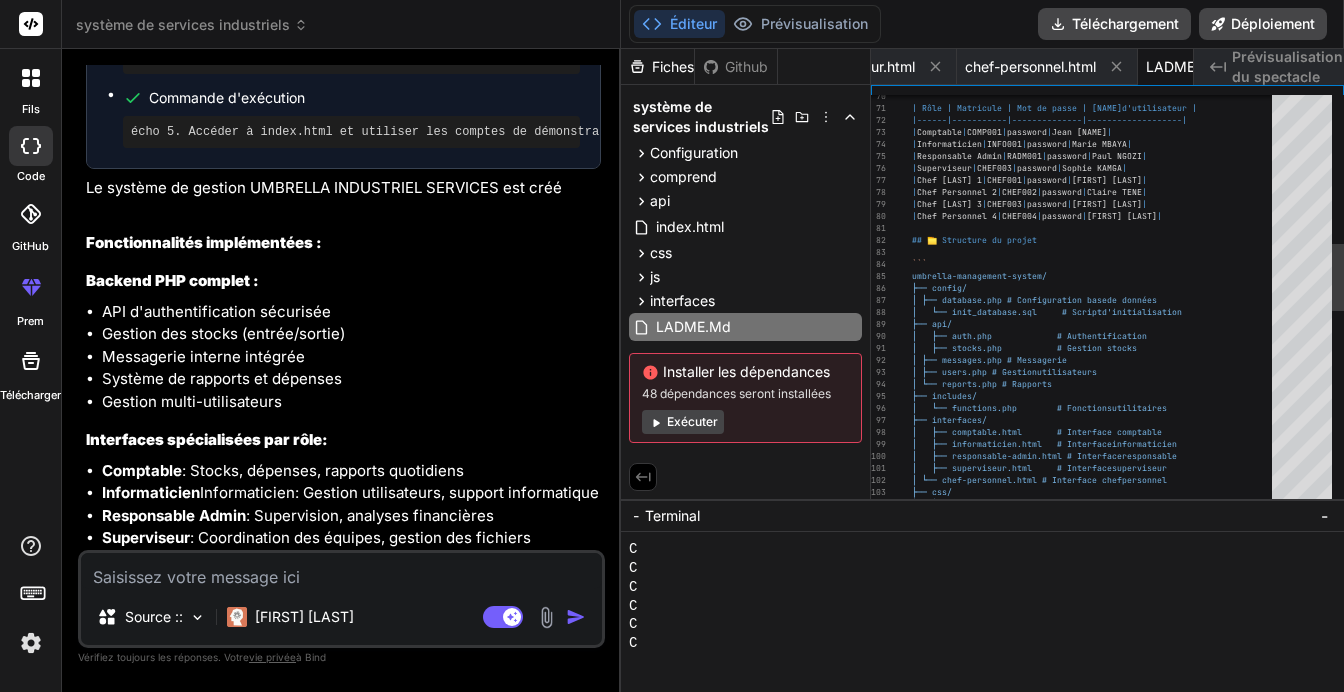 scroll, scrollTop: 2554, scrollLeft: 0, axis: vertical 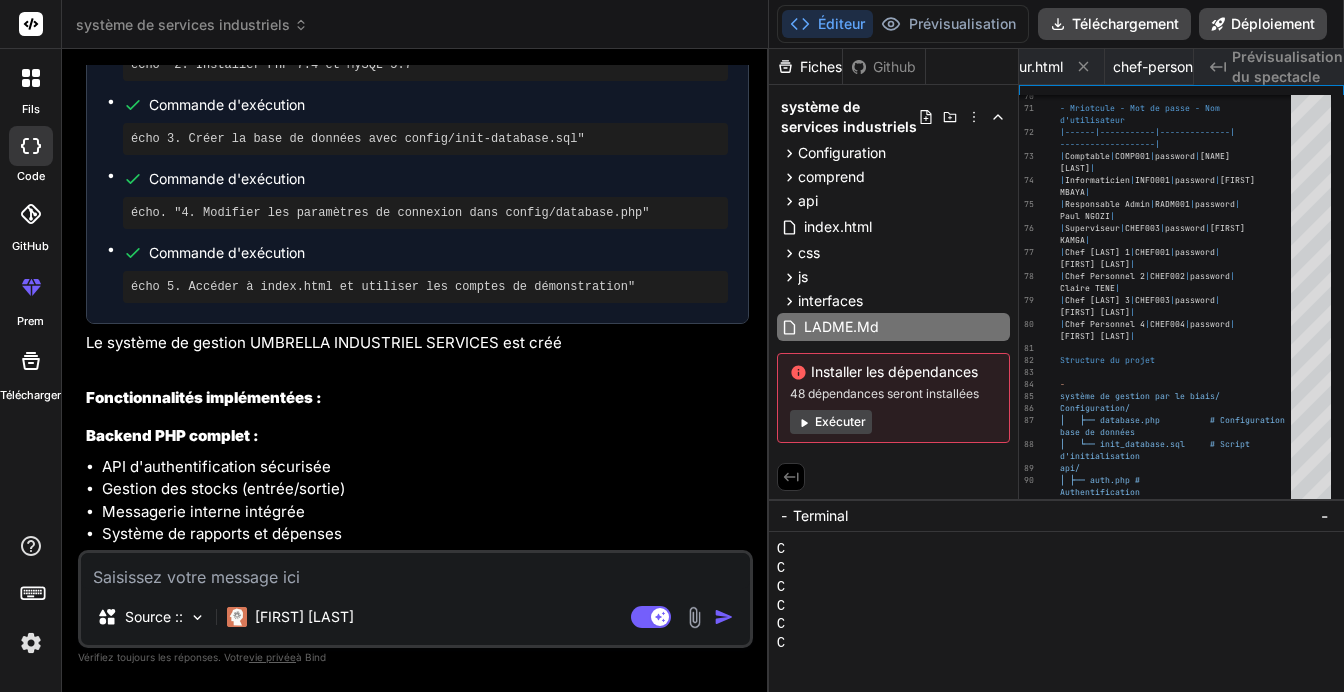 drag, startPoint x: 559, startPoint y: 184, endPoint x: 741, endPoint y: 179, distance: 182.06866 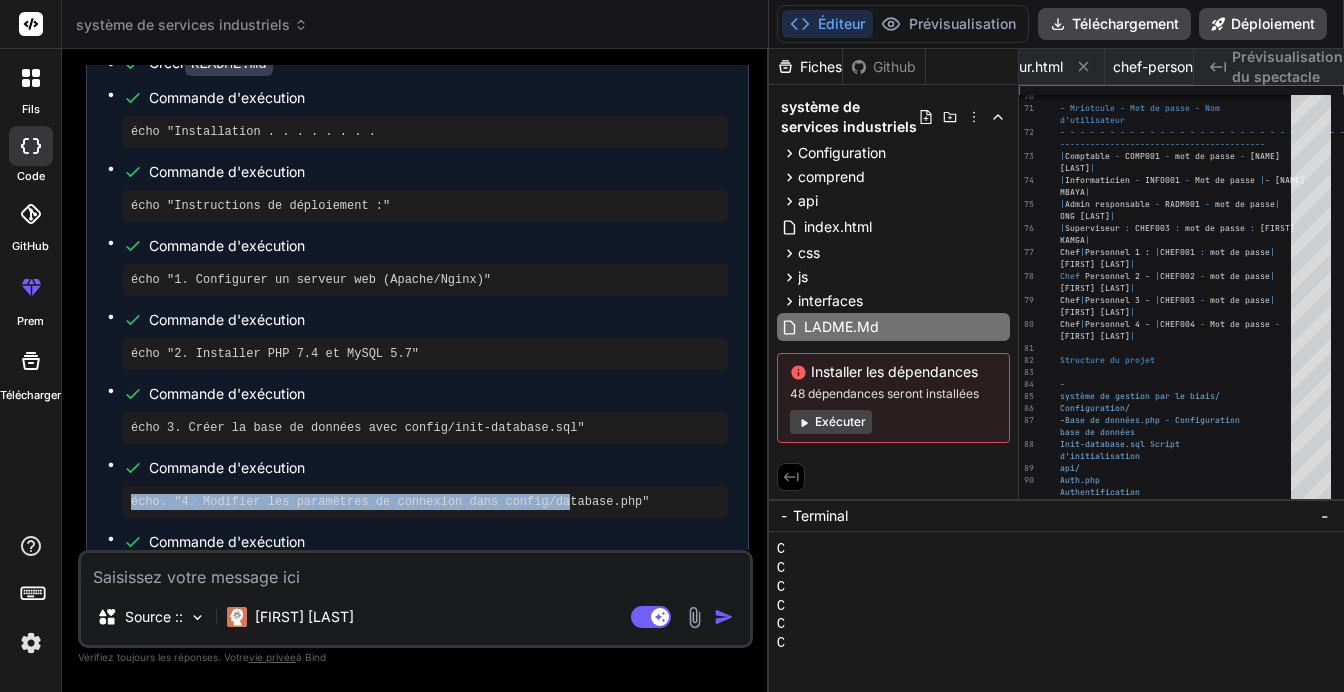 scroll, scrollTop: 2319, scrollLeft: 0, axis: vertical 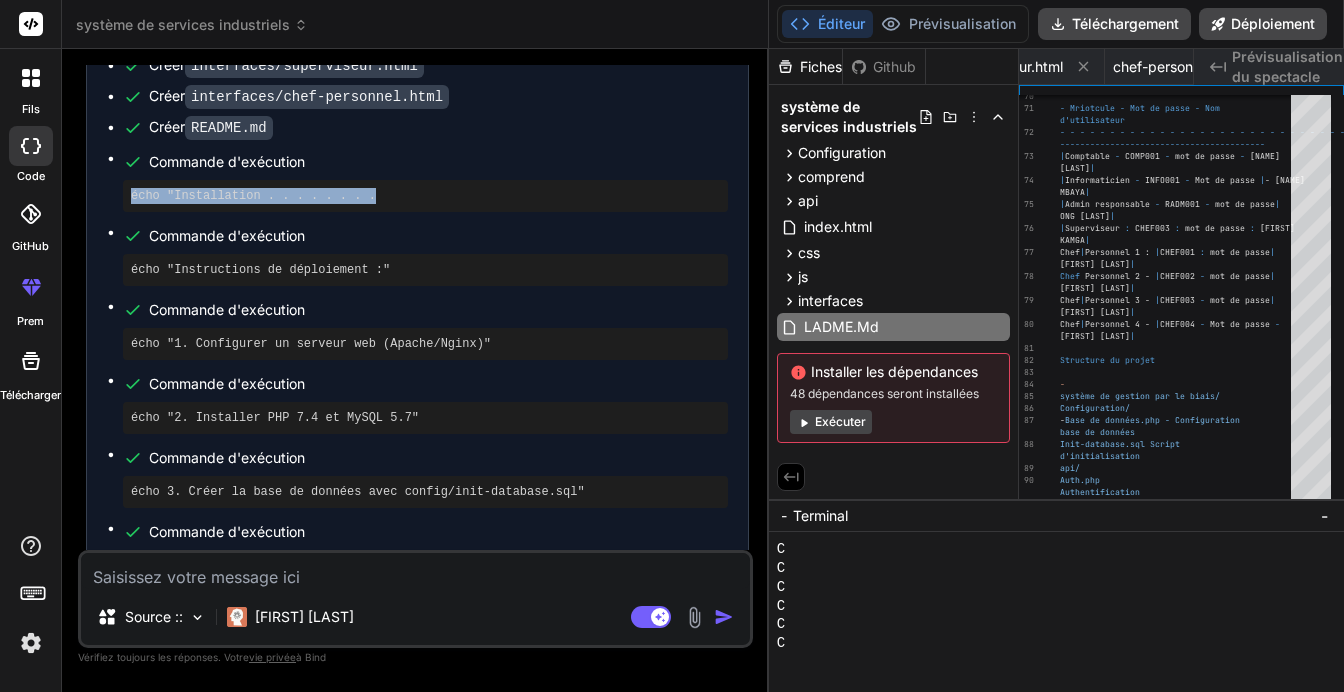 copy on "écho "Installation . . . . . . . ." 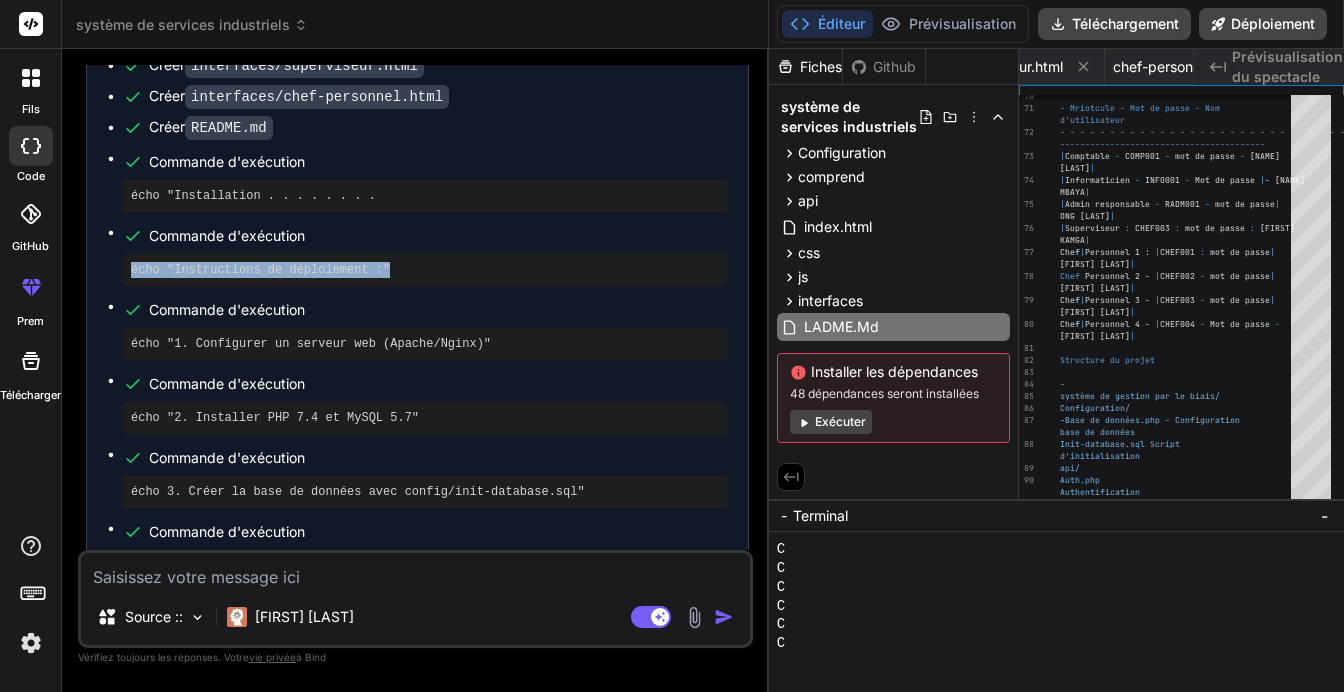 drag, startPoint x: 129, startPoint y: 277, endPoint x: 377, endPoint y: 281, distance: 248.03226 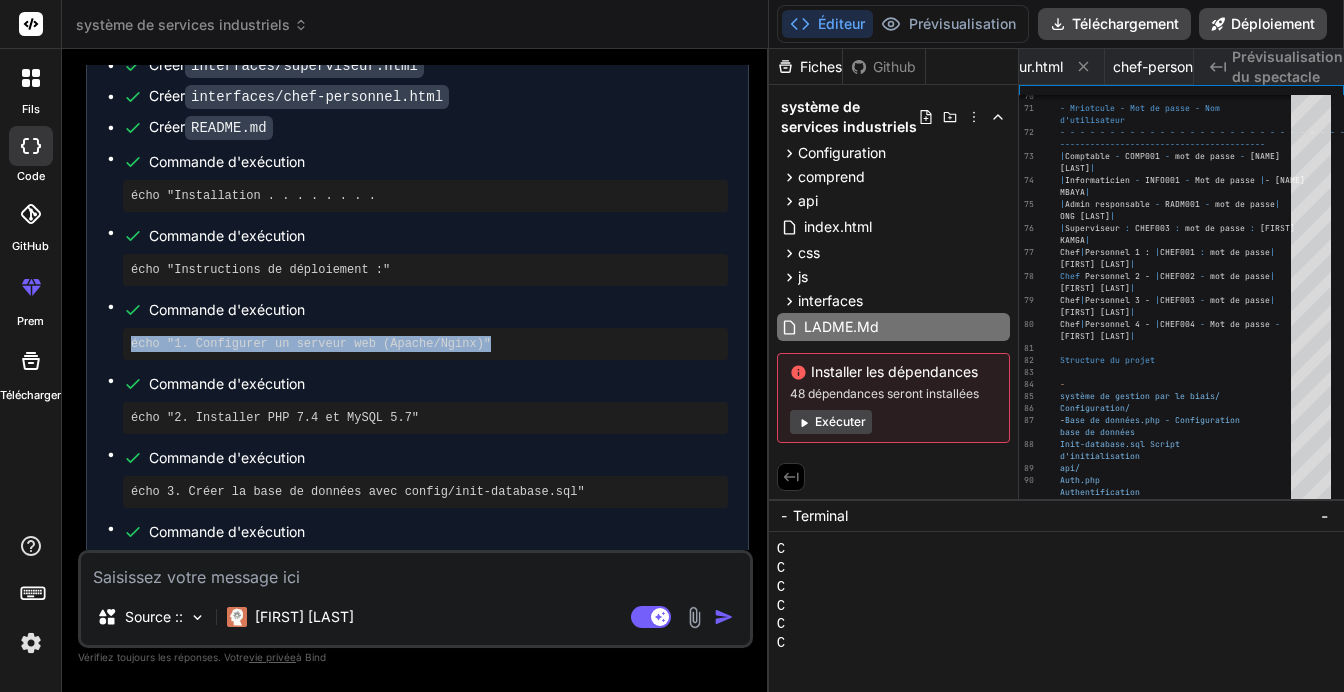 drag, startPoint x: 131, startPoint y: 349, endPoint x: 466, endPoint y: 352, distance: 335.01343 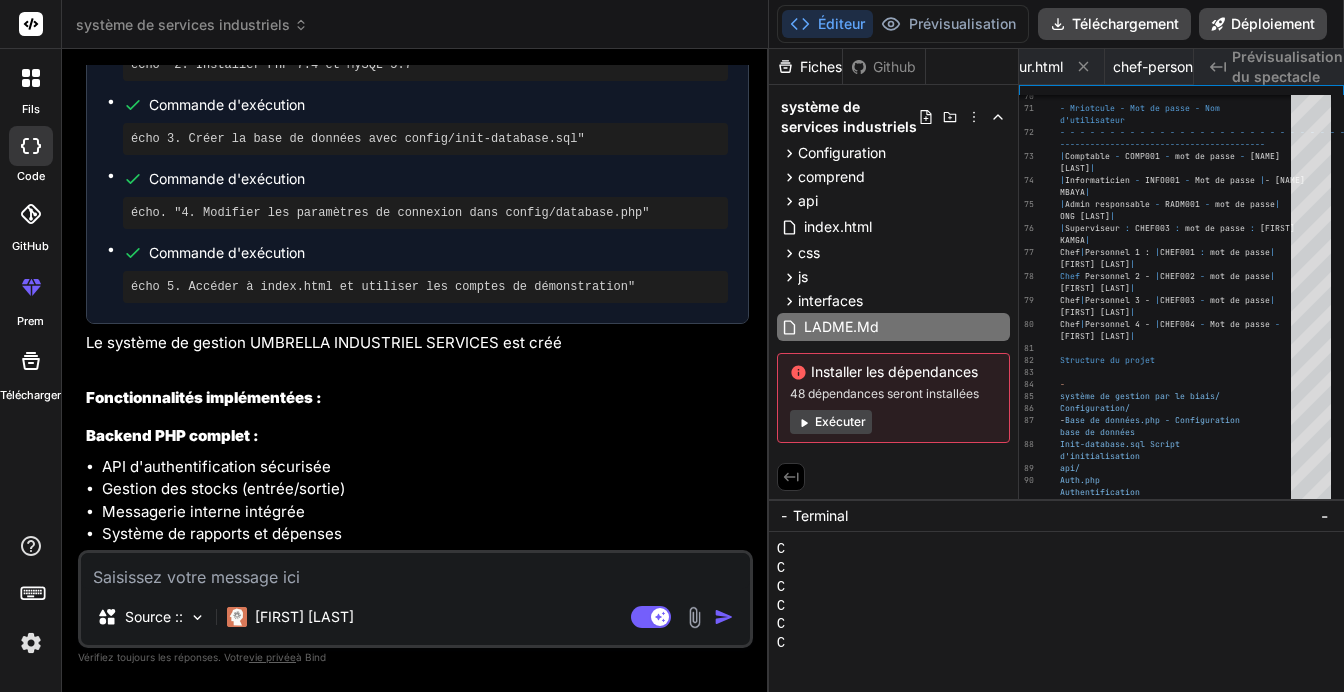 scroll, scrollTop: 2437, scrollLeft: 0, axis: vertical 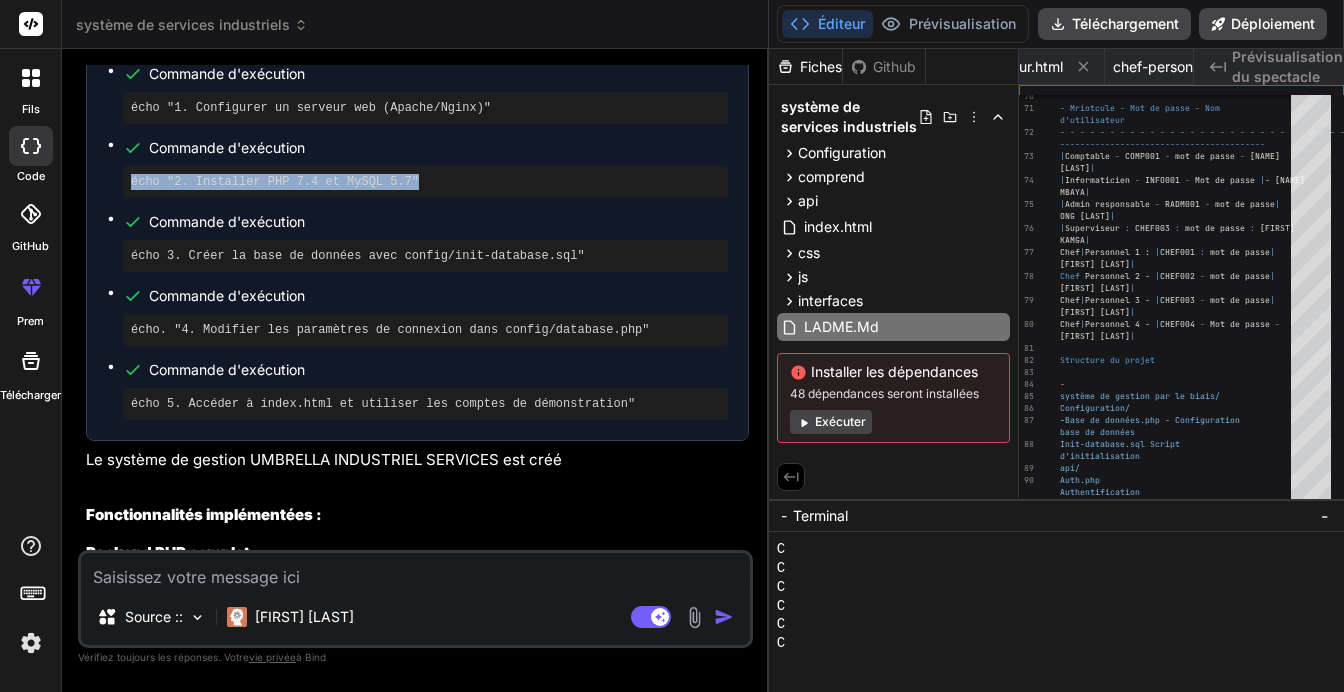 drag, startPoint x: 129, startPoint y: 187, endPoint x: 442, endPoint y: 201, distance: 313.31296 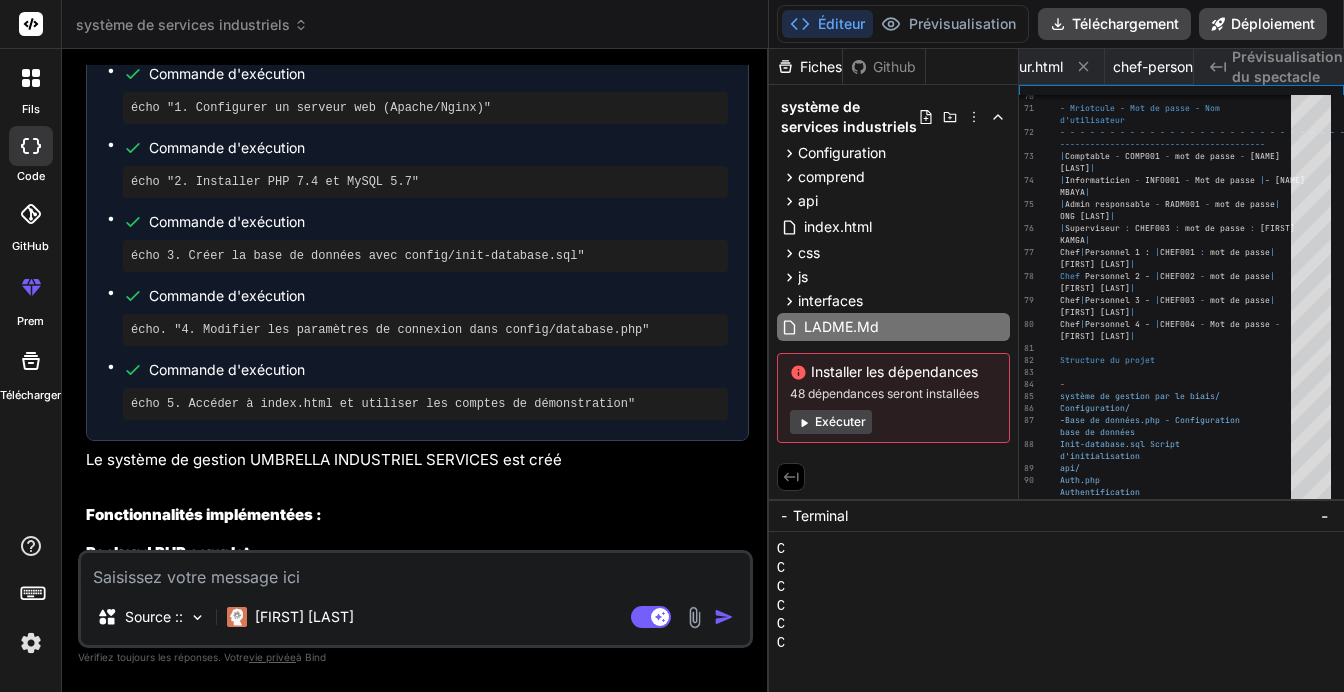 click on "écho 3. Créer la base de données avec config/init-database.sql"" at bounding box center (425, 256) 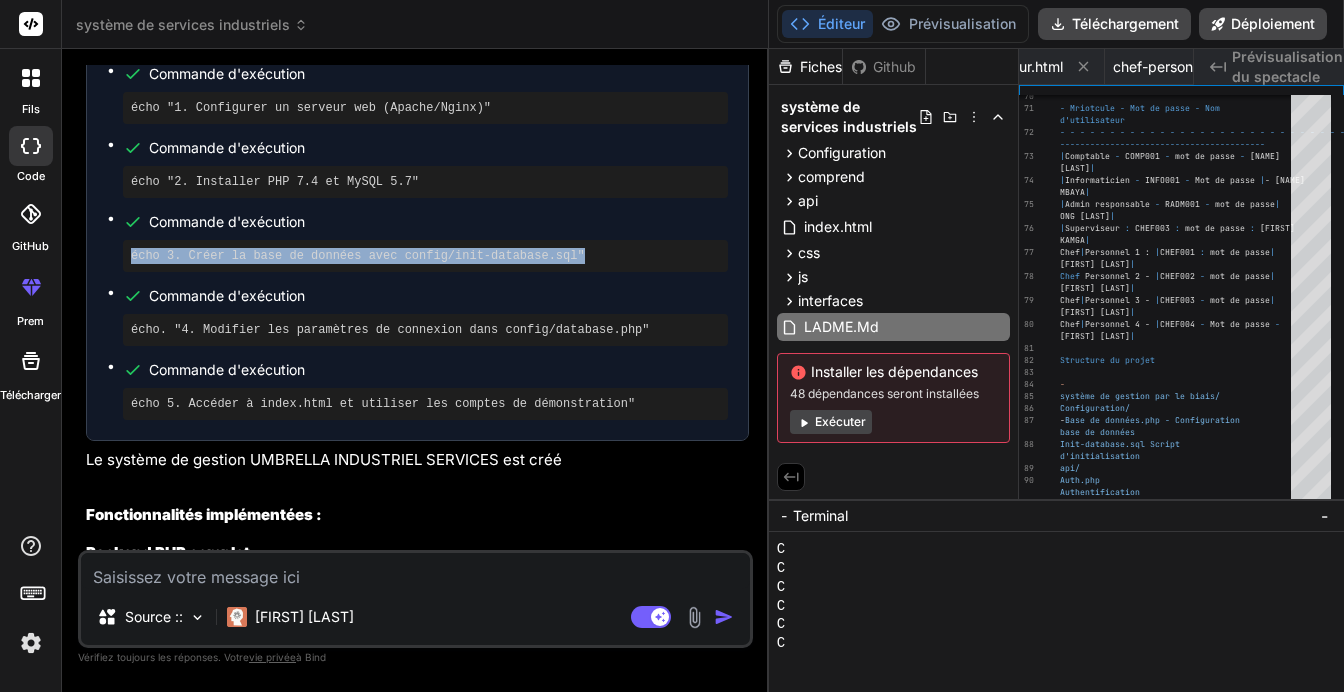 drag, startPoint x: 552, startPoint y: 262, endPoint x: 127, endPoint y: 270, distance: 425.0753 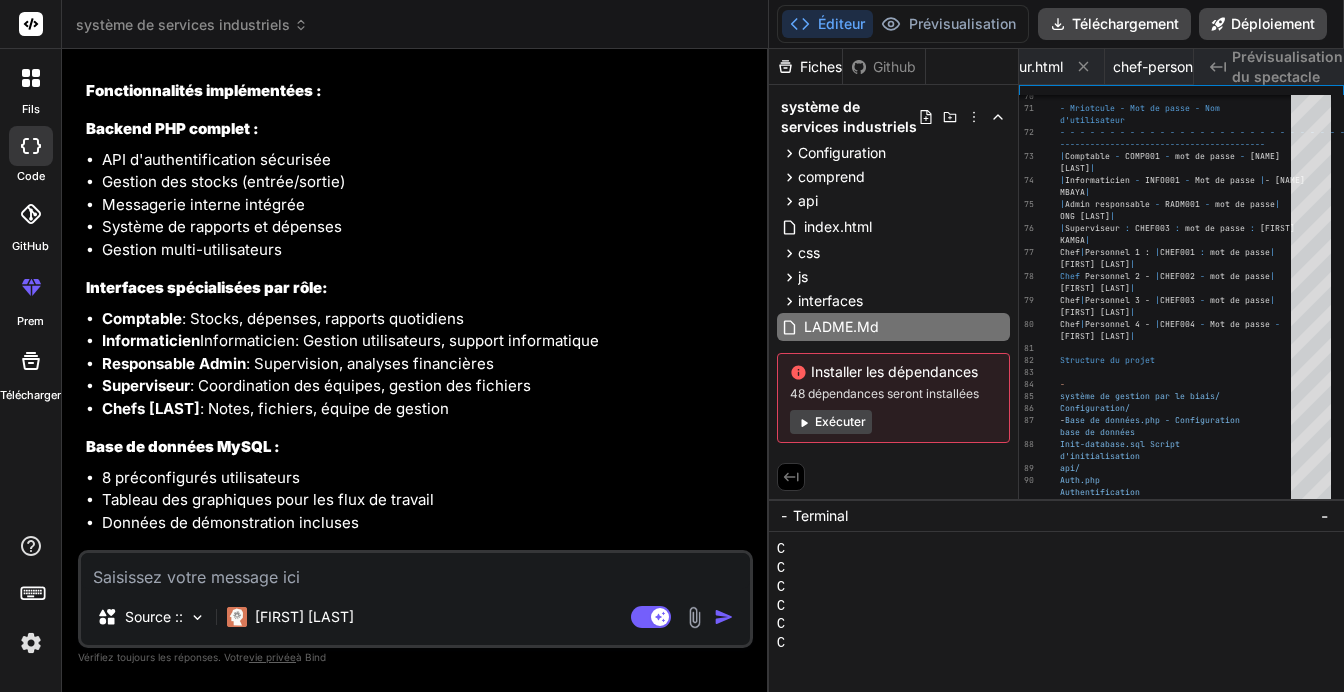 scroll, scrollTop: 3075, scrollLeft: 0, axis: vertical 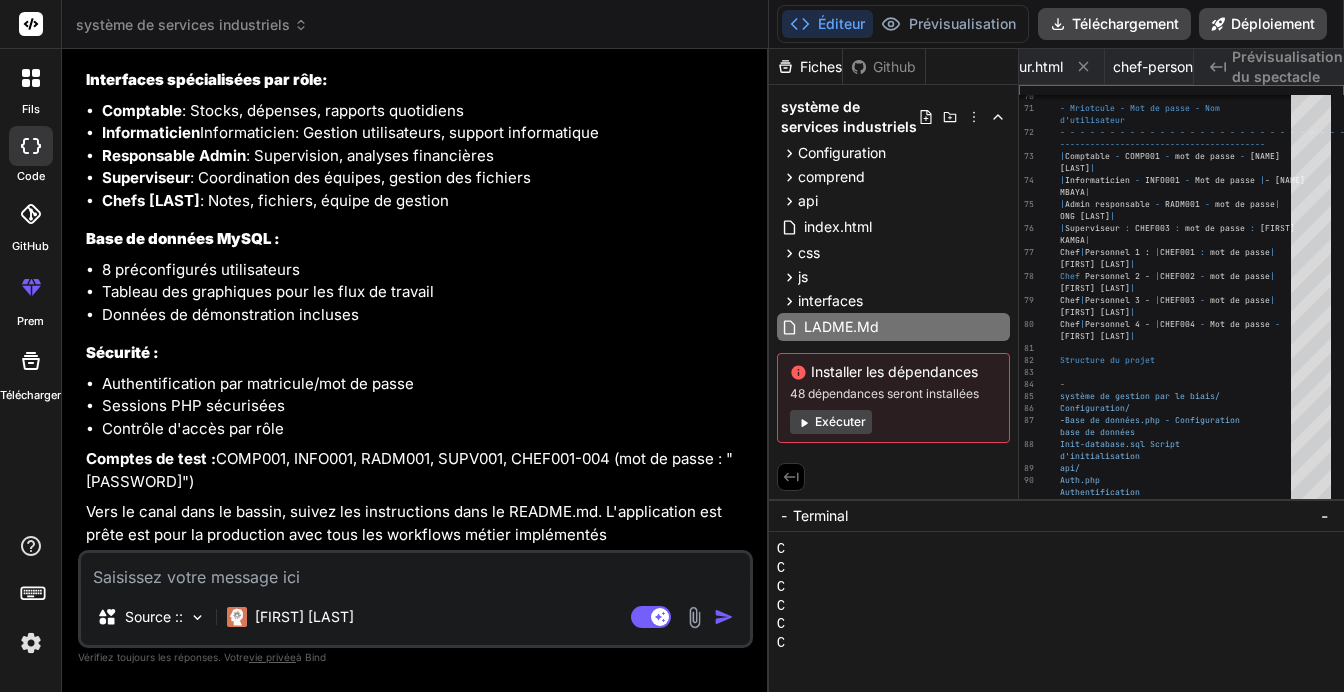 click on "Exécuter" at bounding box center (831, 422) 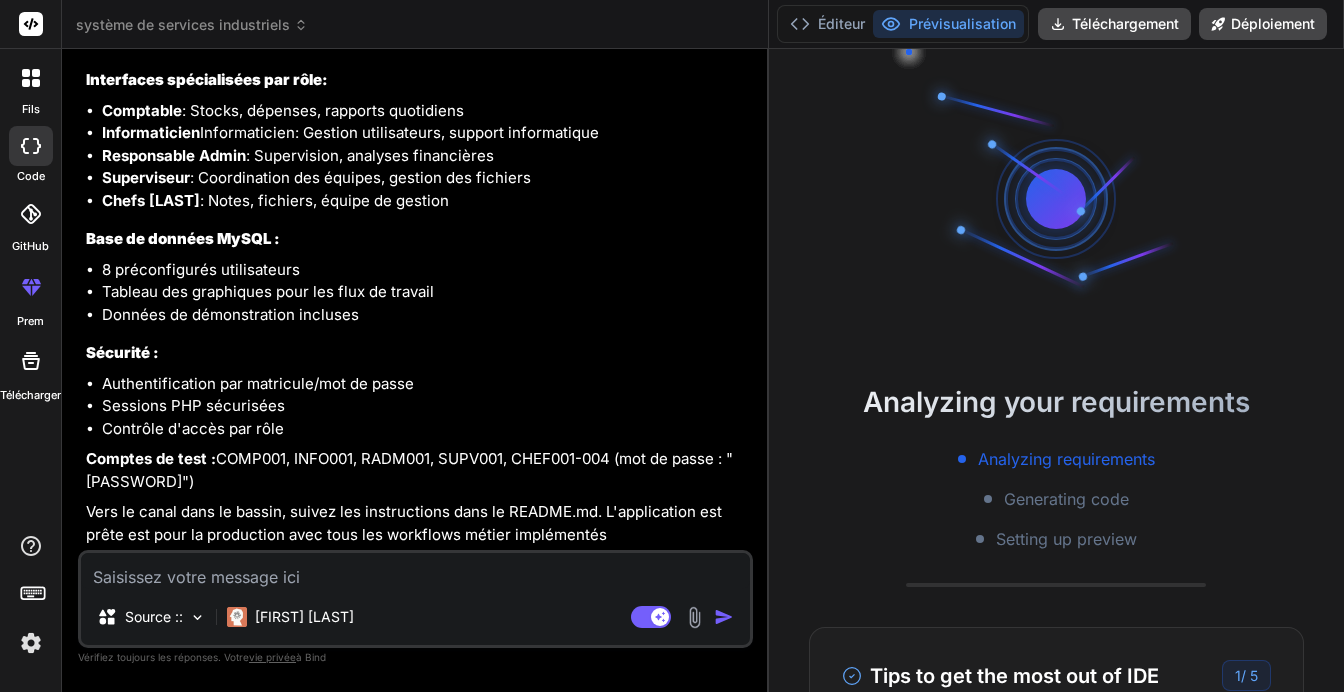 scroll, scrollTop: 396, scrollLeft: 0, axis: vertical 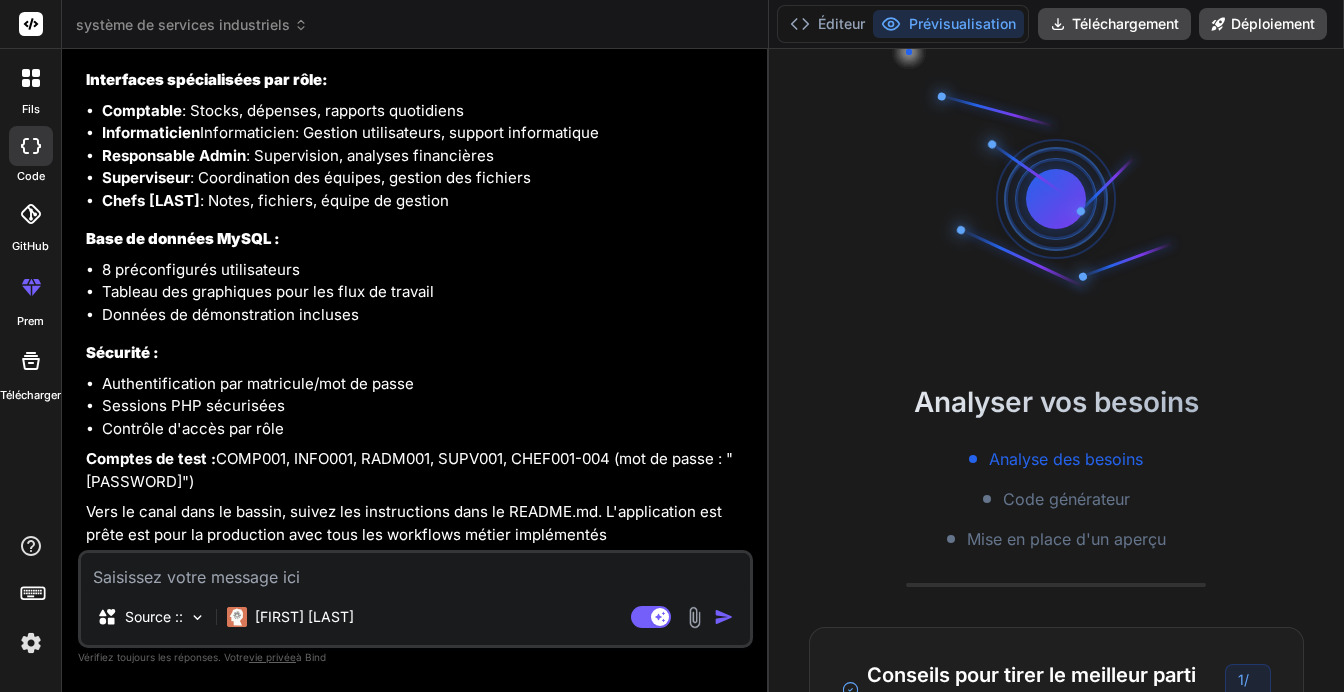 click at bounding box center [415, 571] 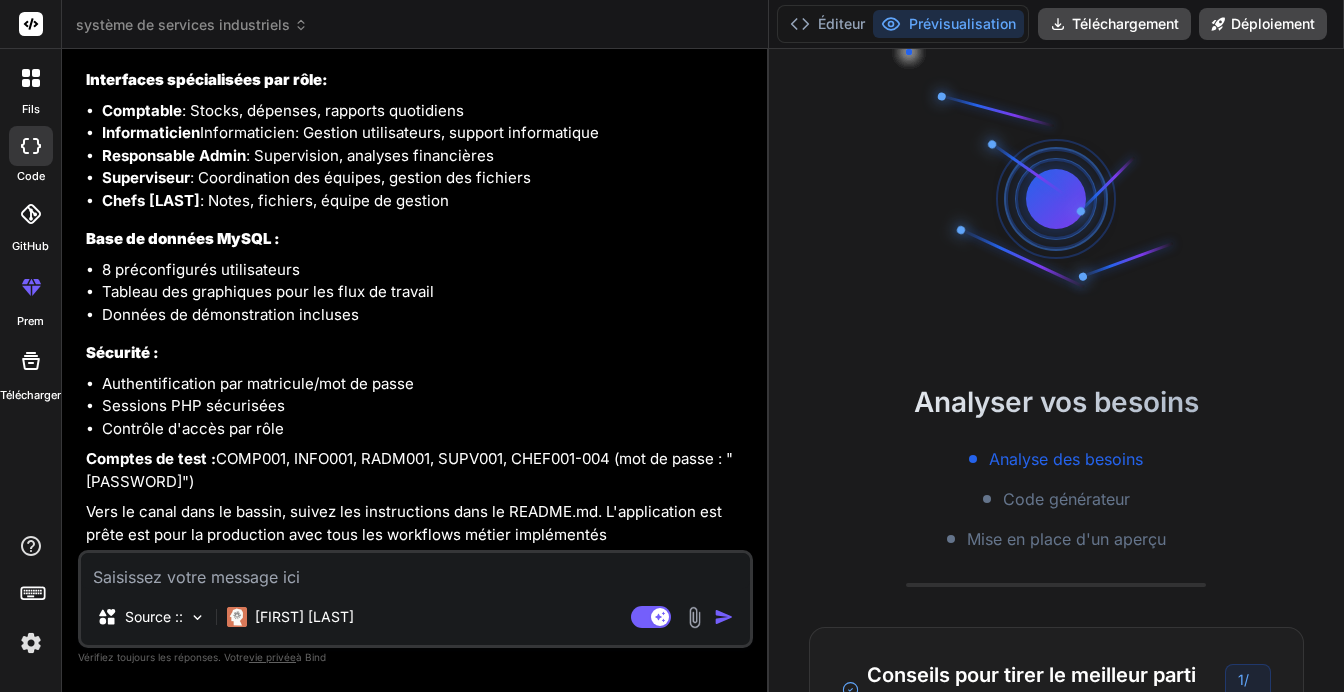 type on "c" 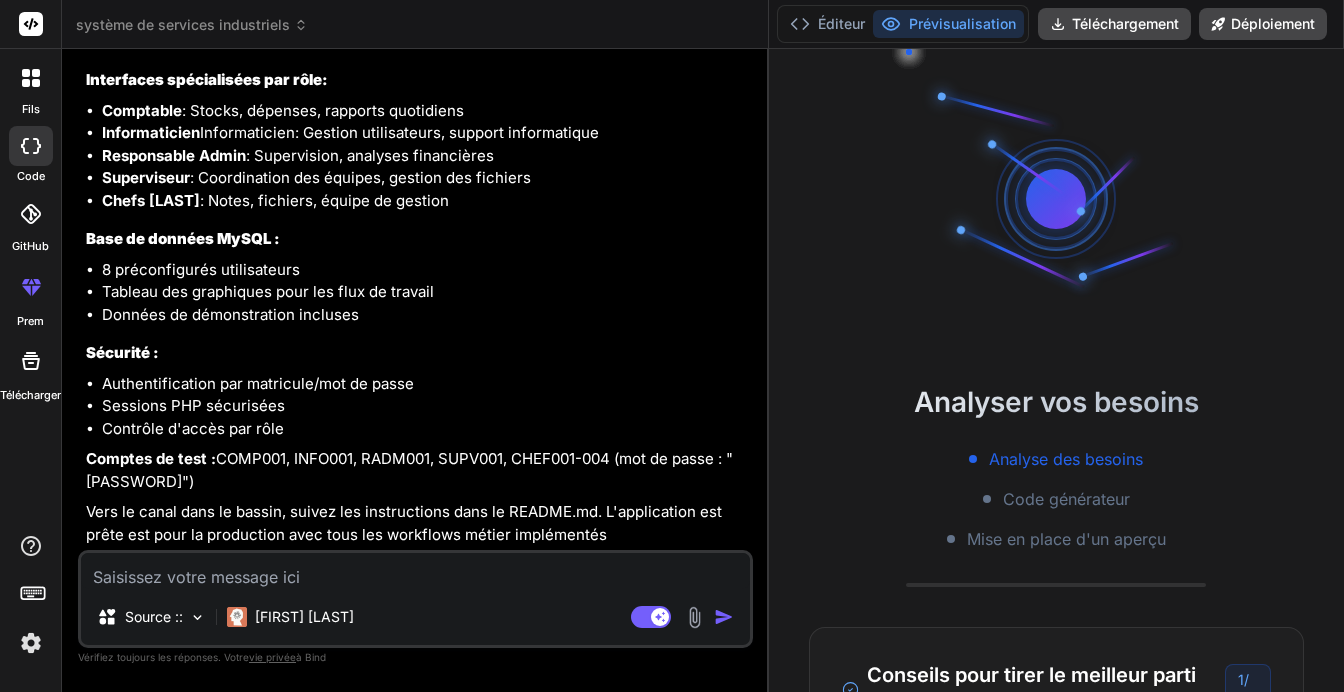 type on "x" 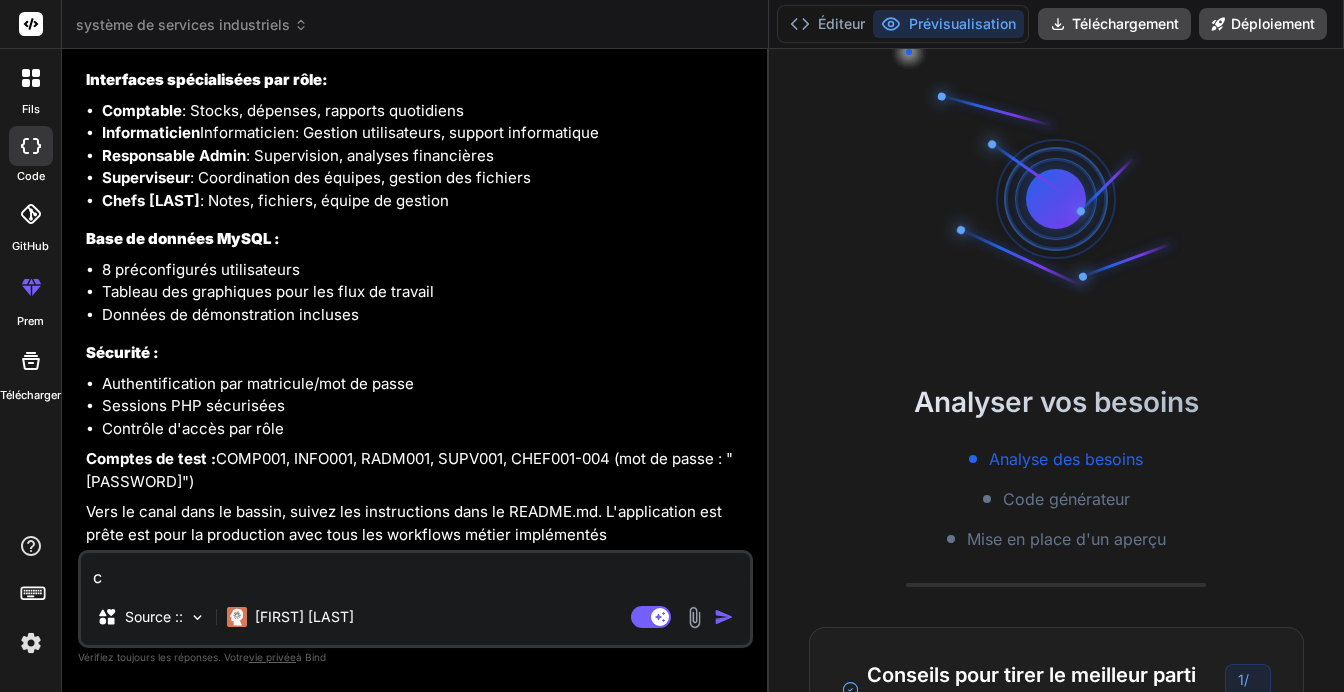 type on "co" 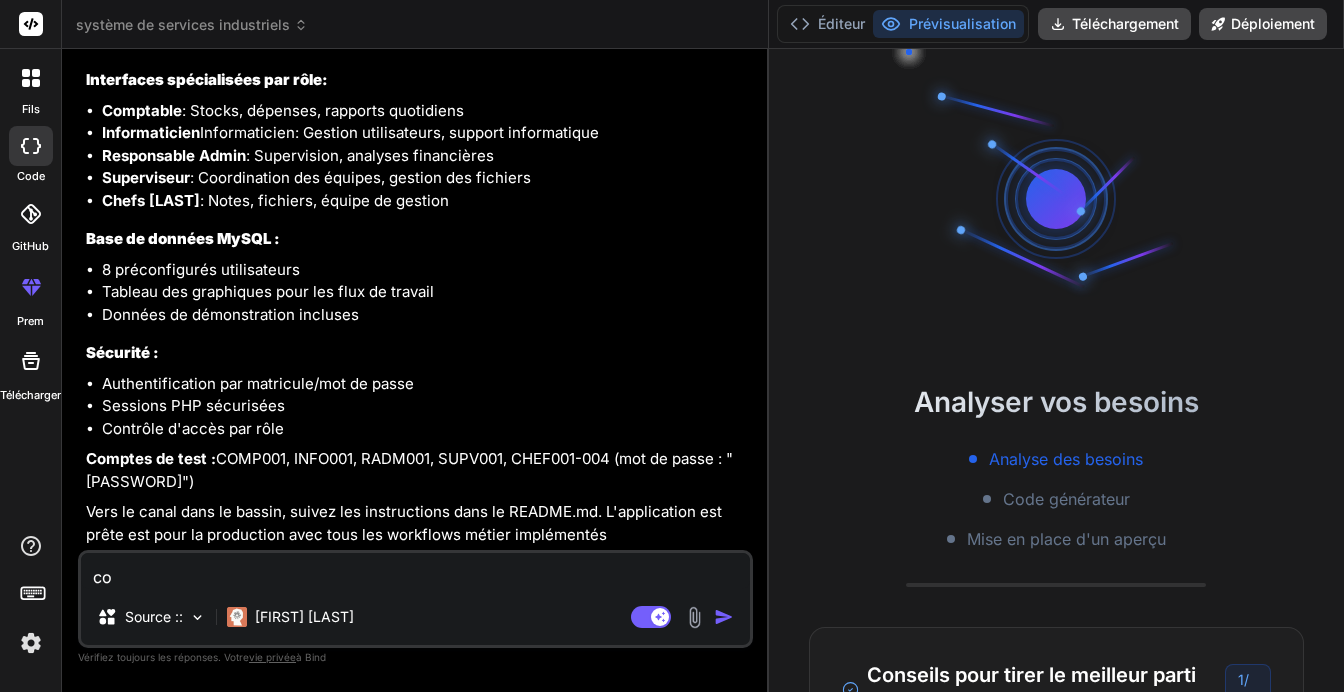 type on "com" 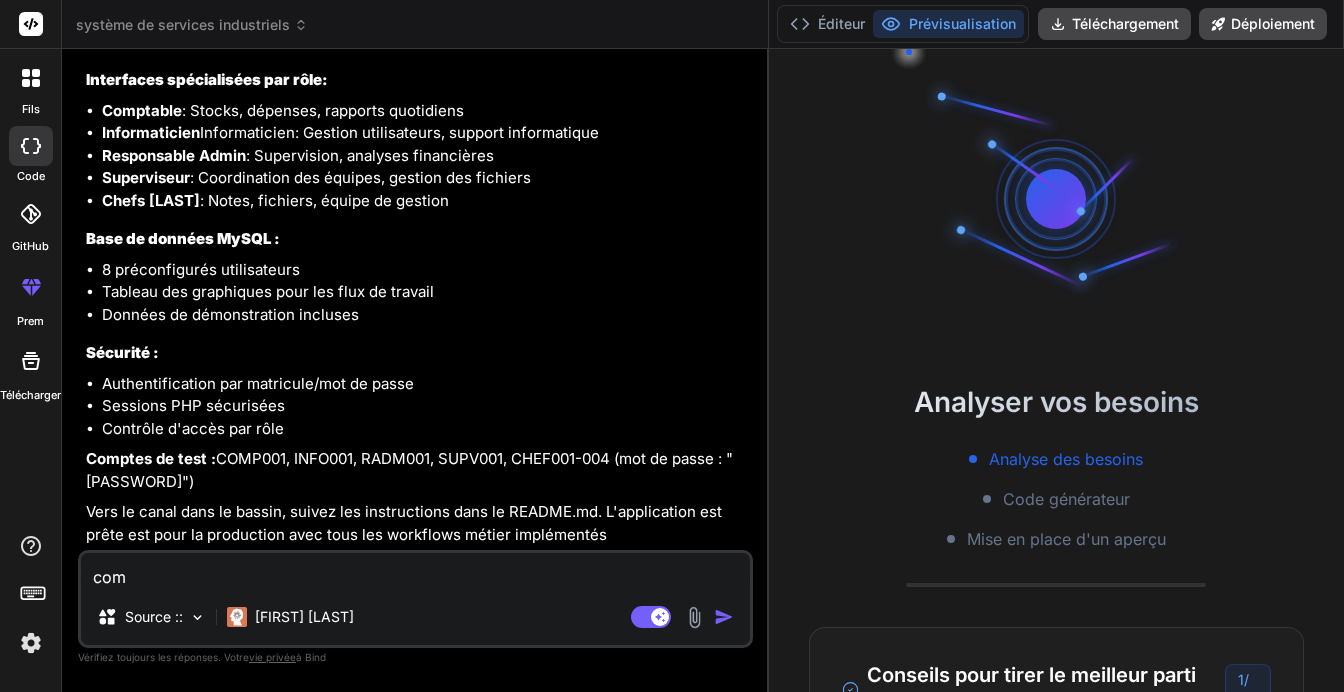 type on "comm" 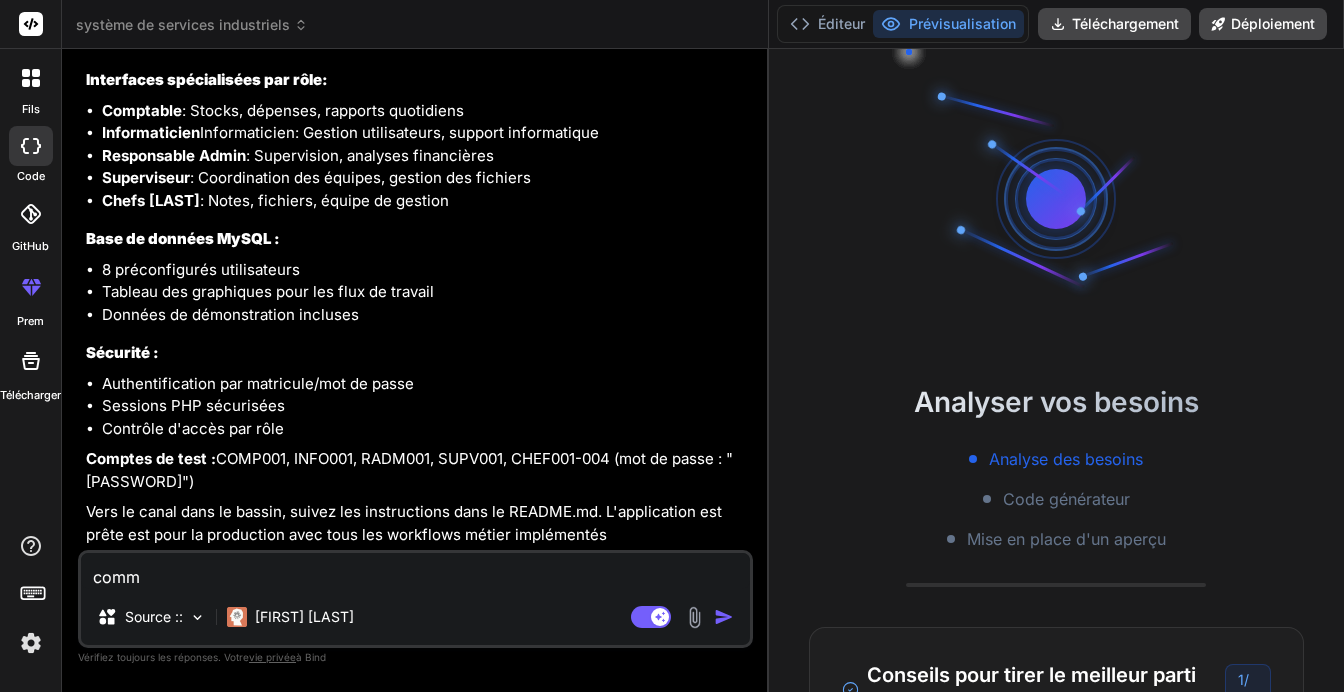 type on "comme" 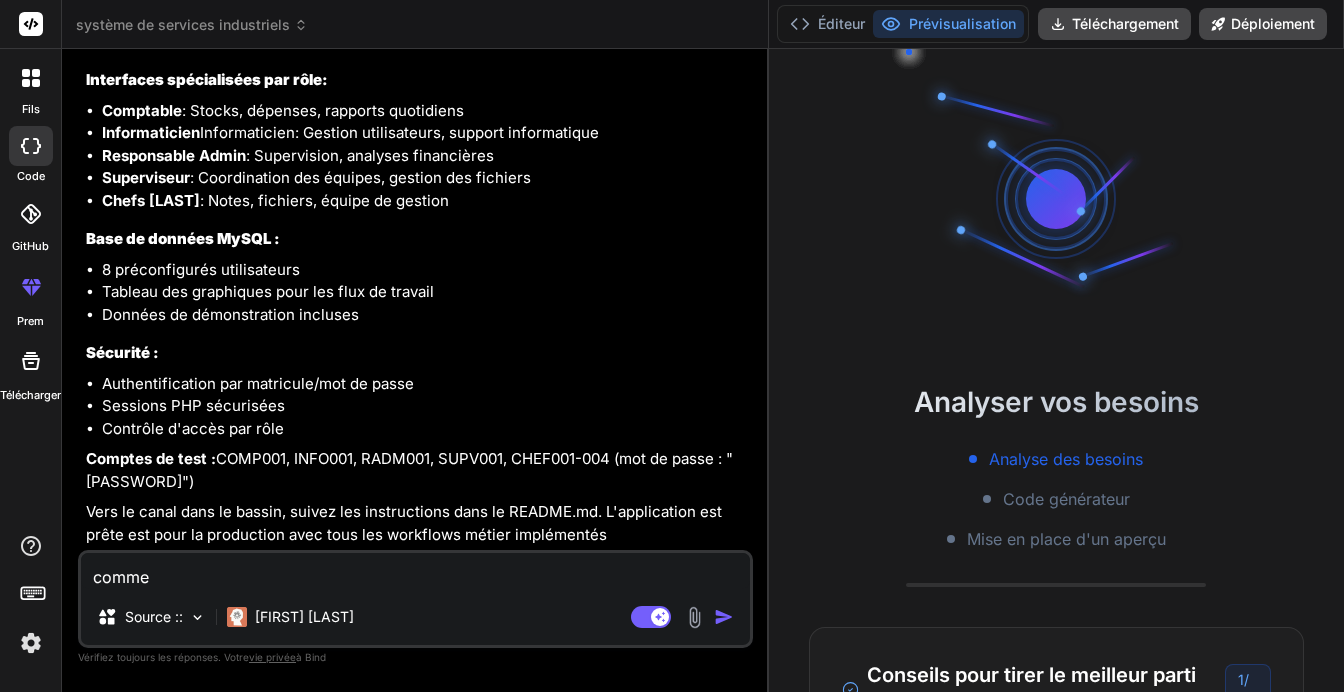 type on "commen" 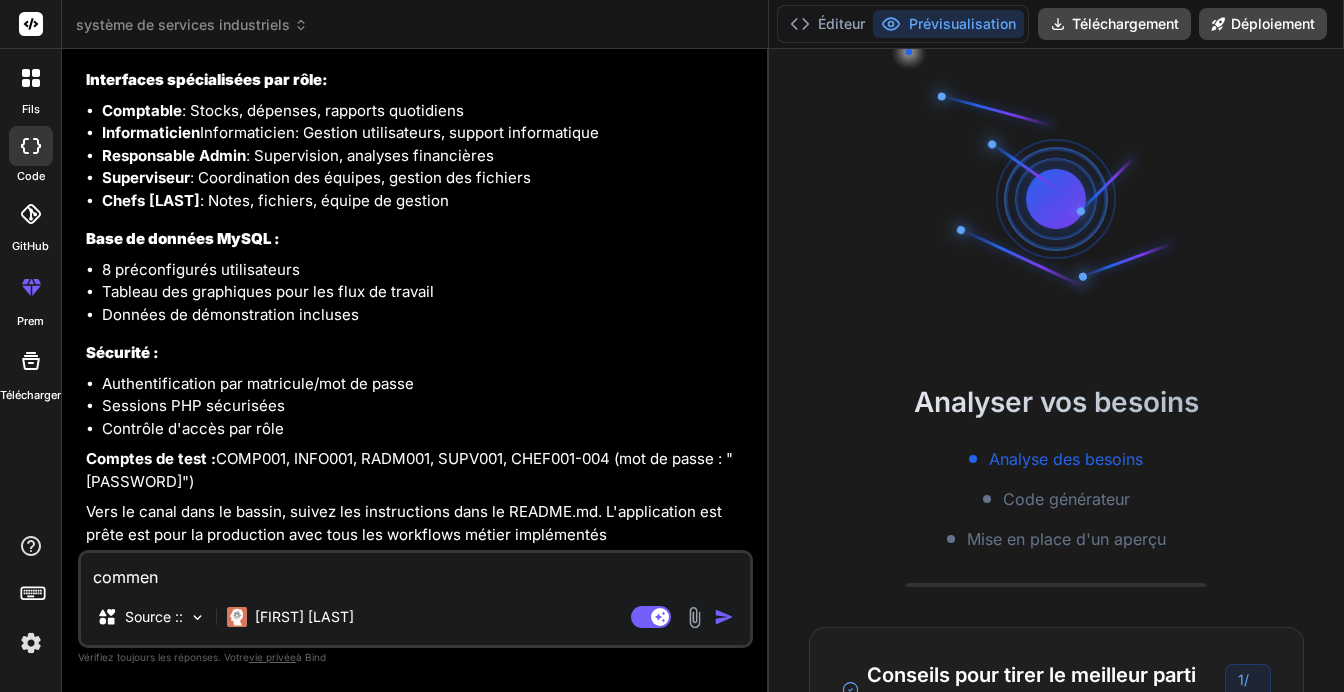 type on "comment" 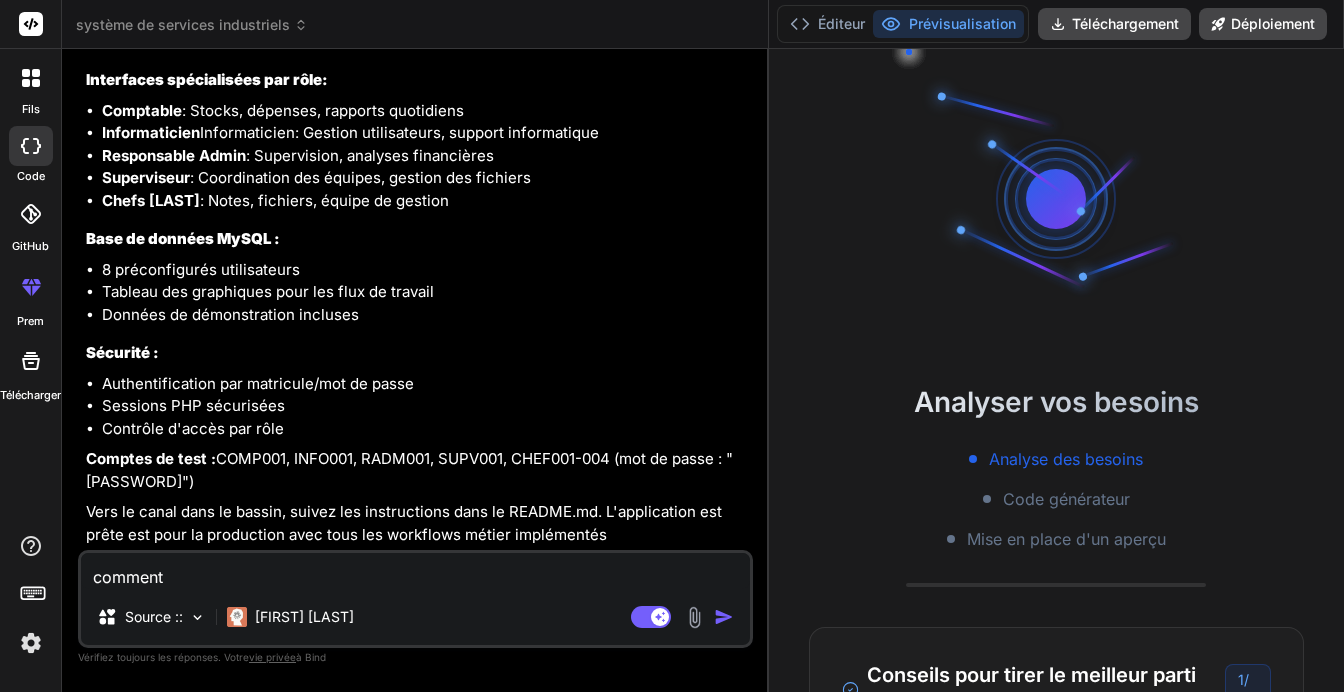 type on "comment" 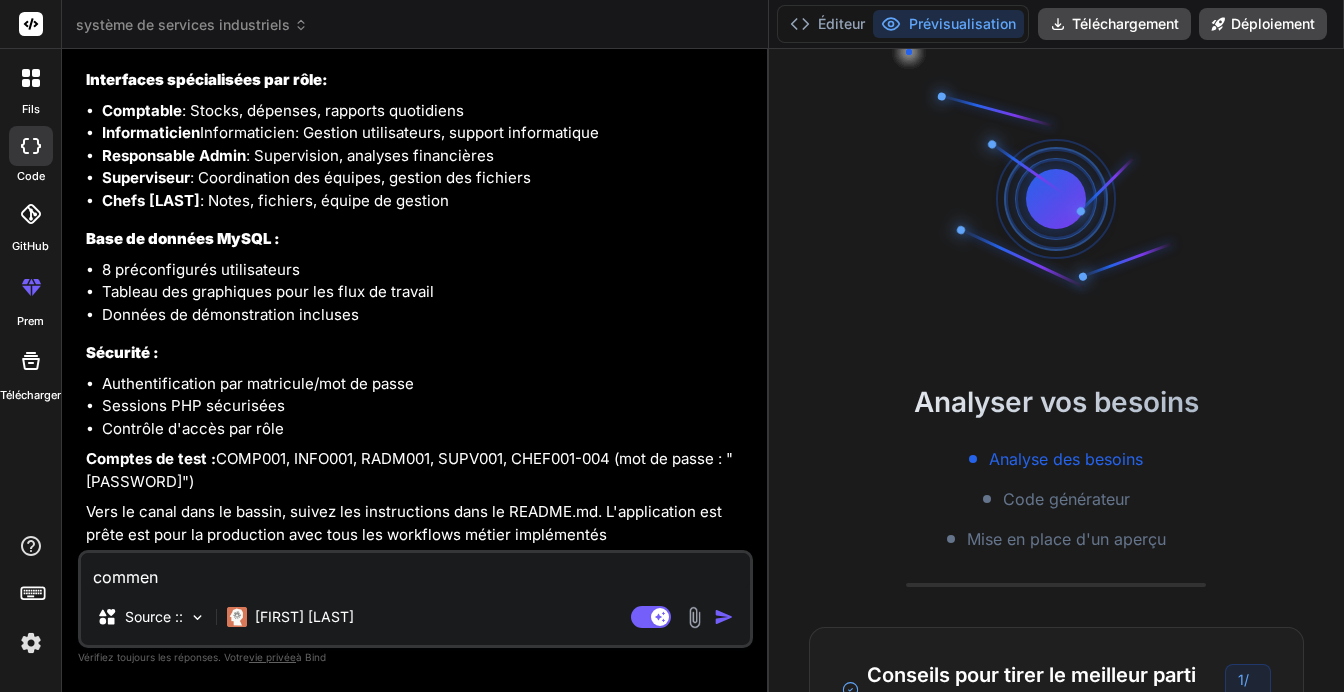type on "comme" 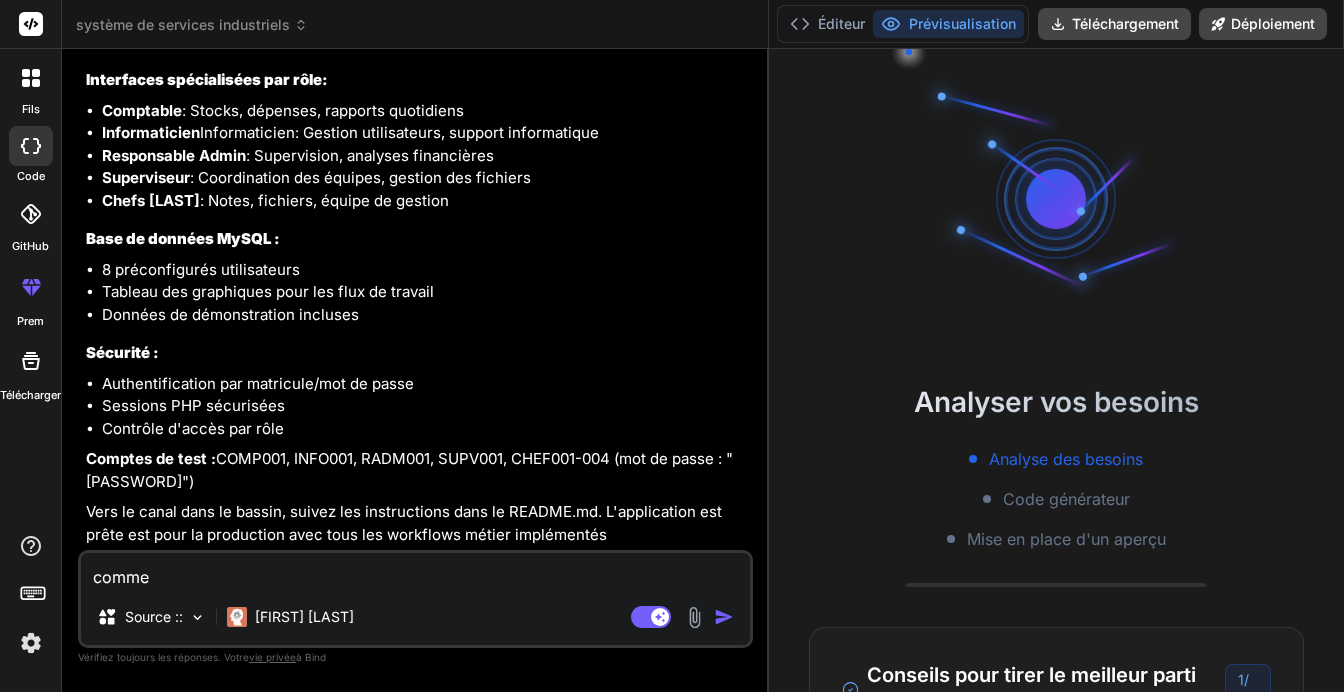 type on "comm" 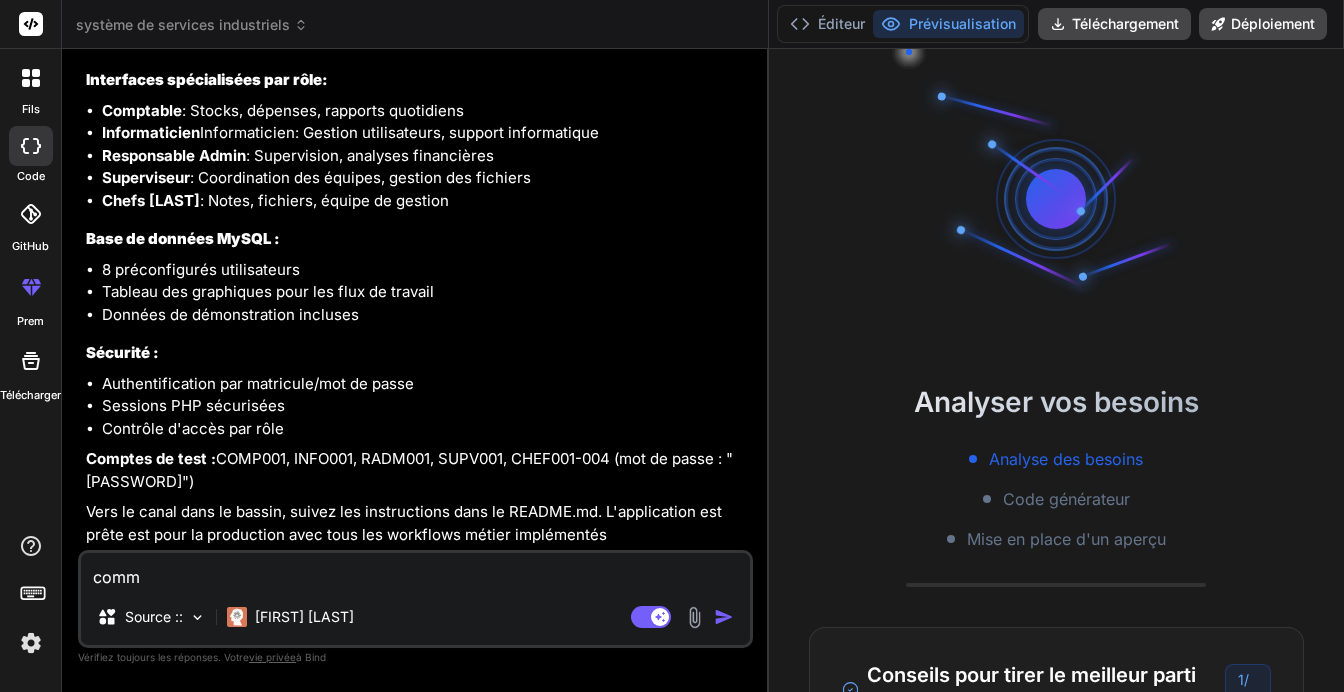 type on "com" 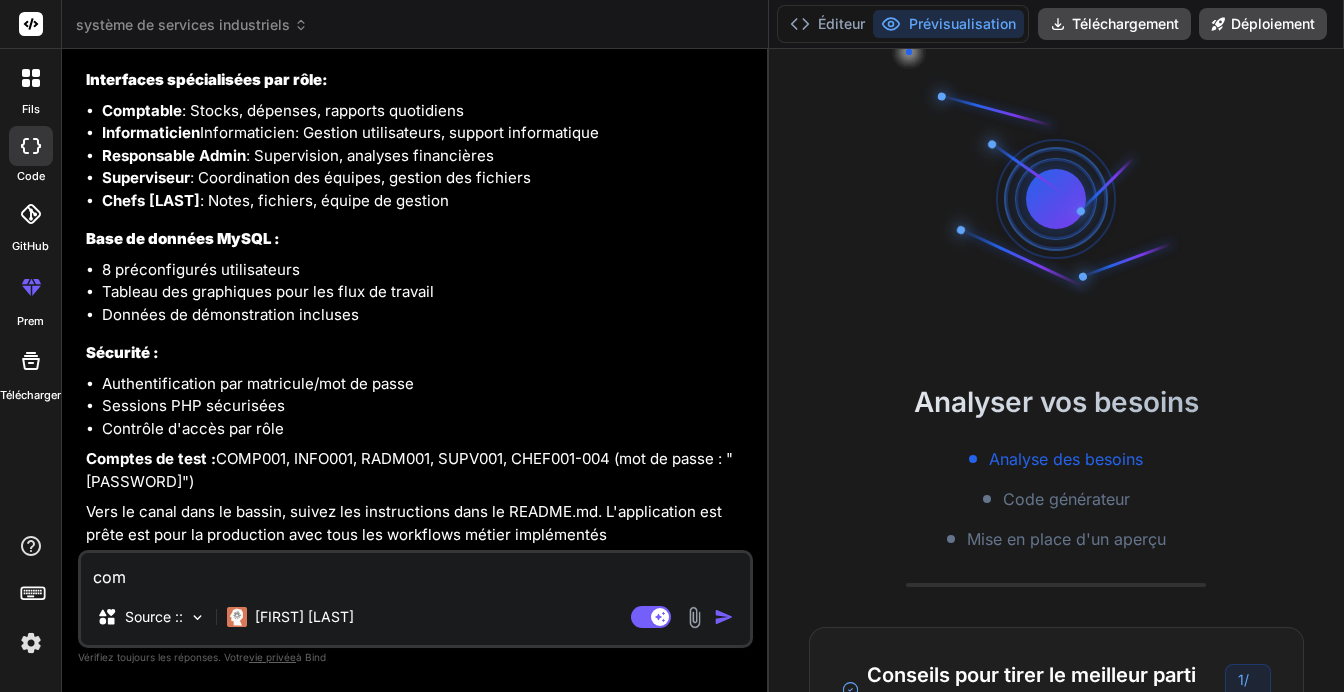 type on "co" 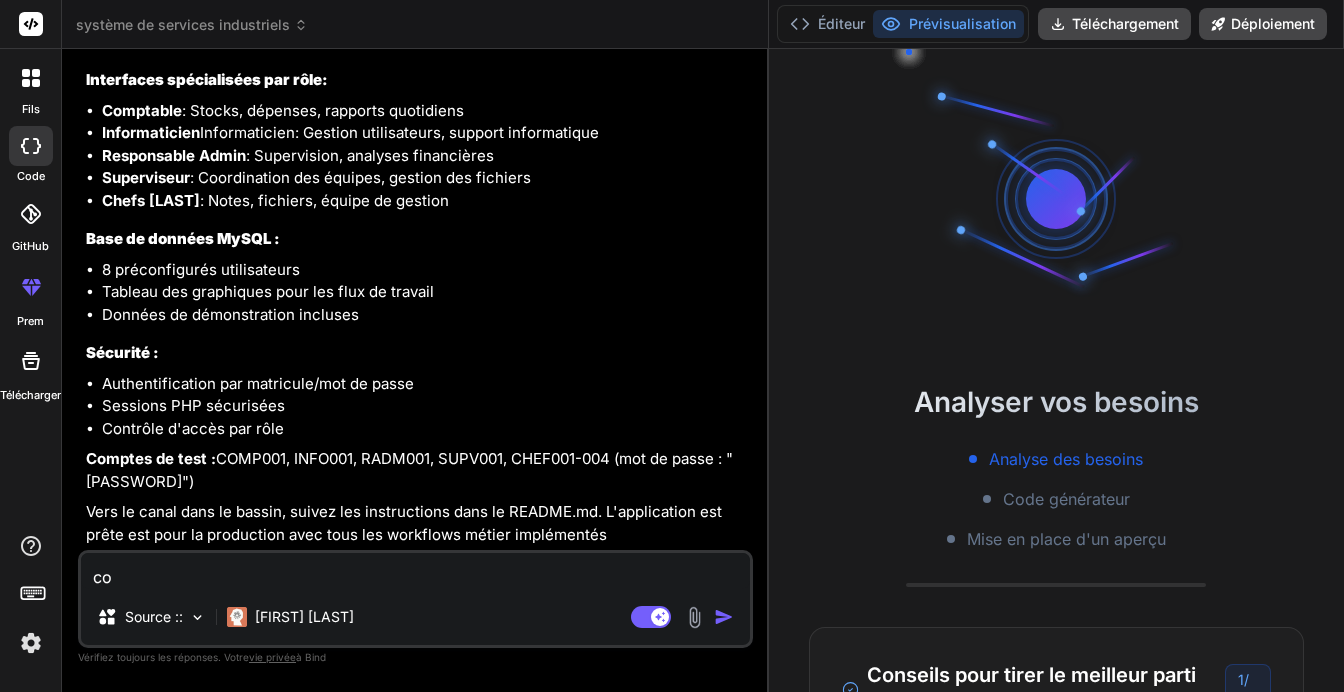type on "c" 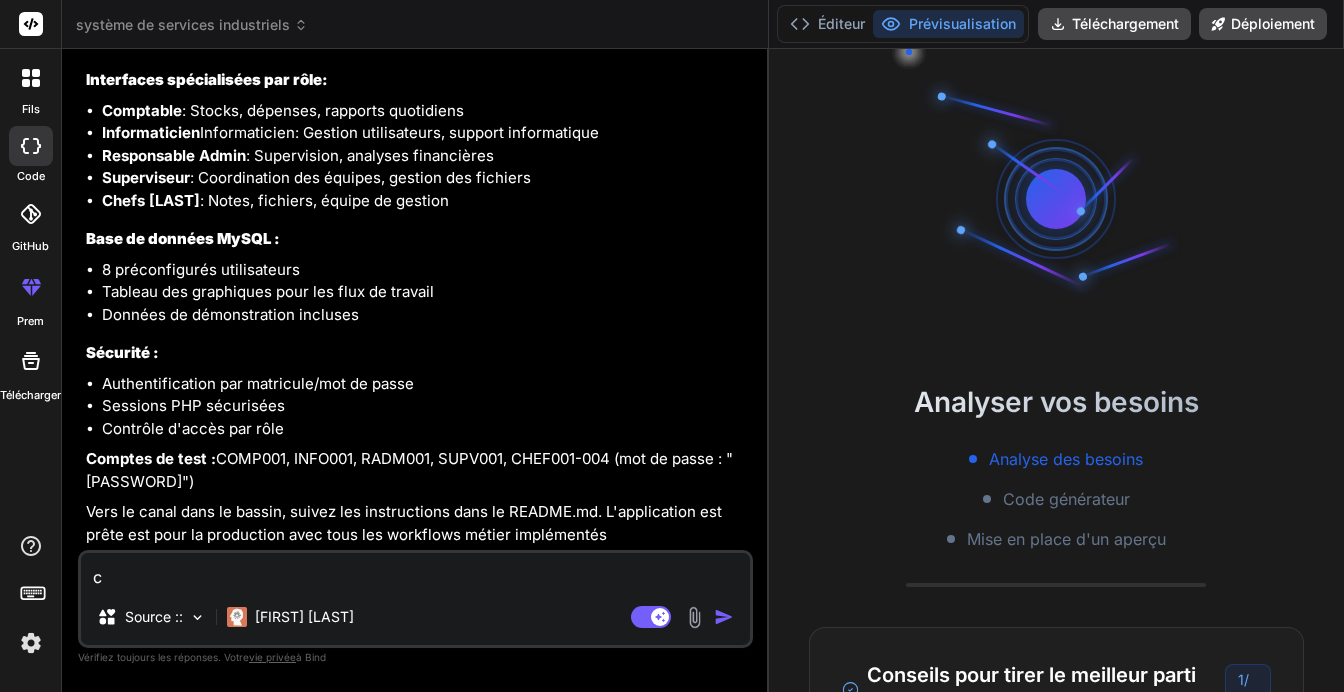 type 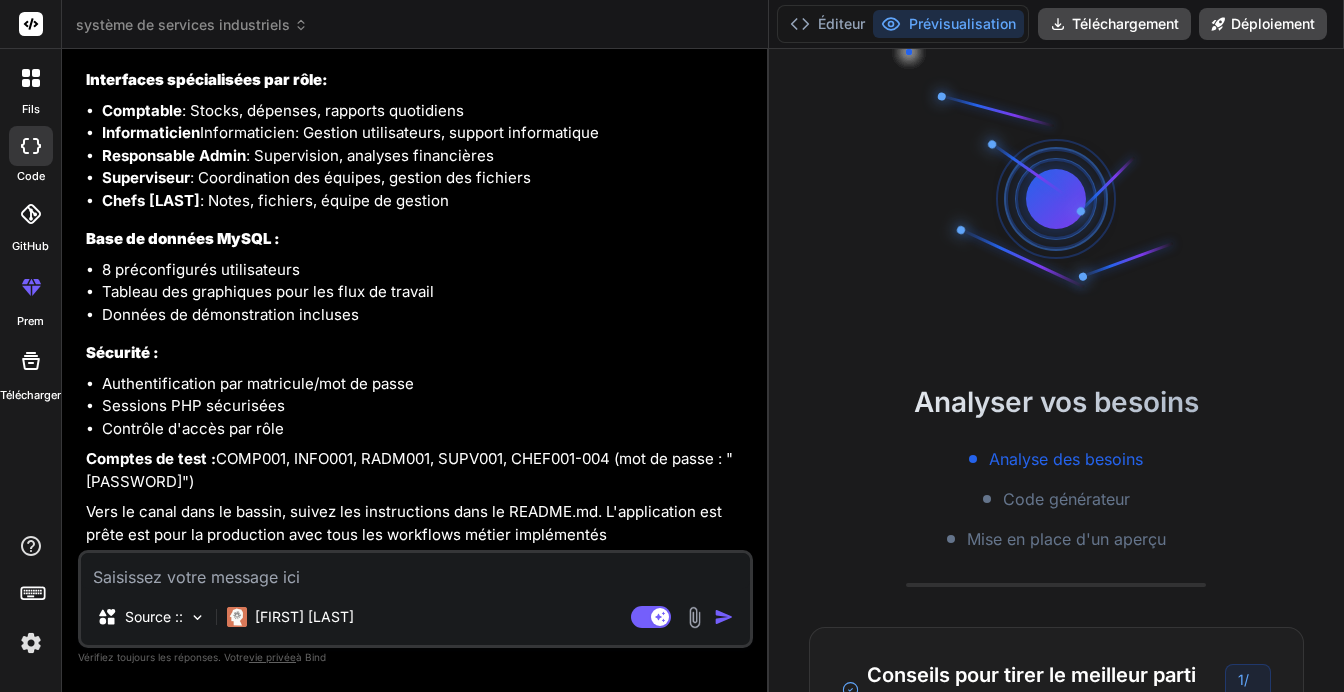 type on "j" 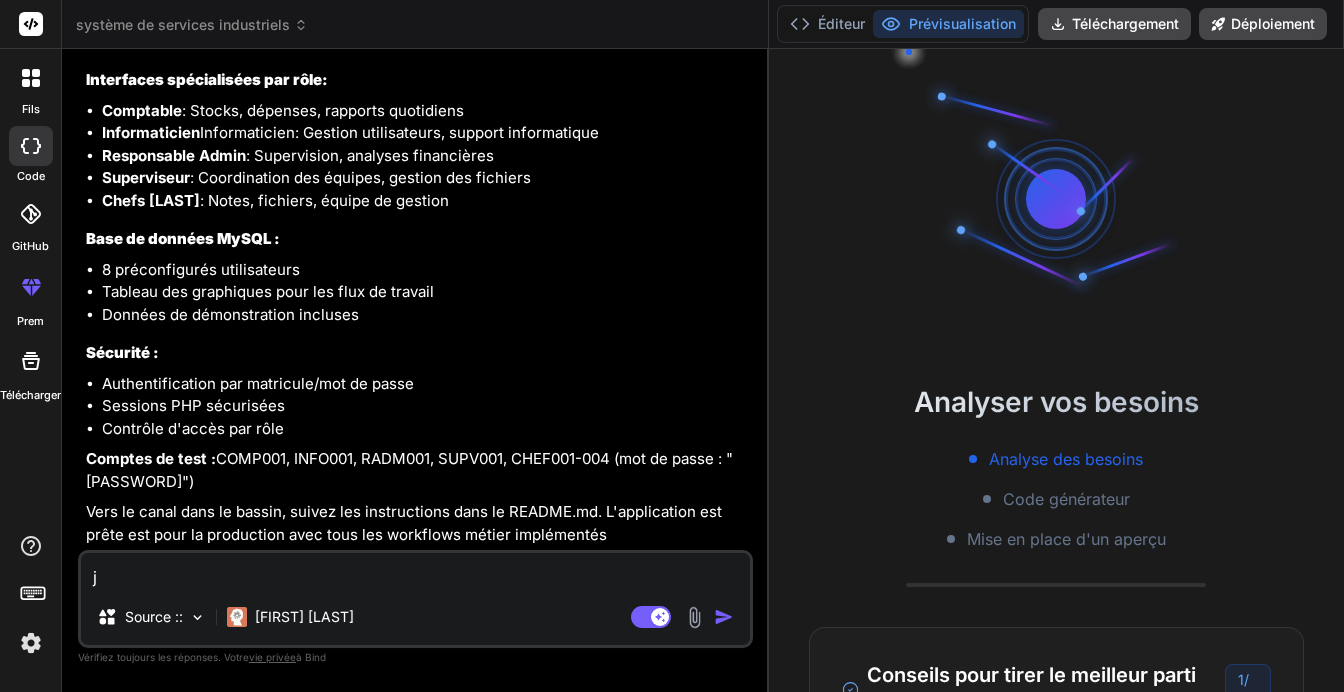 type on "je" 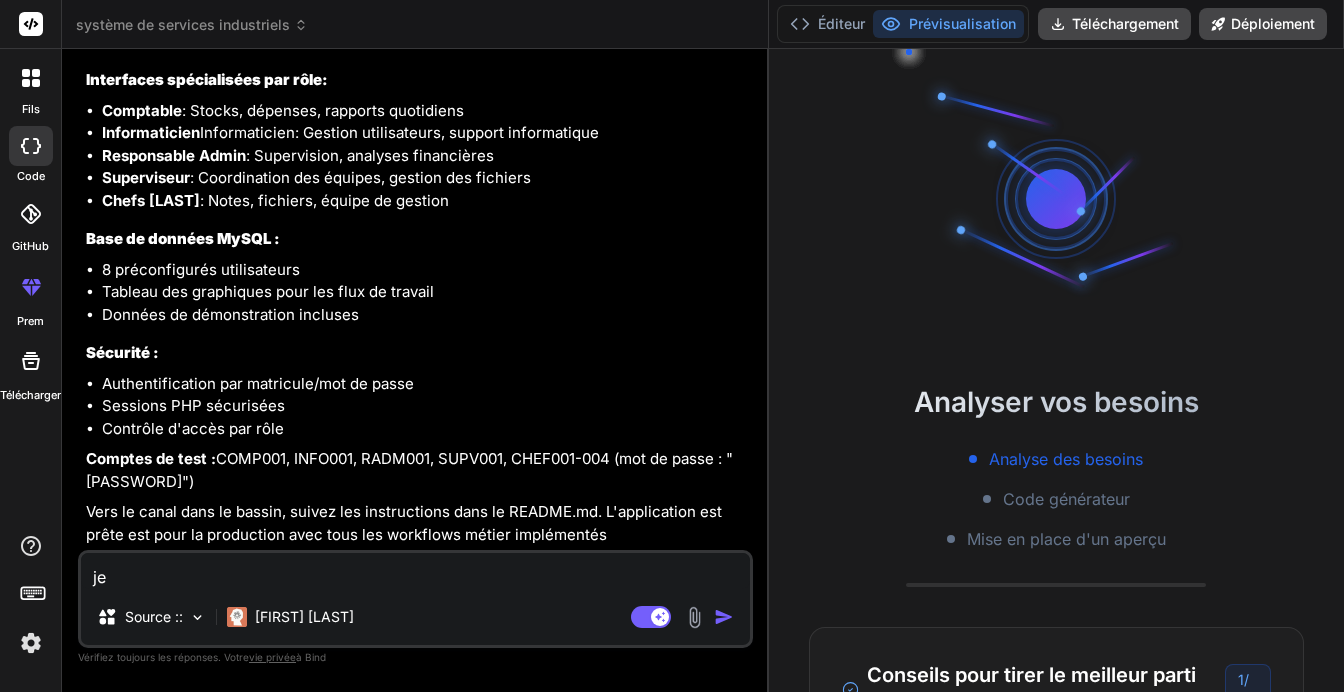 type on "je" 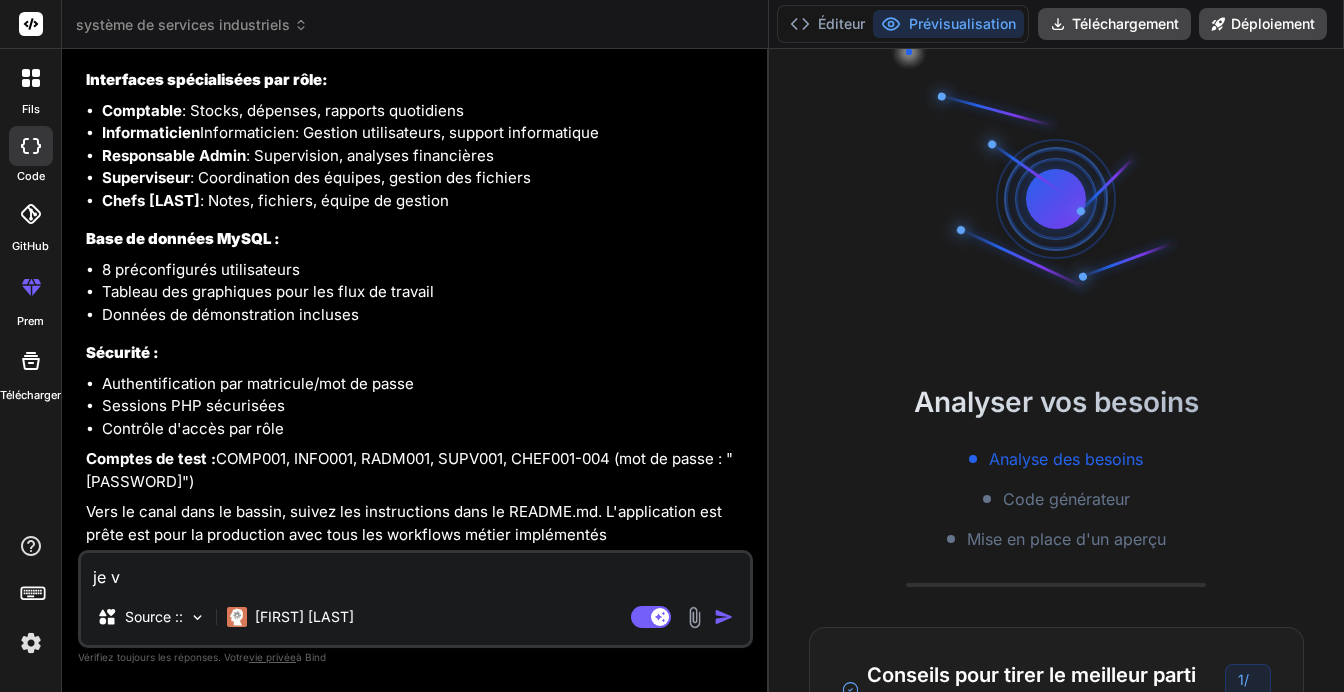 type on "je va" 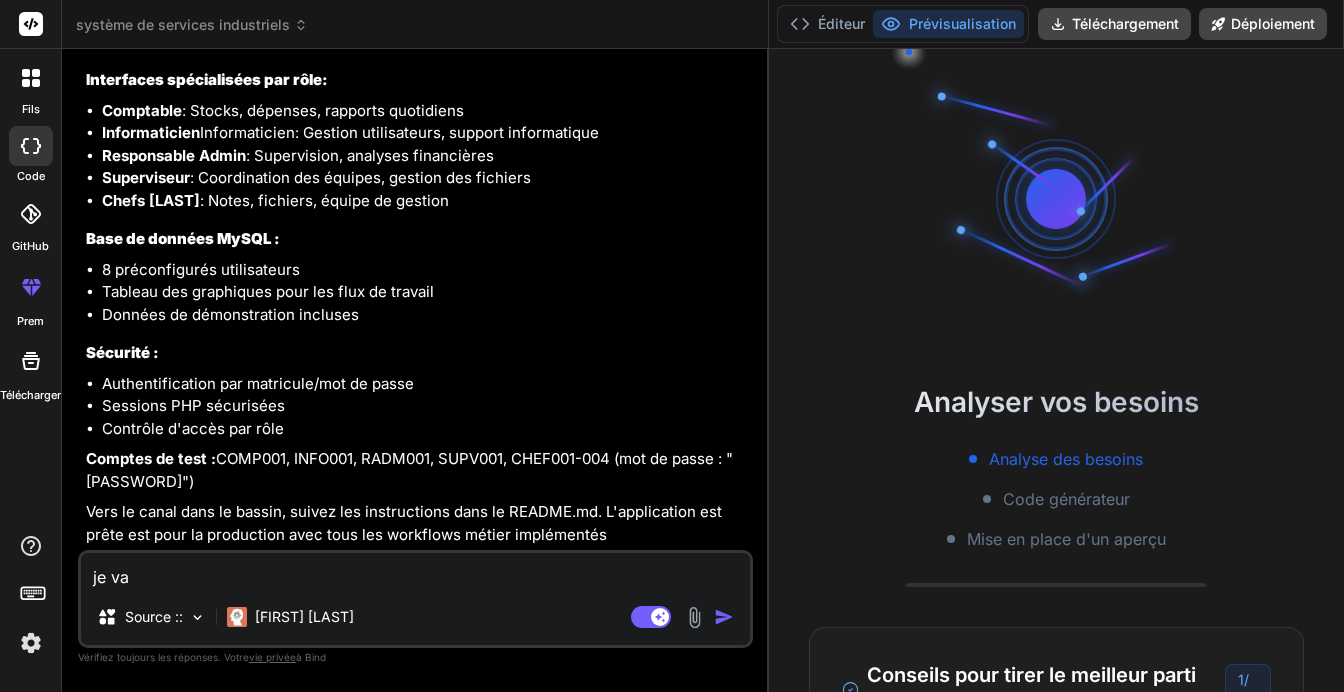 type on "je vai" 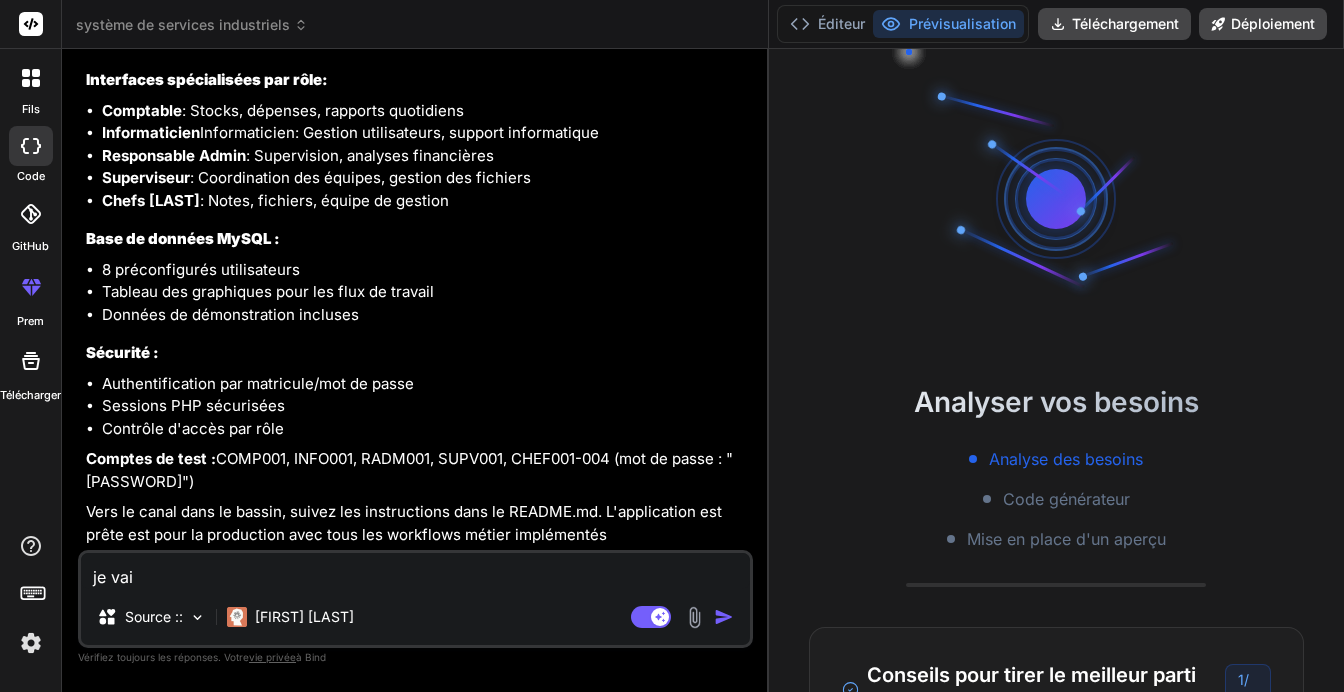 type on "je vais" 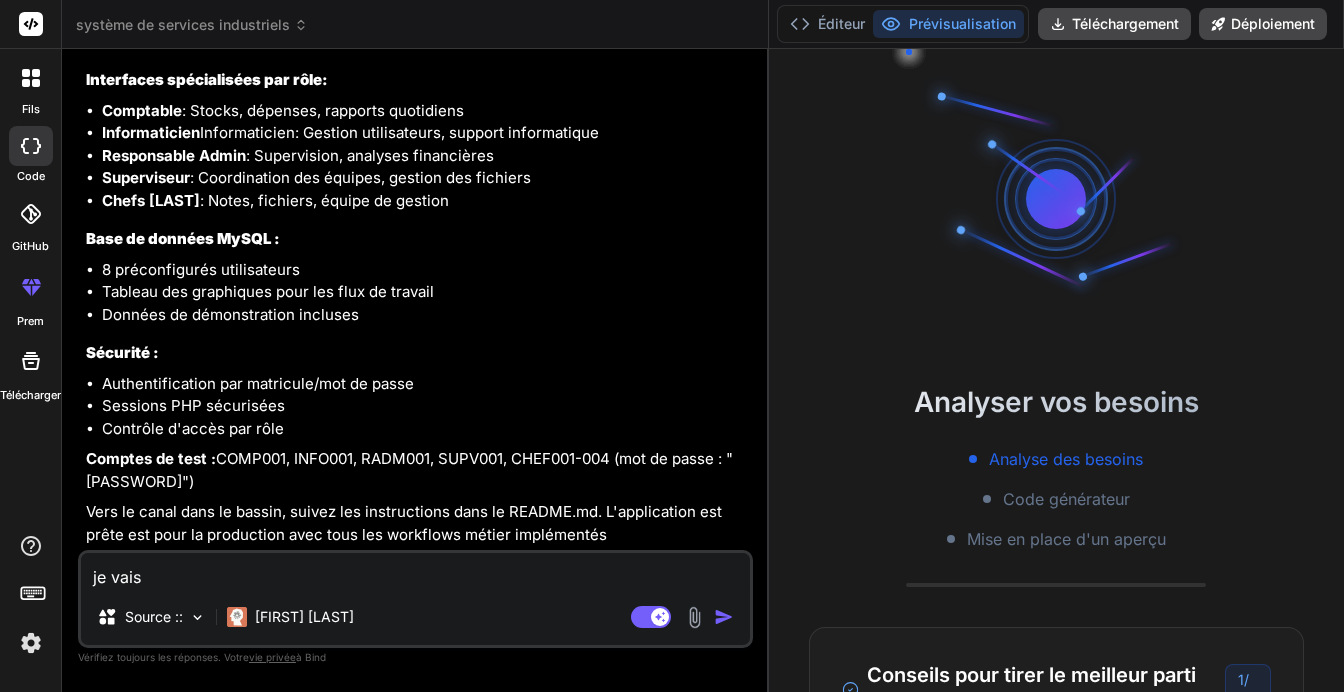 type on "je vais" 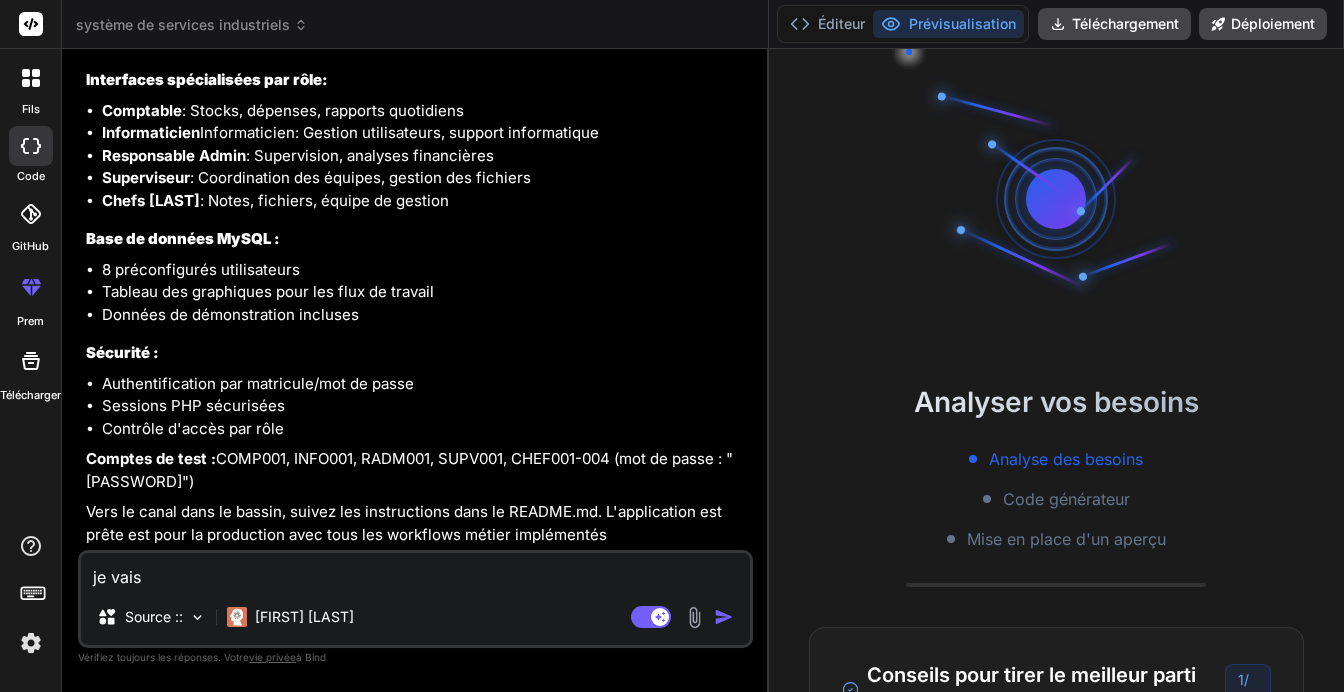 type on "je vais i" 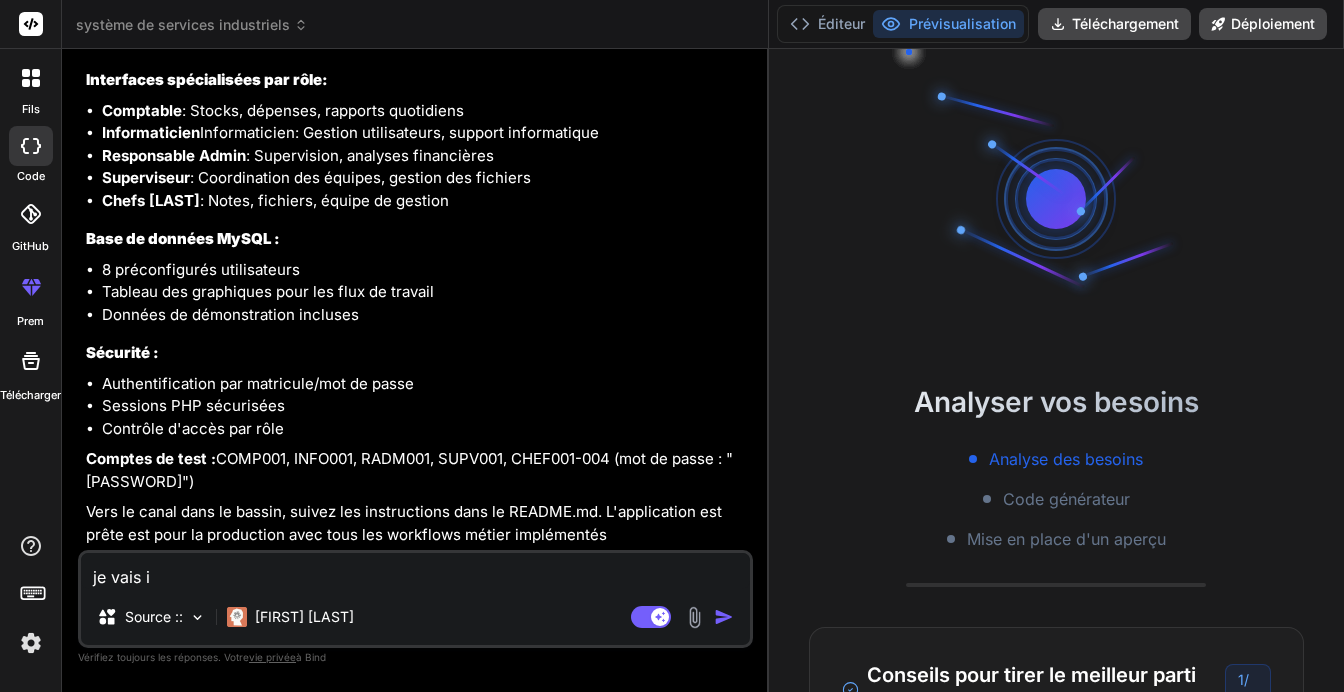 type on "x" 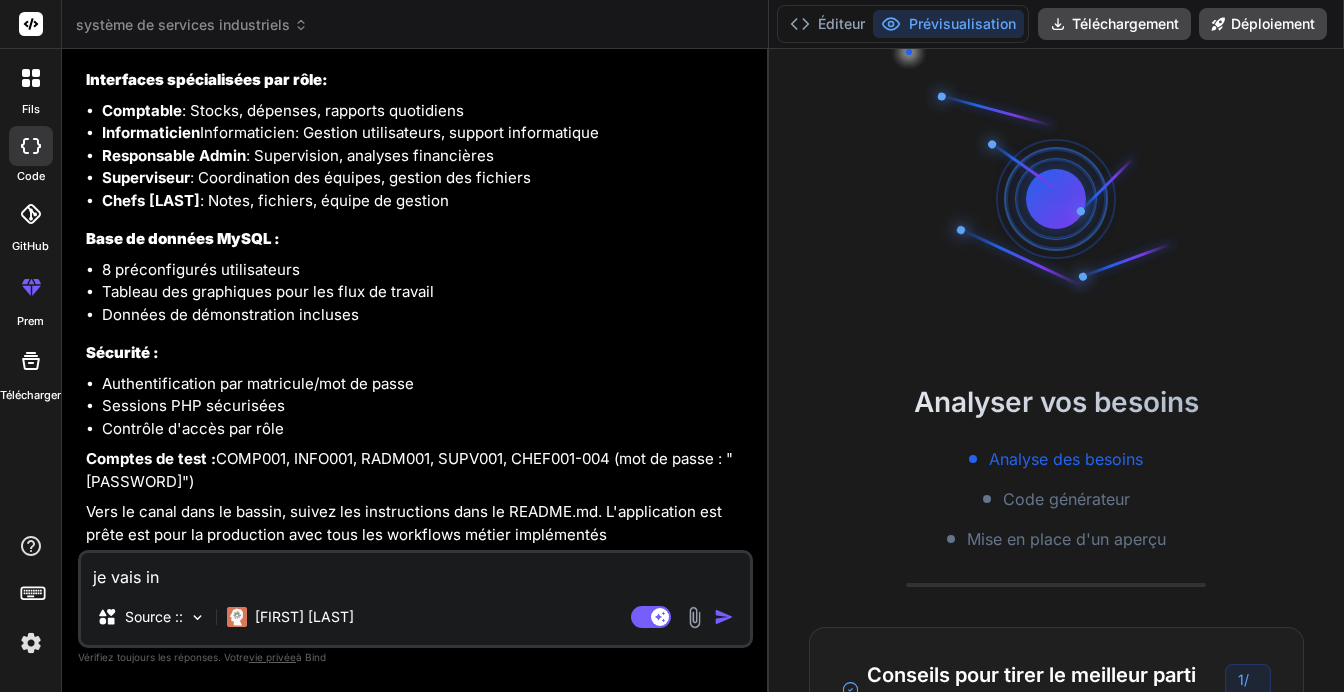 type on "je vais ins" 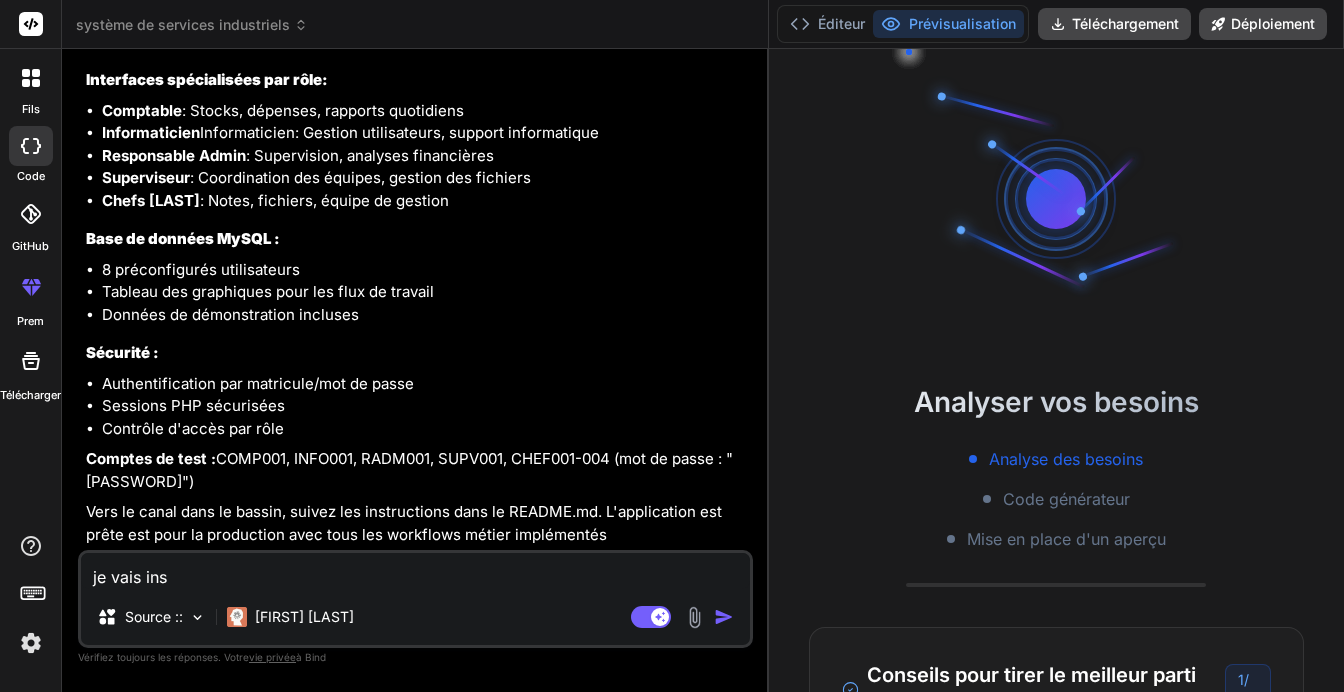 type on "je vais inst" 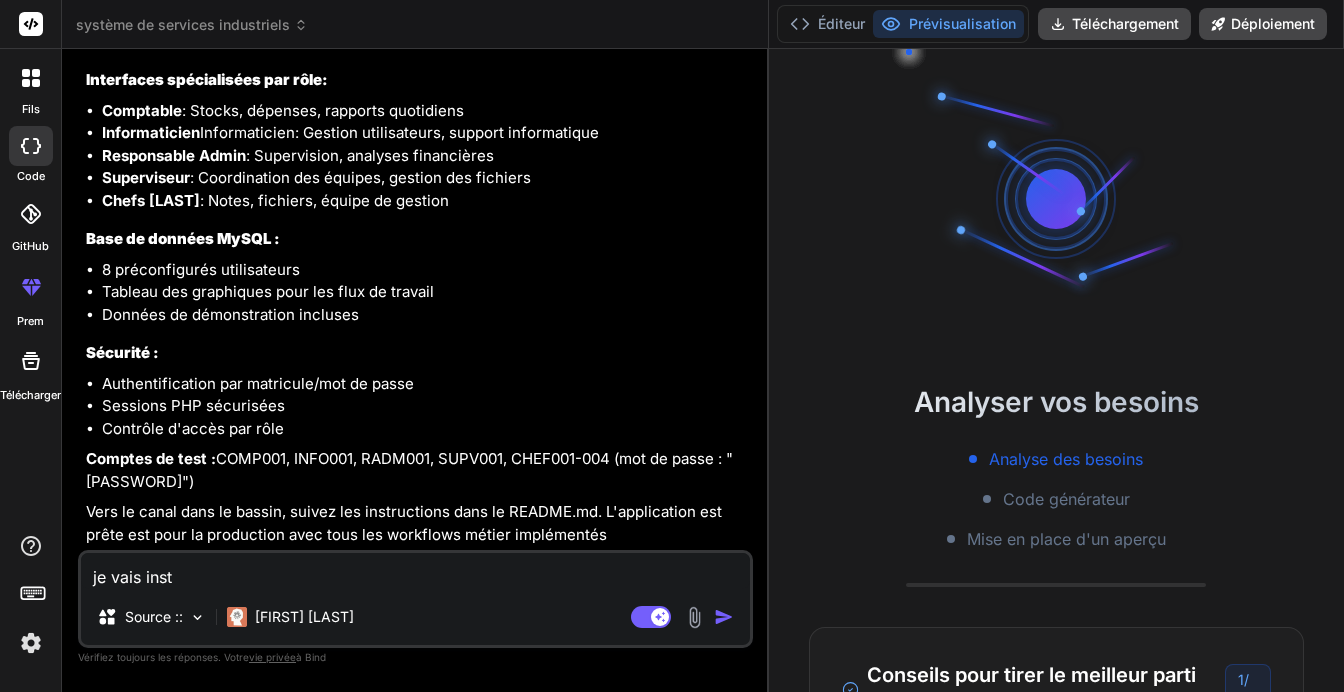 type on "je vais insta" 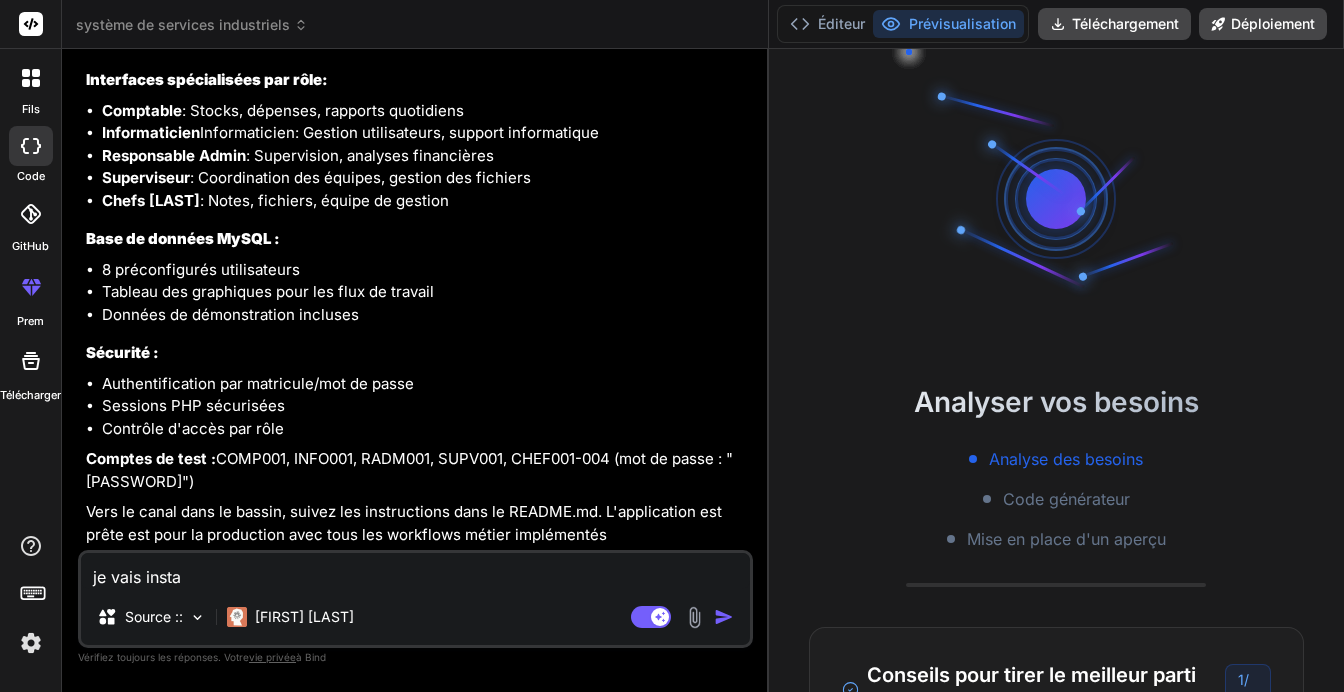 type on "je vais instal" 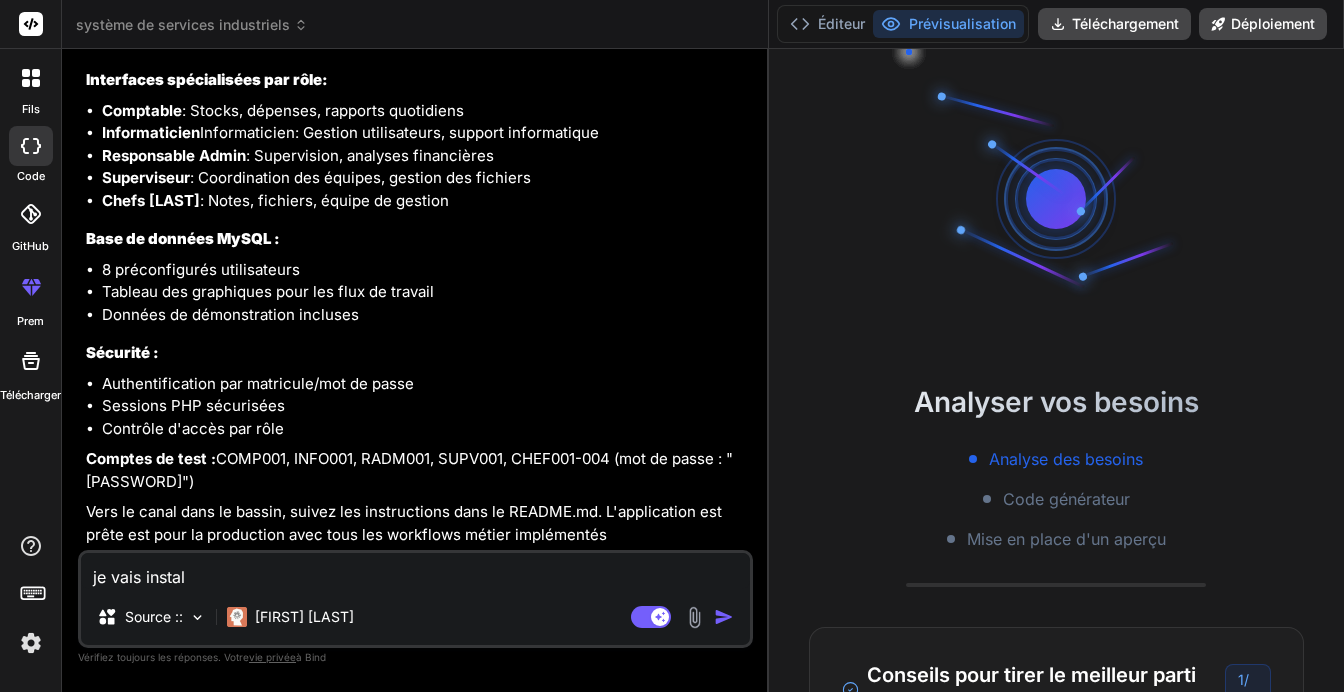 type on "je vais install" 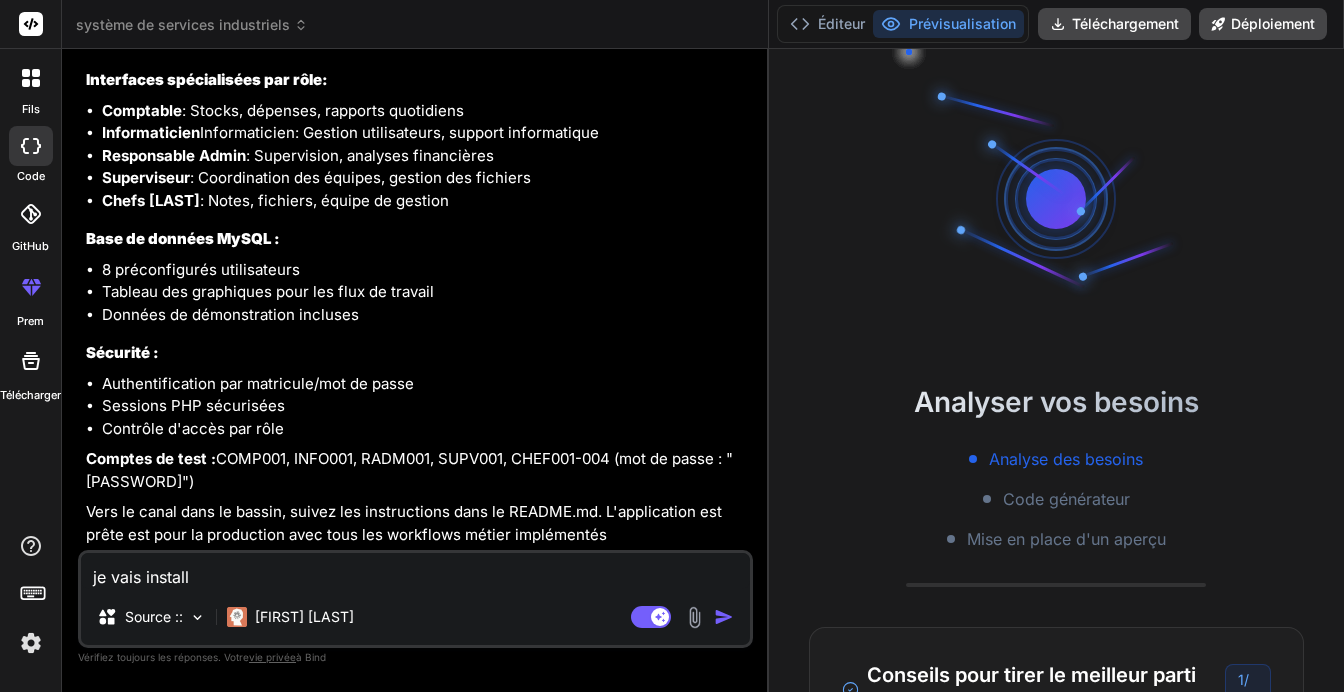 type on "je vais installe" 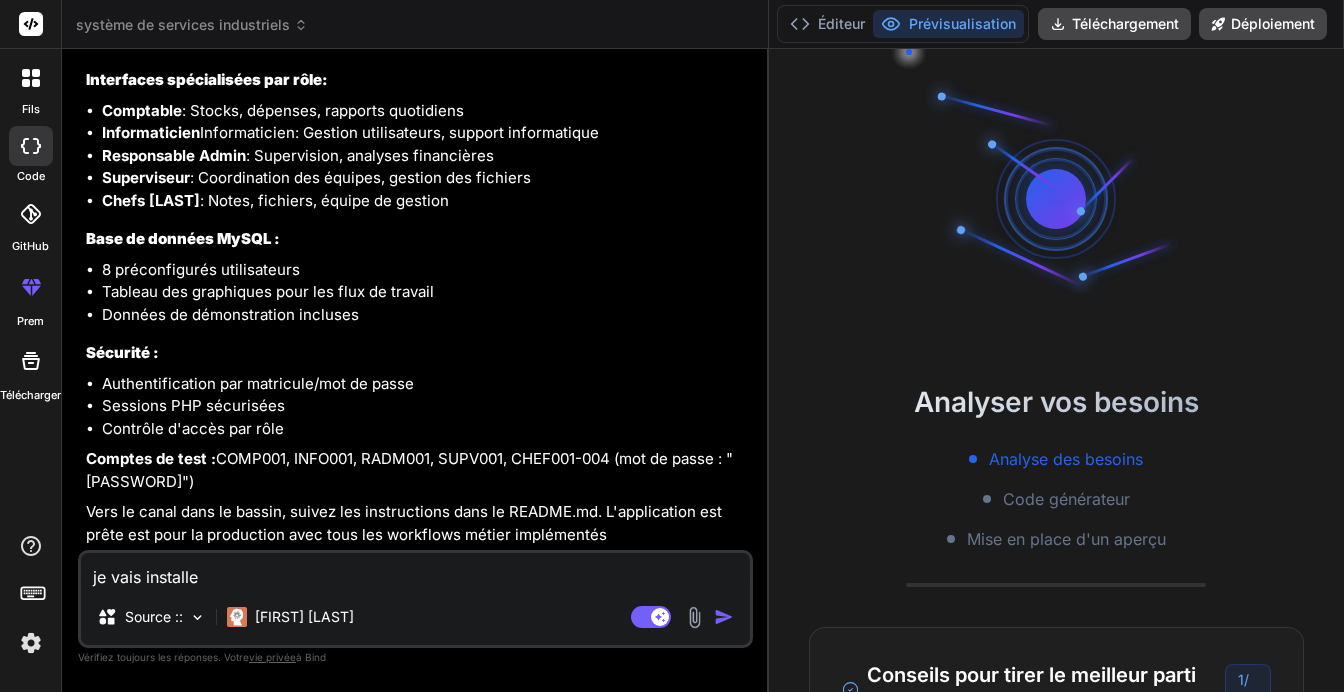 type on "je vais installer" 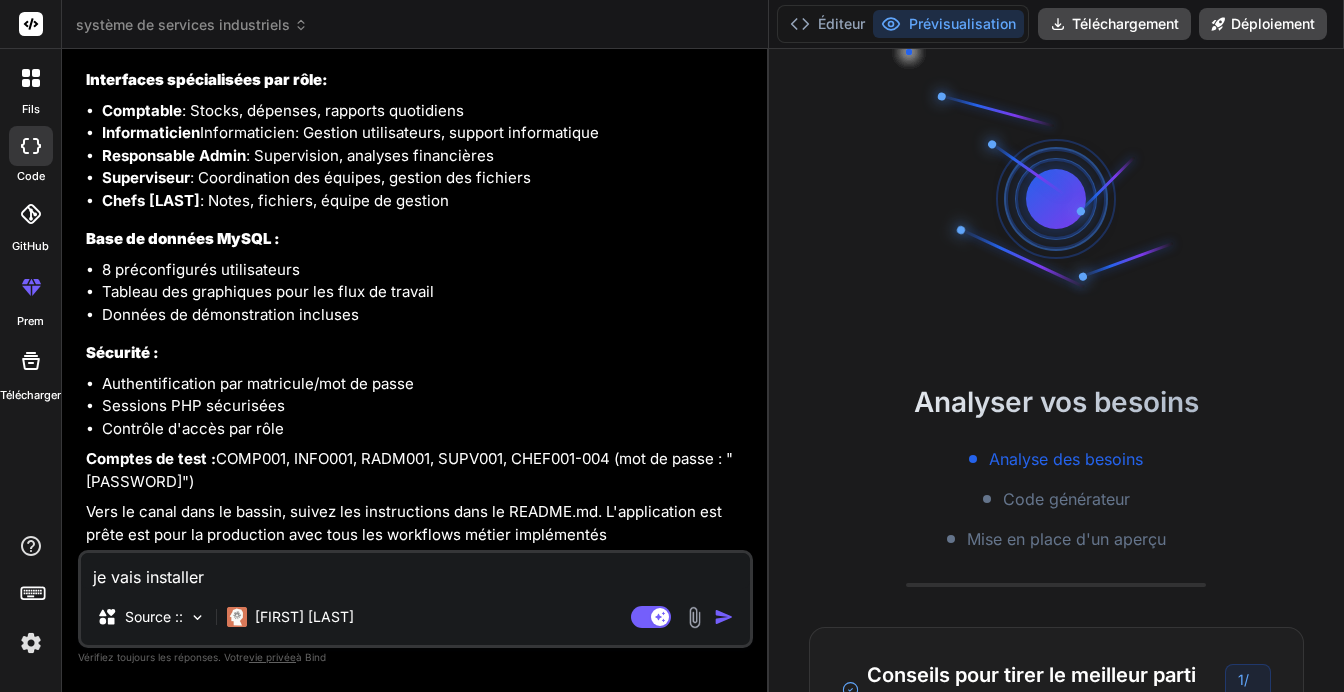 type on "je vais installer" 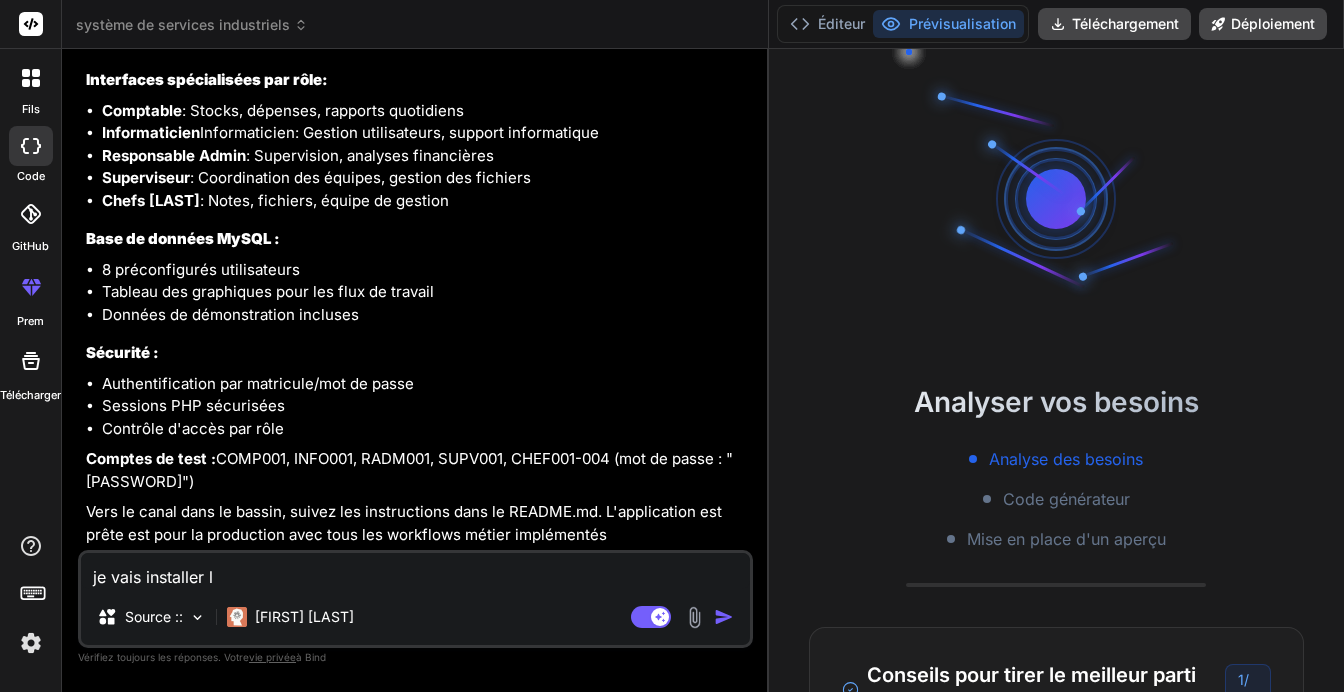 type on "je vais installer le" 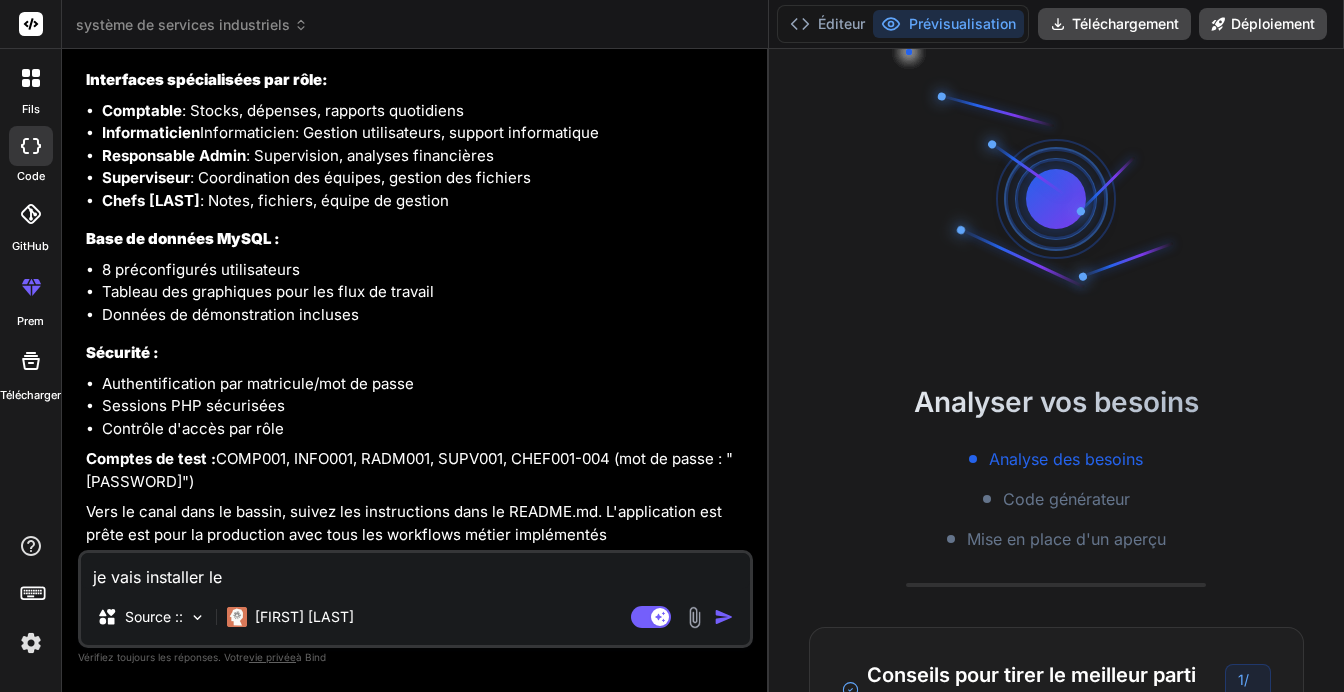 type on "je vais installer les" 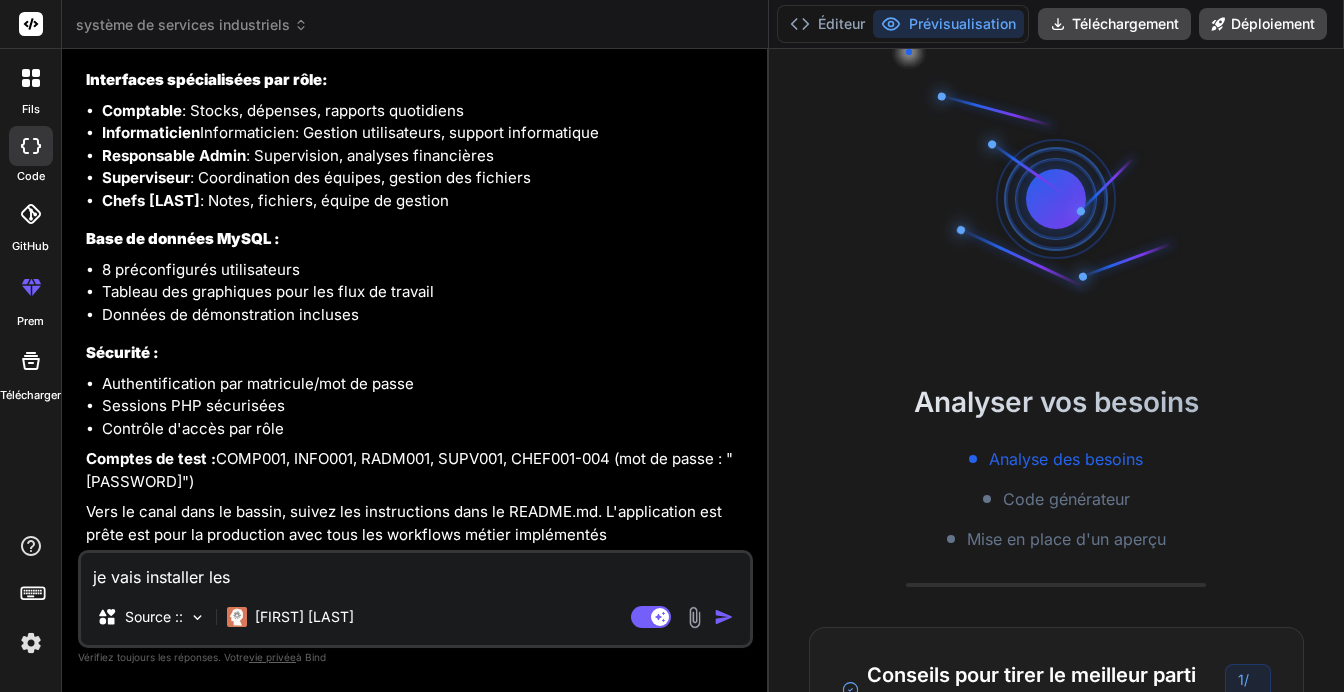 type on "je vais installer le" 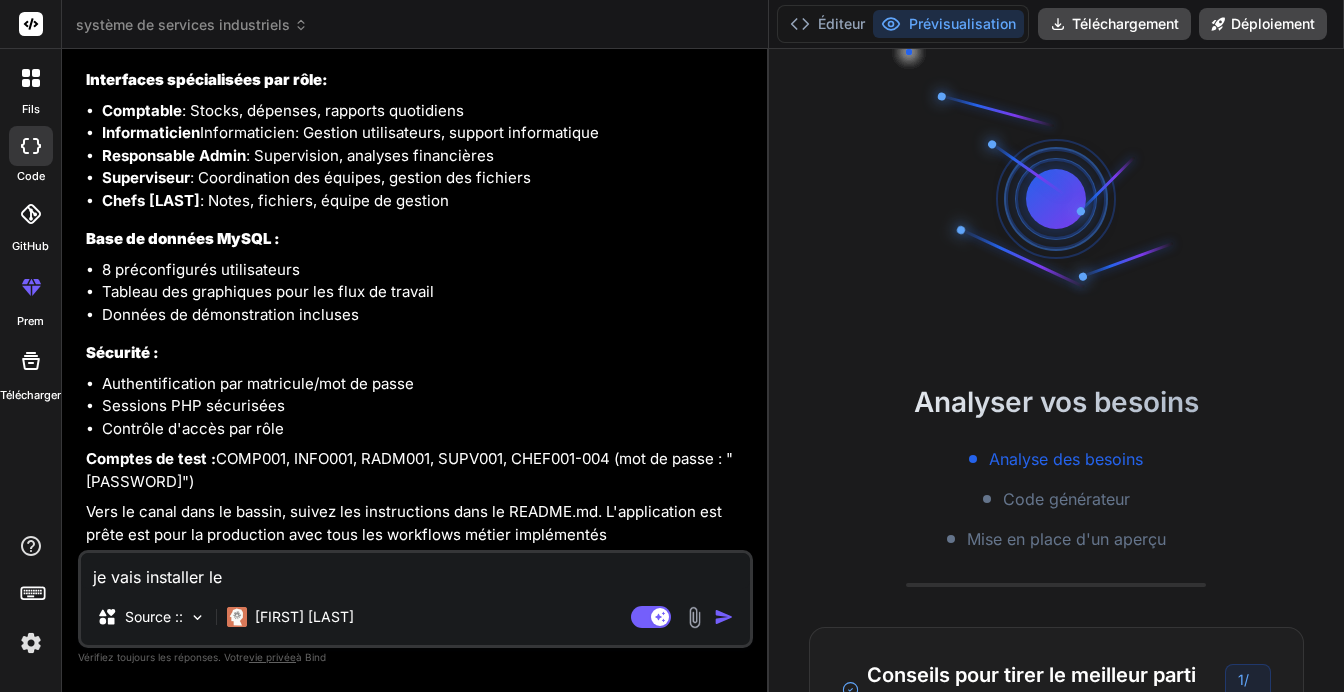 type on "x" 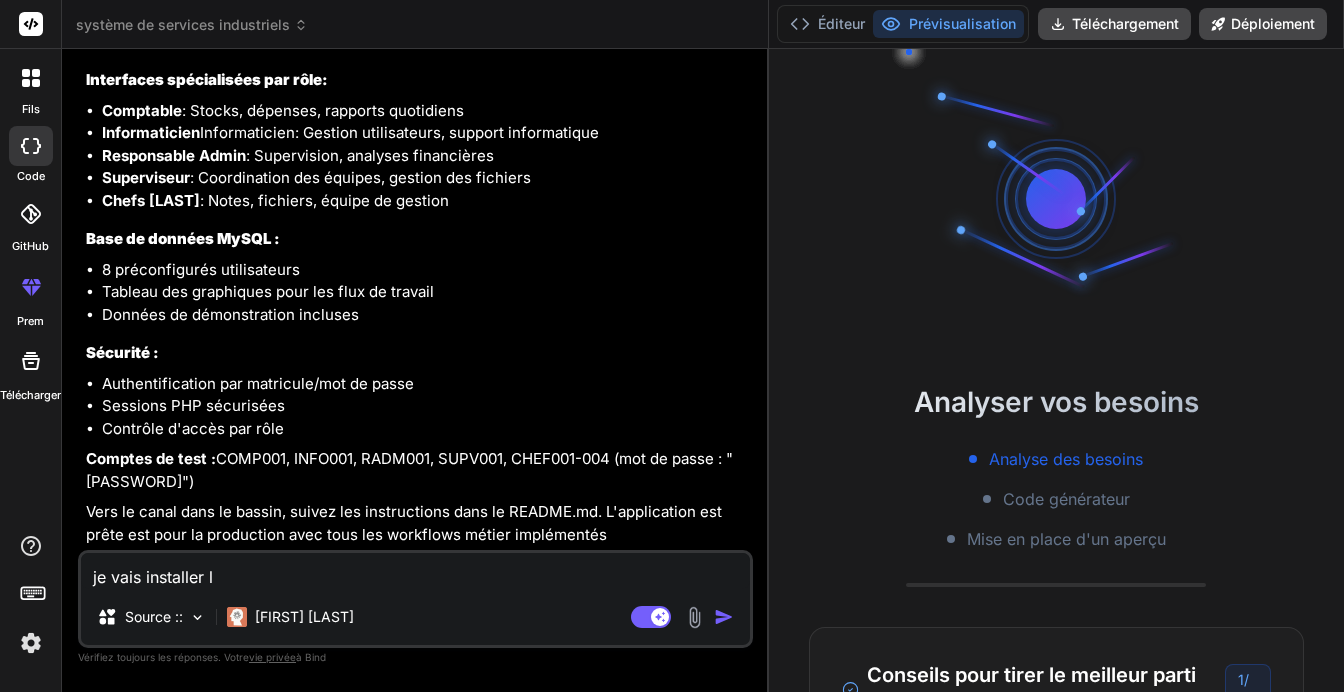 type on "je vais installer l'" 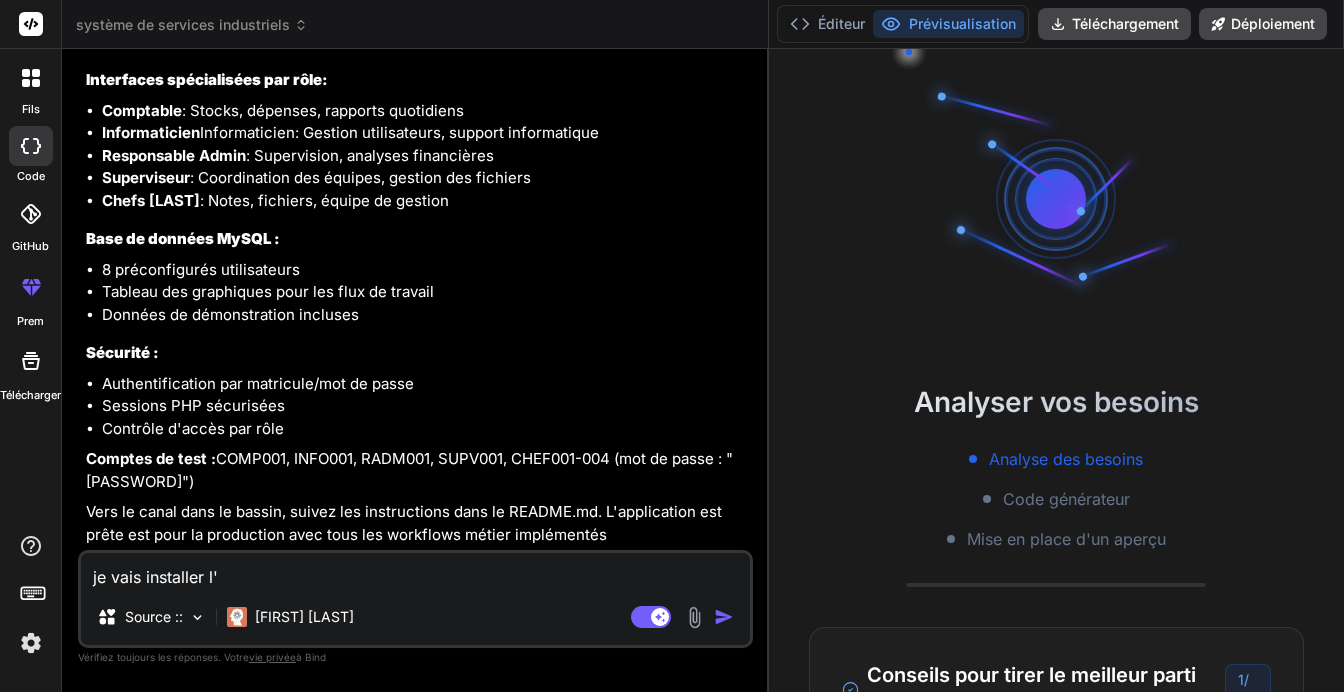 type on "je vais installer l'a" 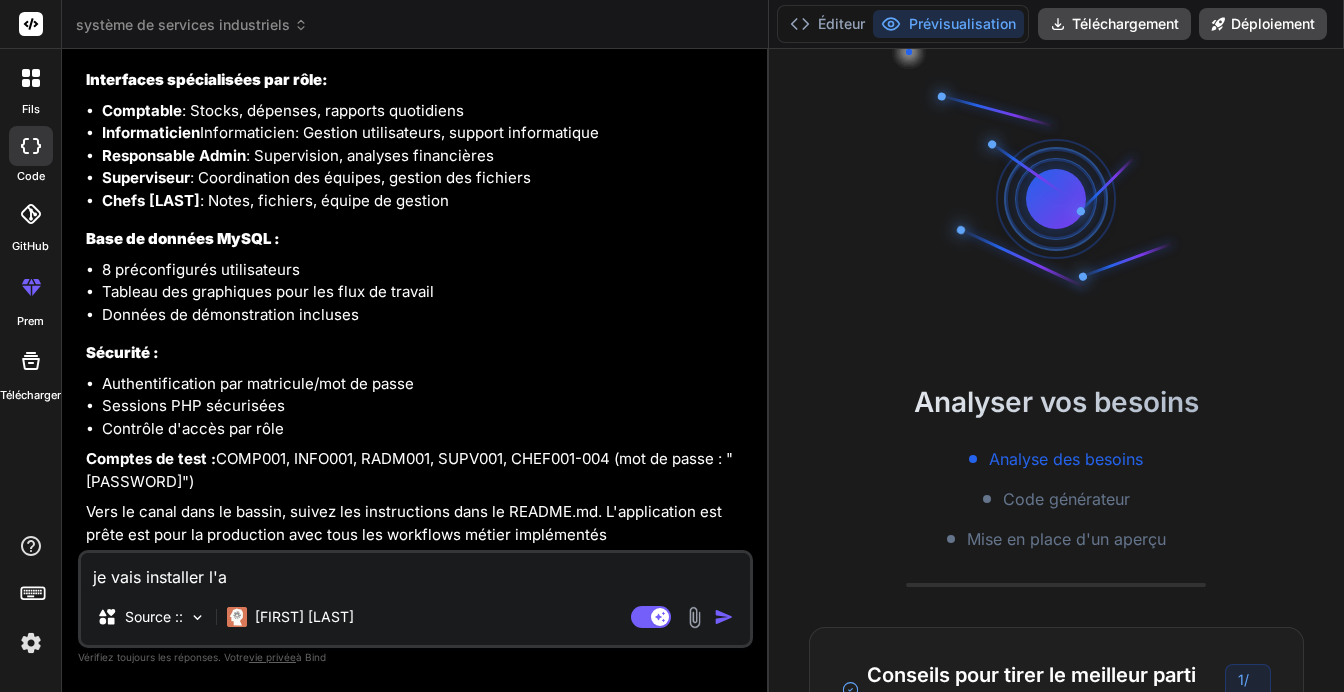 type on "je vais installer l'ap" 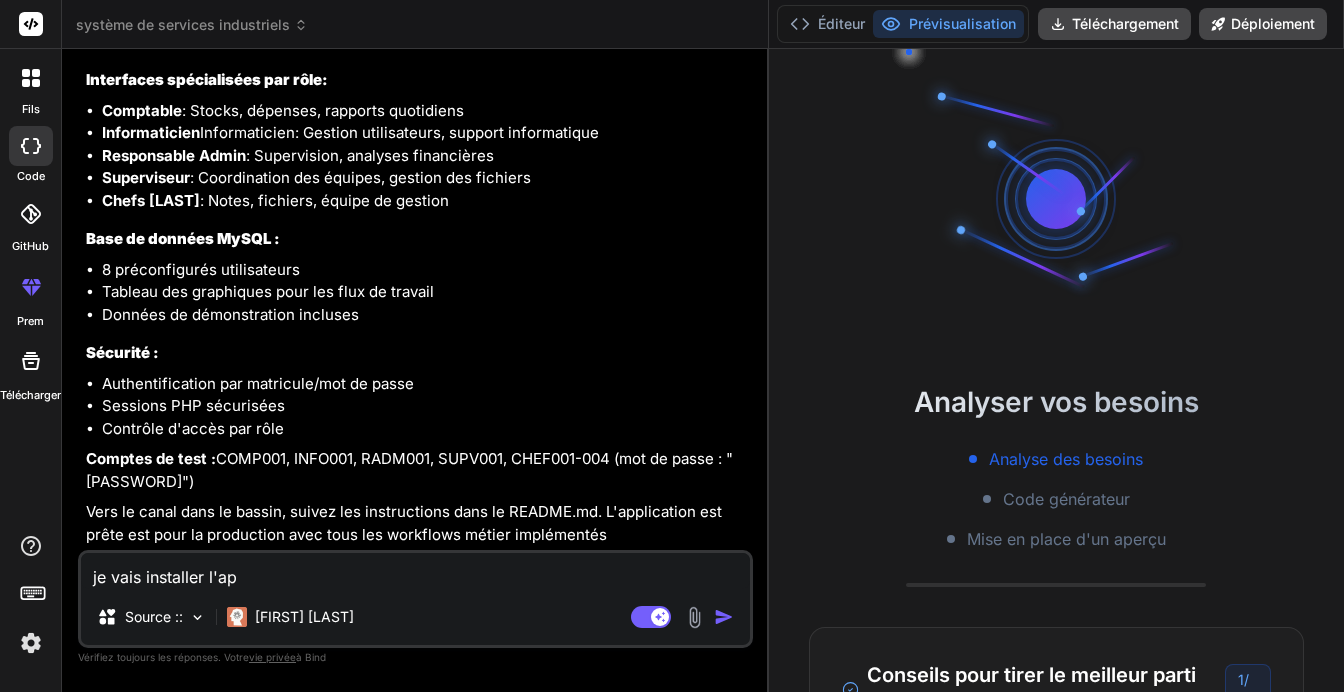 type on "je vais installer l'app" 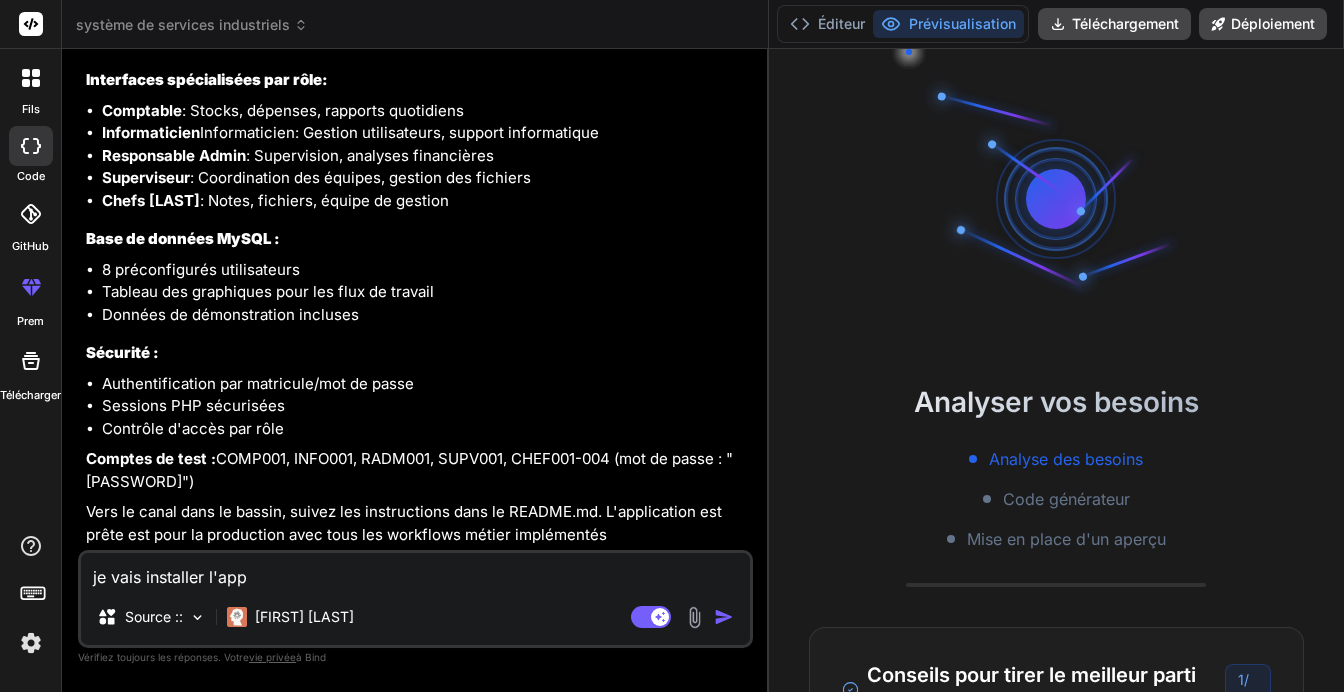 type on "je vais installer l'appl" 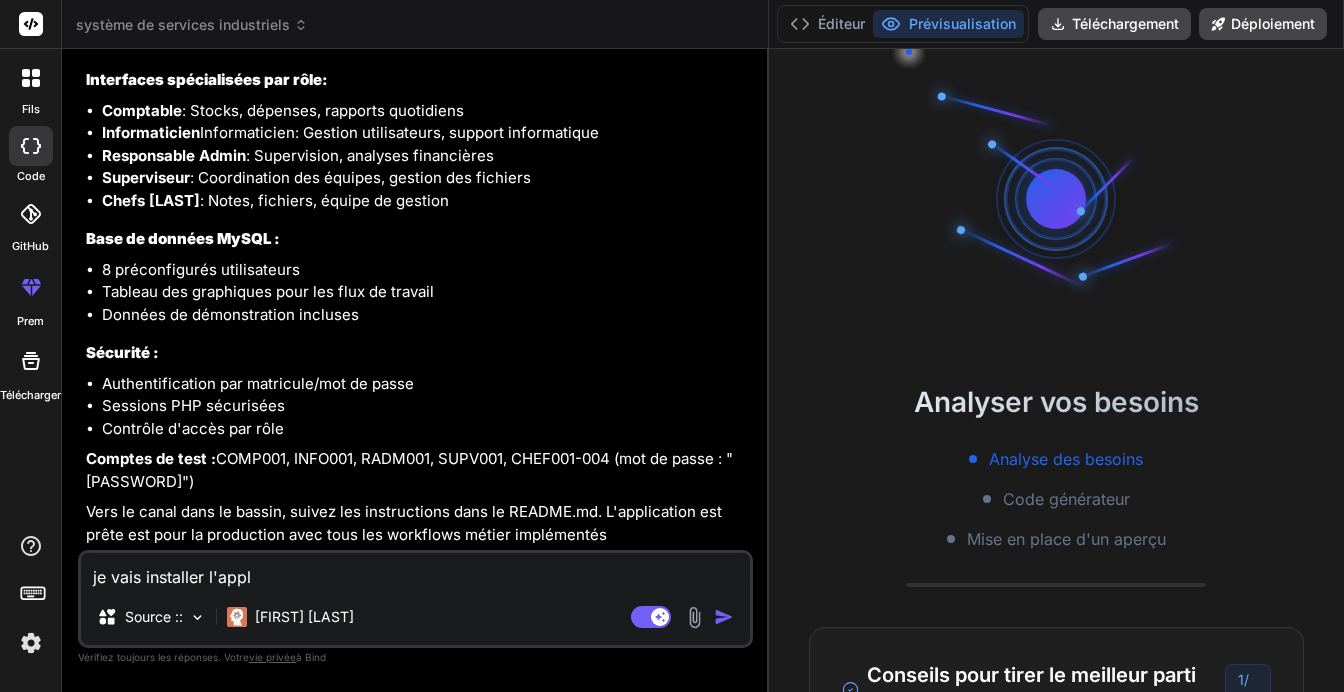 type on "je vais installer l'appli" 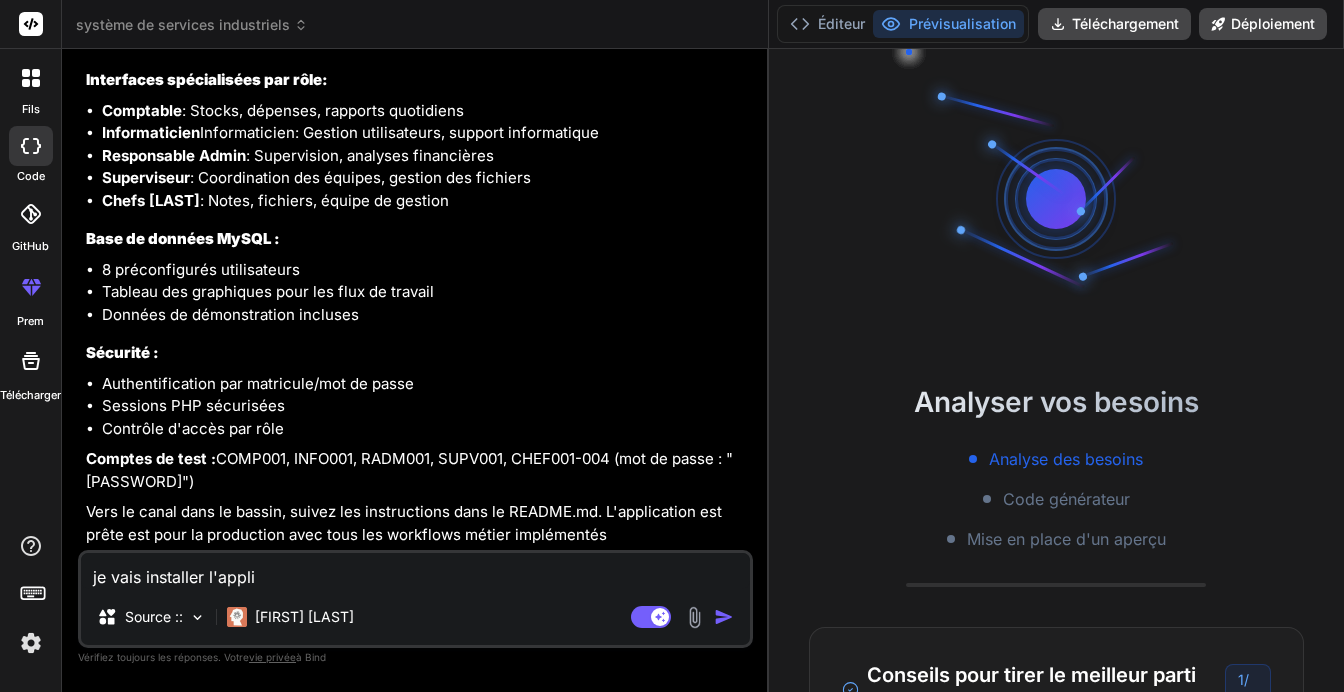 type on "je vais installer l'applic" 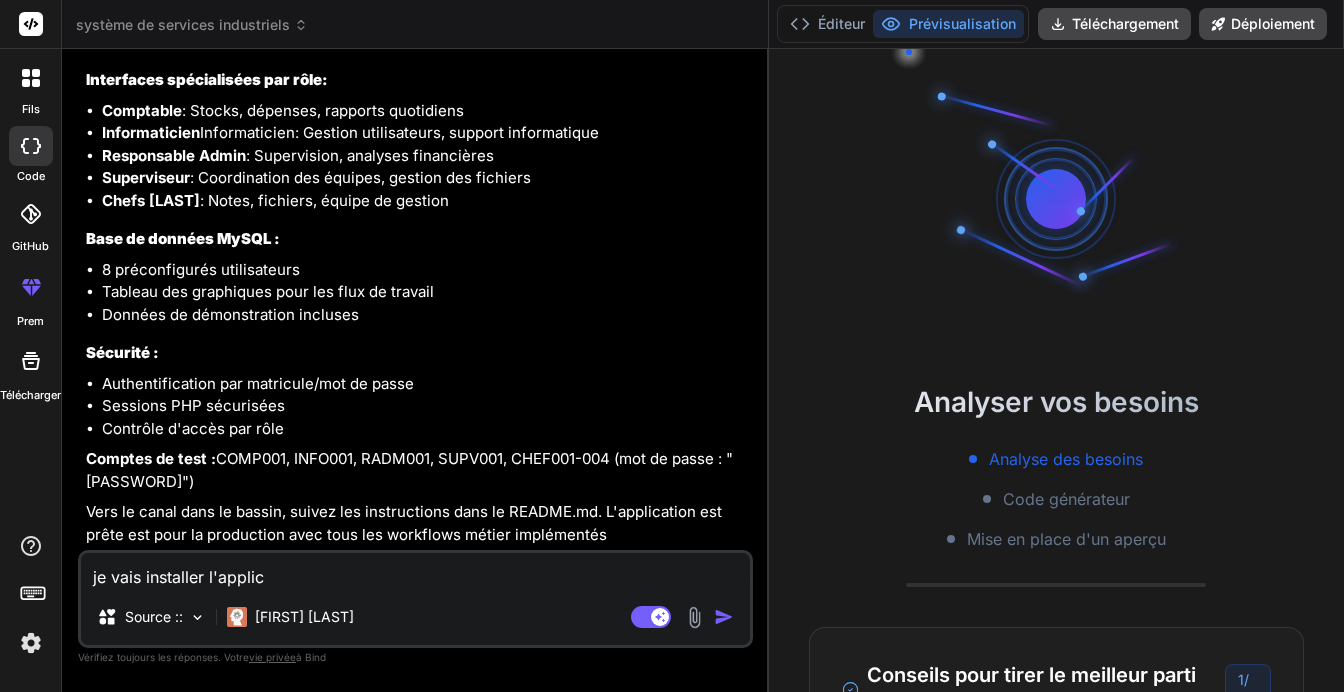 type on "je vais installer l'applica" 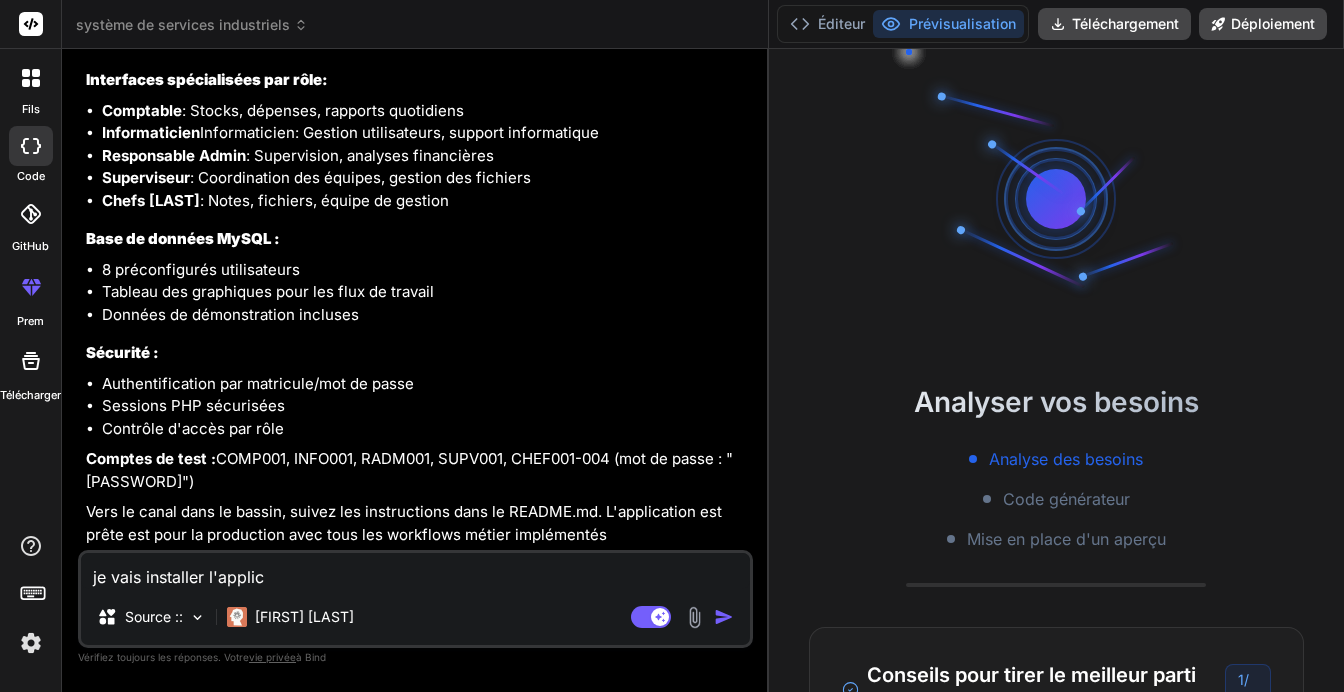 type on "x" 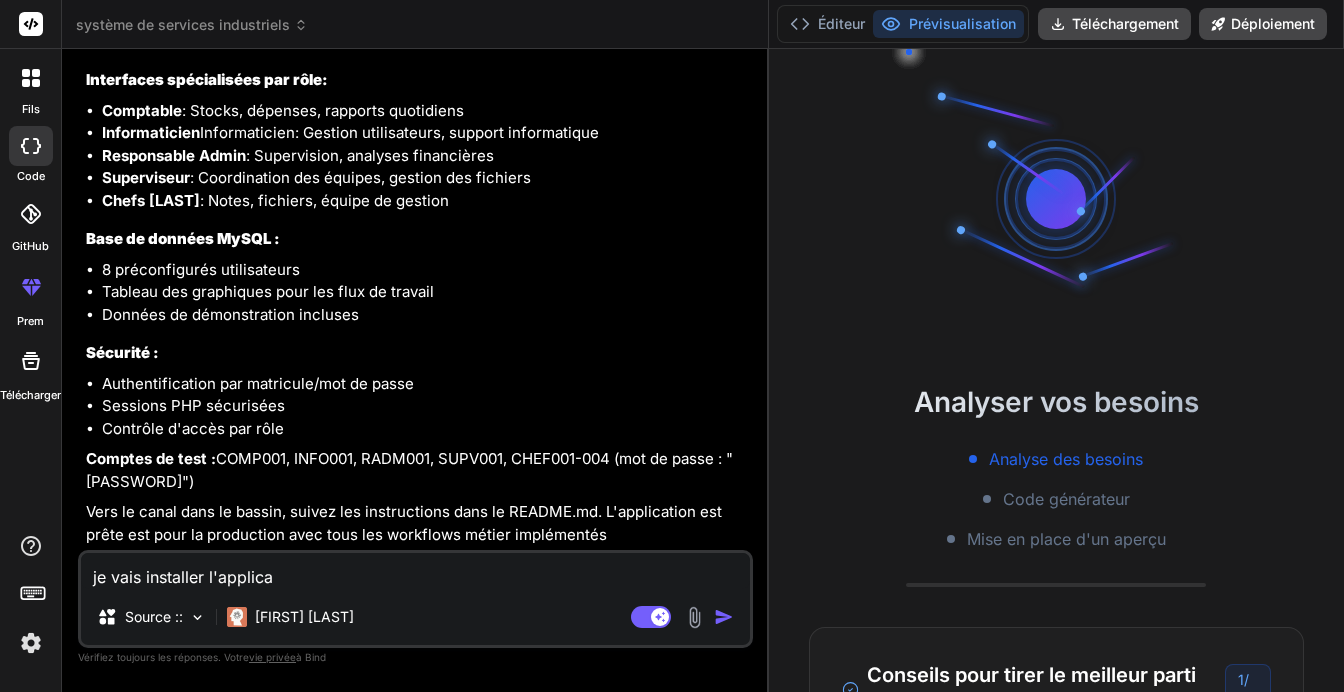 type on "je vais installer l'applicat" 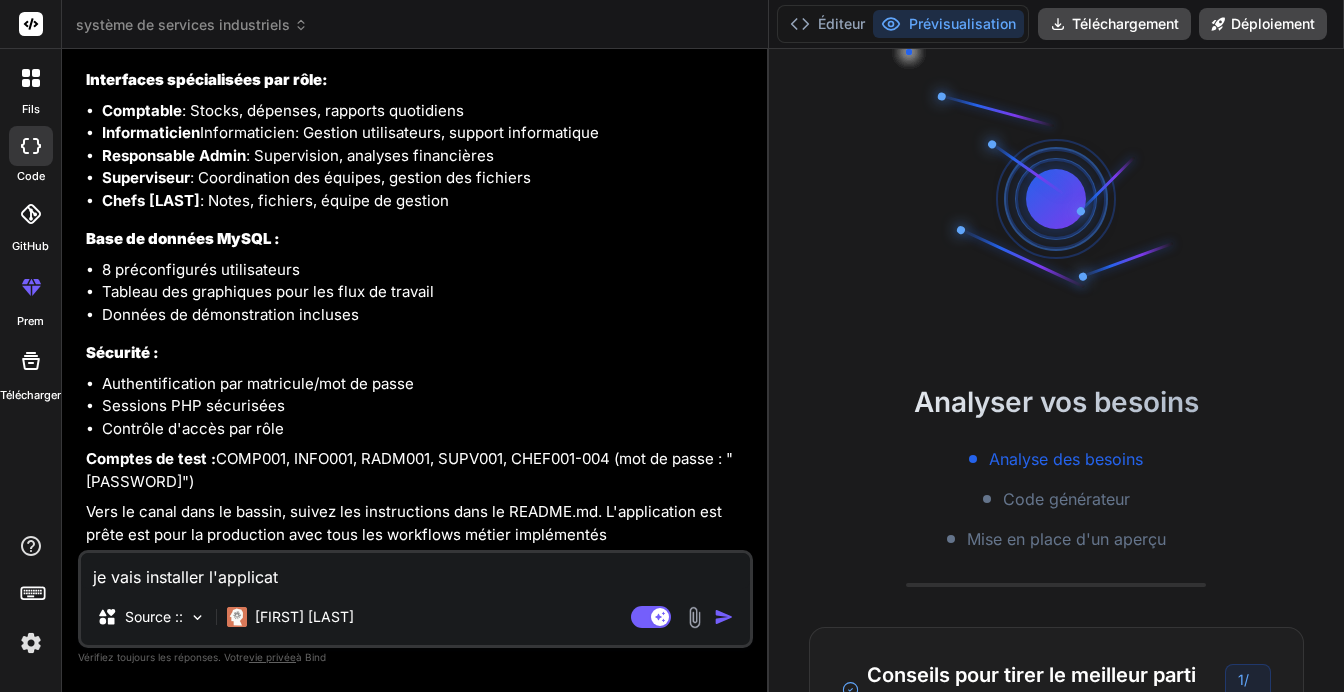 type on "je vais installer l'applicati" 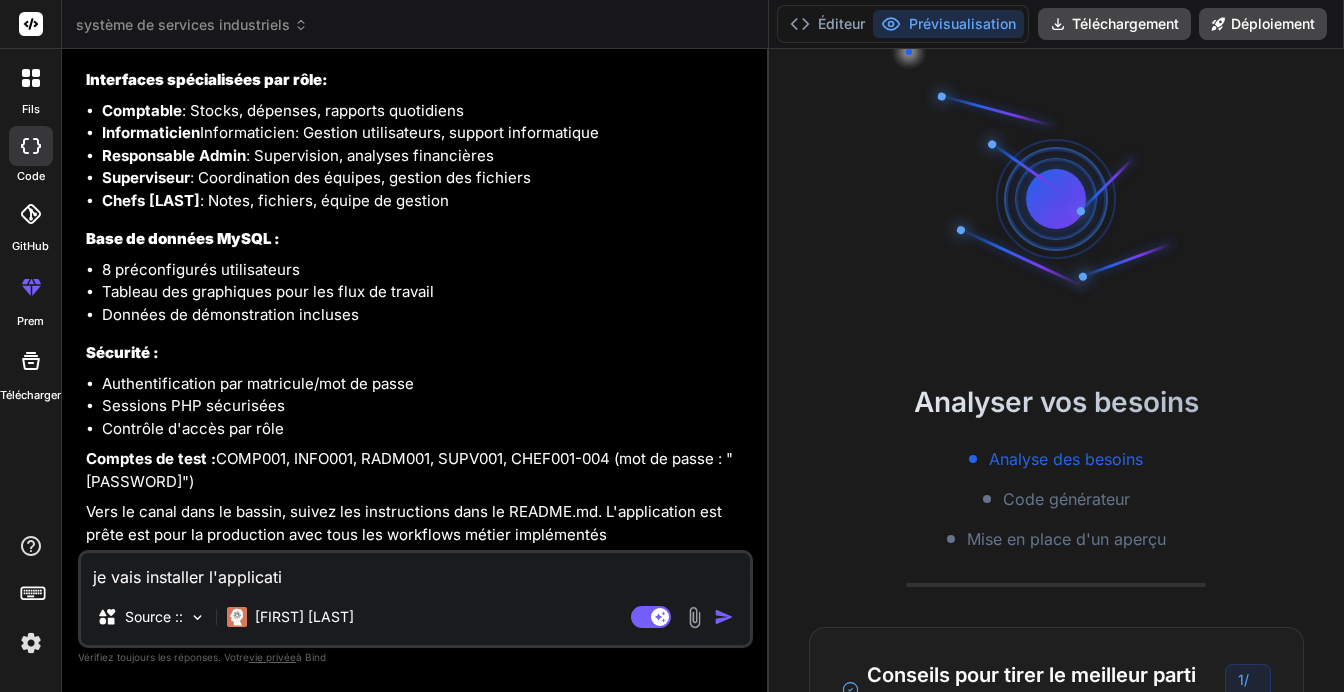 type on "je vais installer l'applicatio" 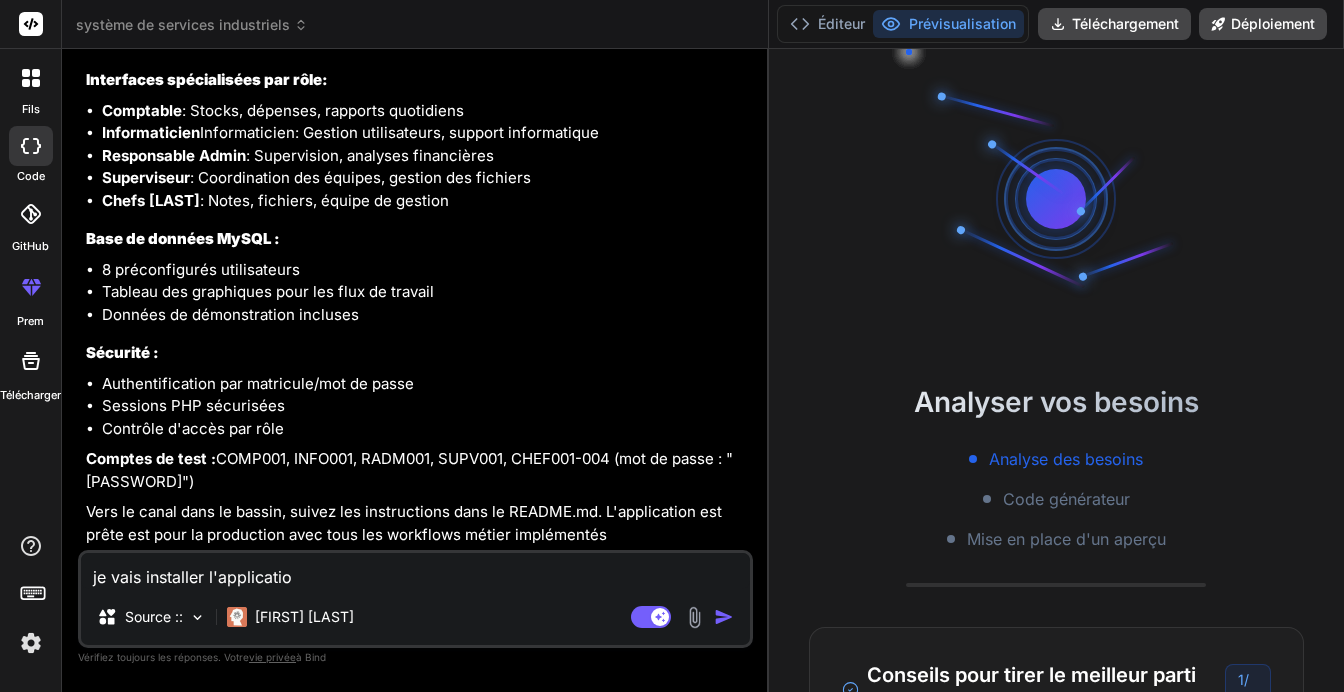 type on "je vais installer l'application" 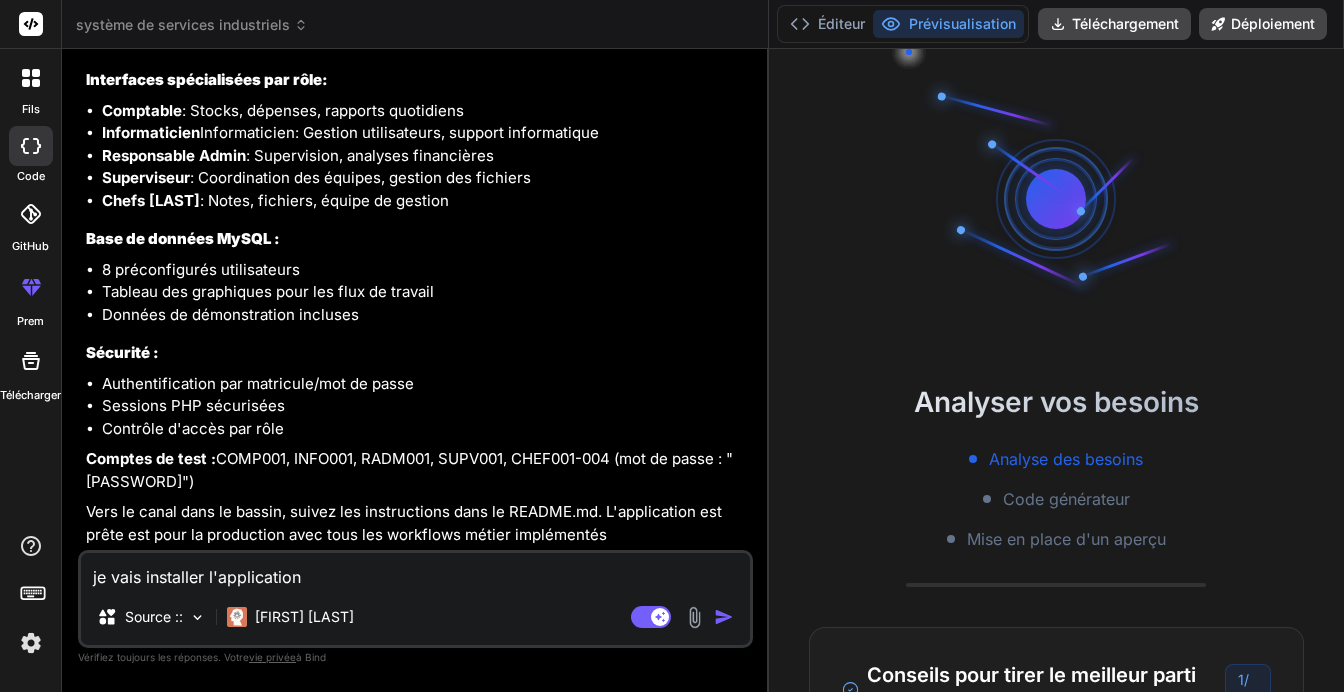 type on "je vais installer l'application" 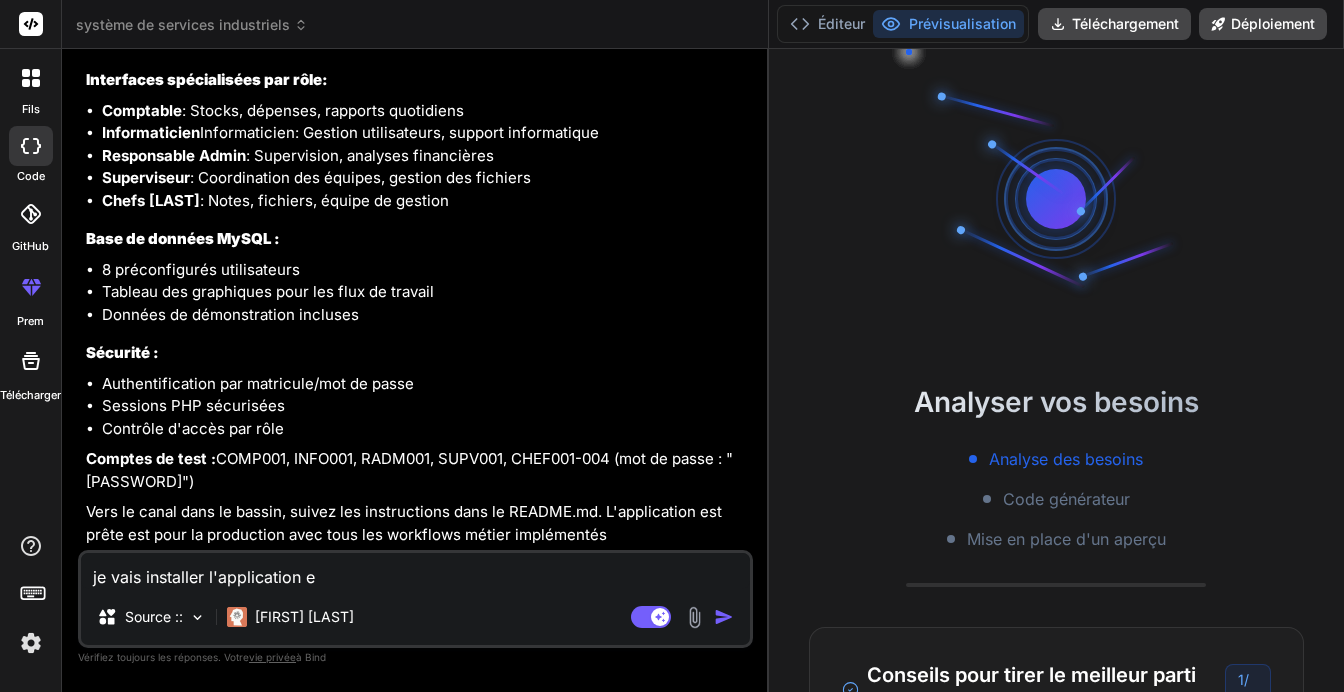 type on "je vais installer l'application en" 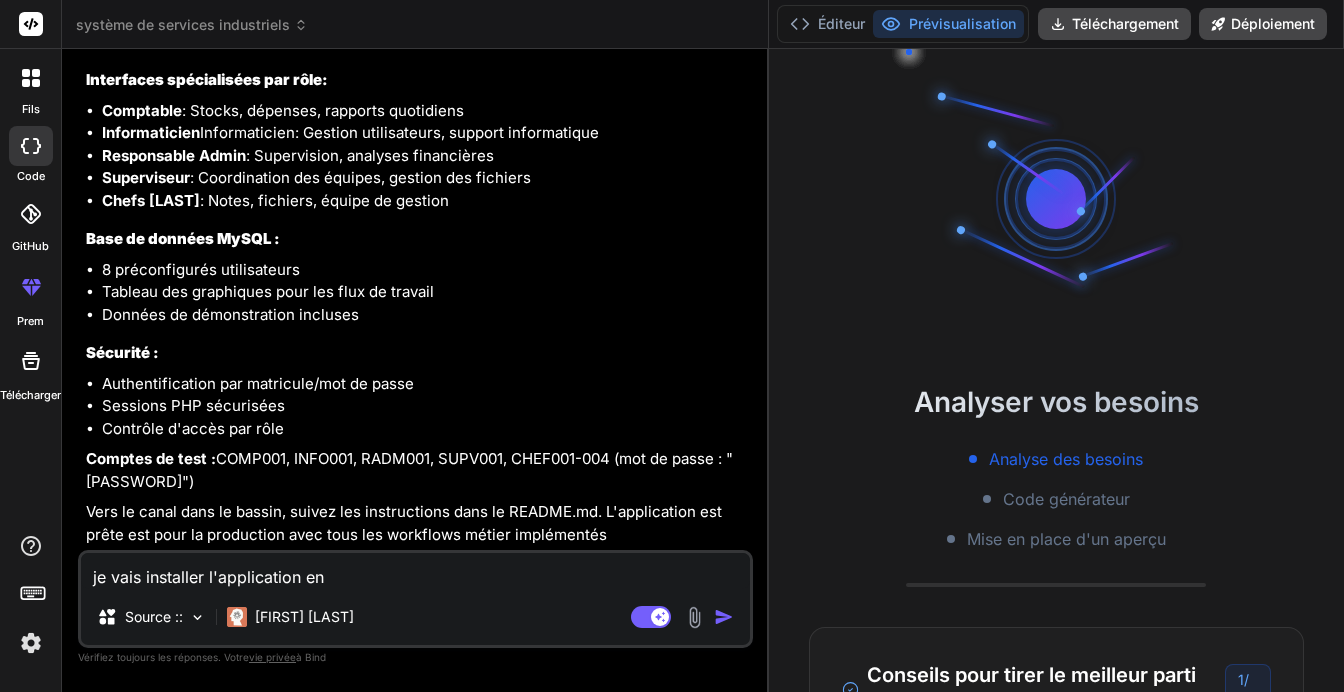 type on "je vais installer l'application en" 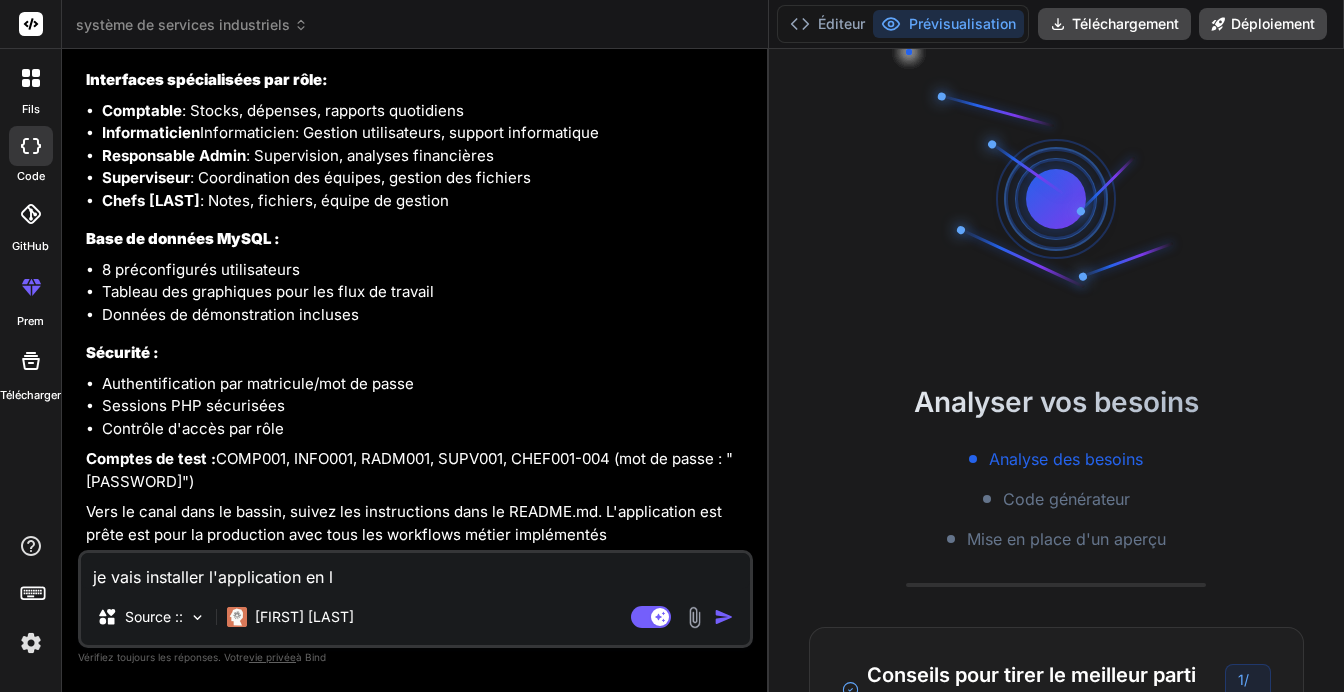 type on "je vais installer l'application en lo" 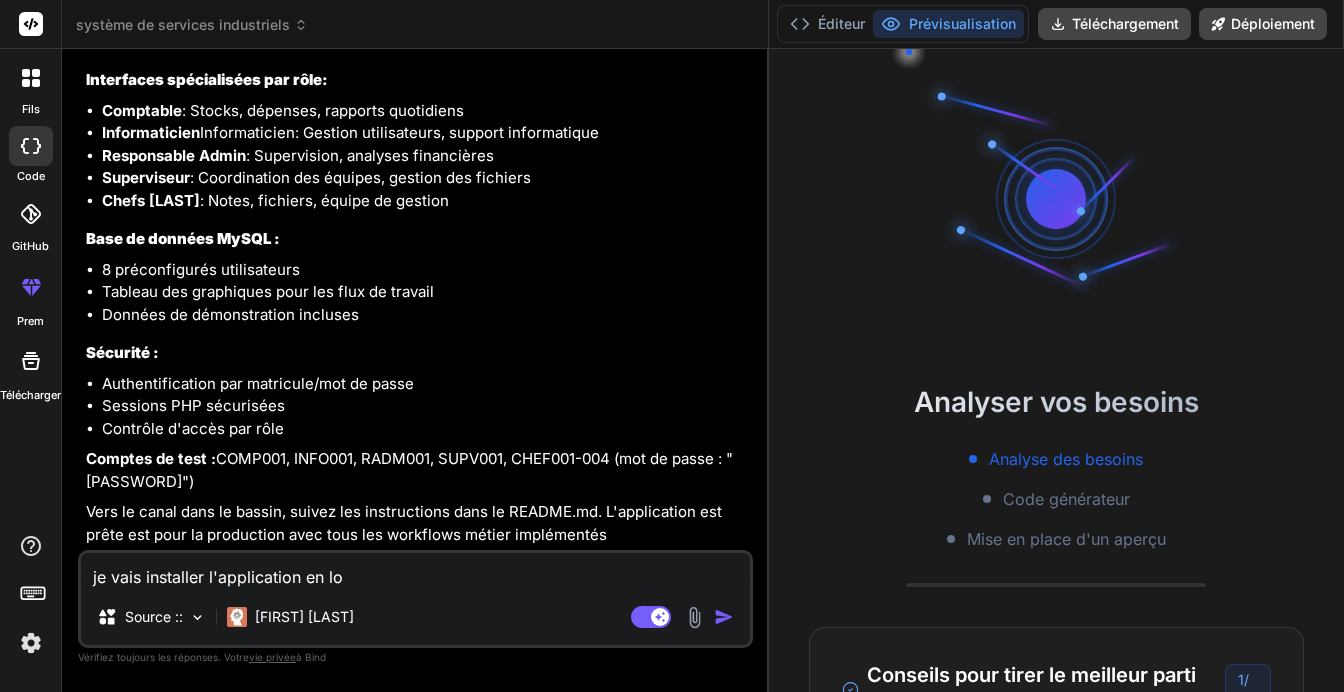 type on "je vais installer l'application en loc" 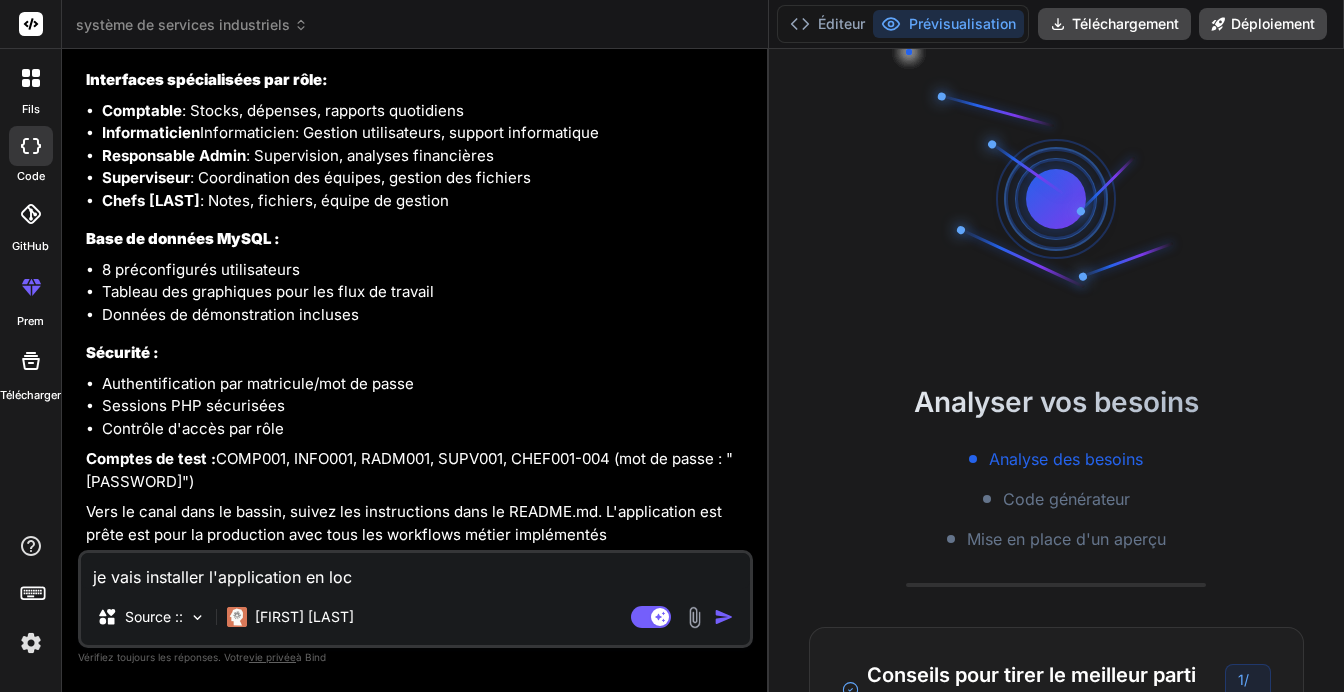 type on "je vais installer l'application en loca" 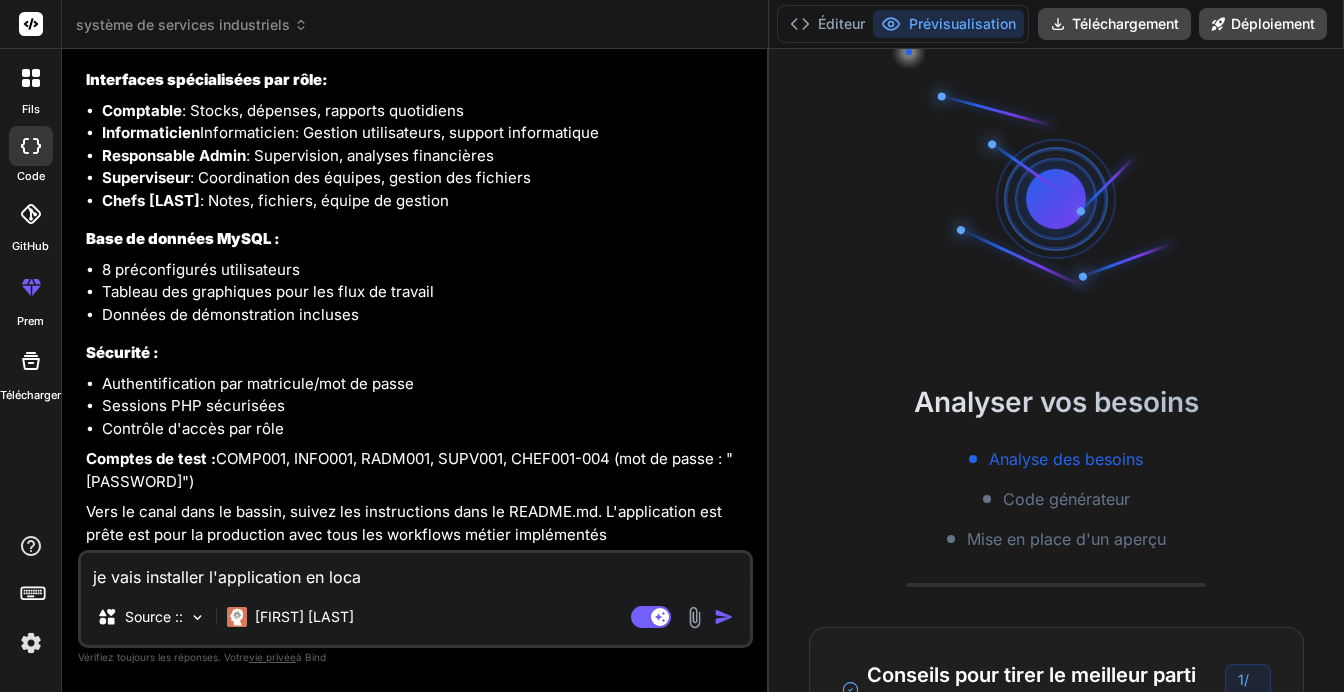type on "je vais installer l'application en local" 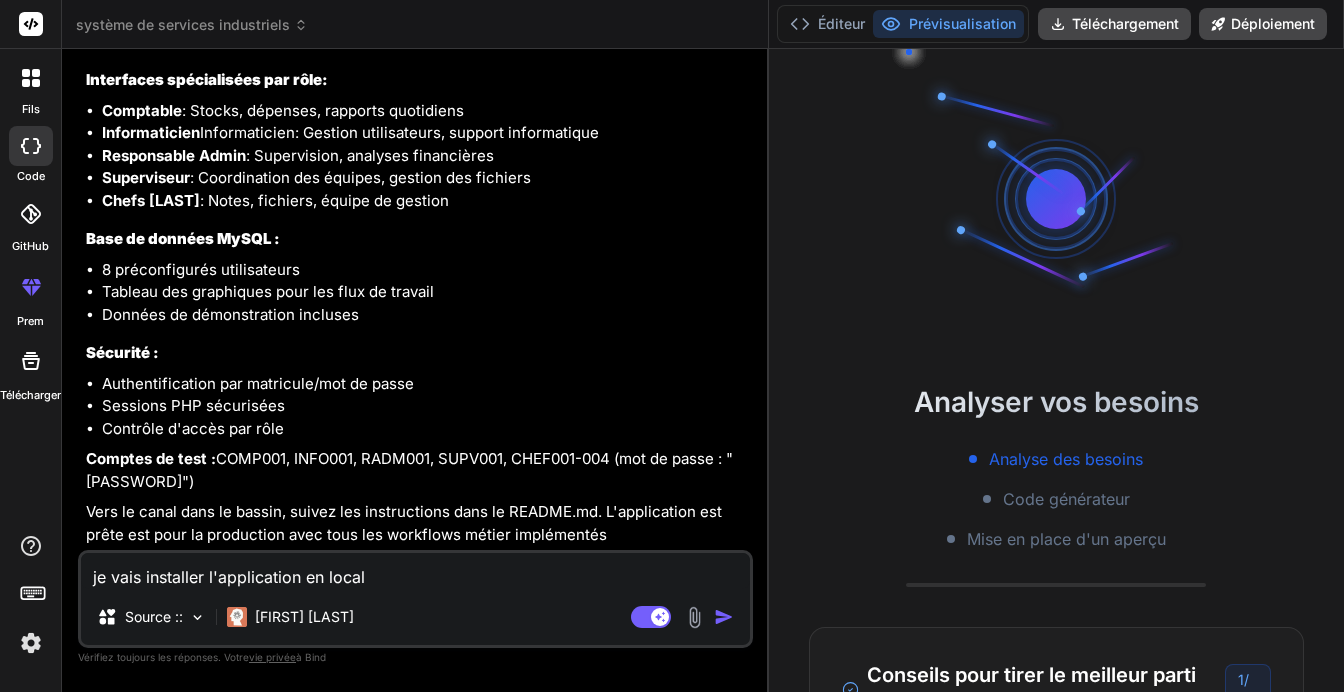 type on "je vais installer l'application en local" 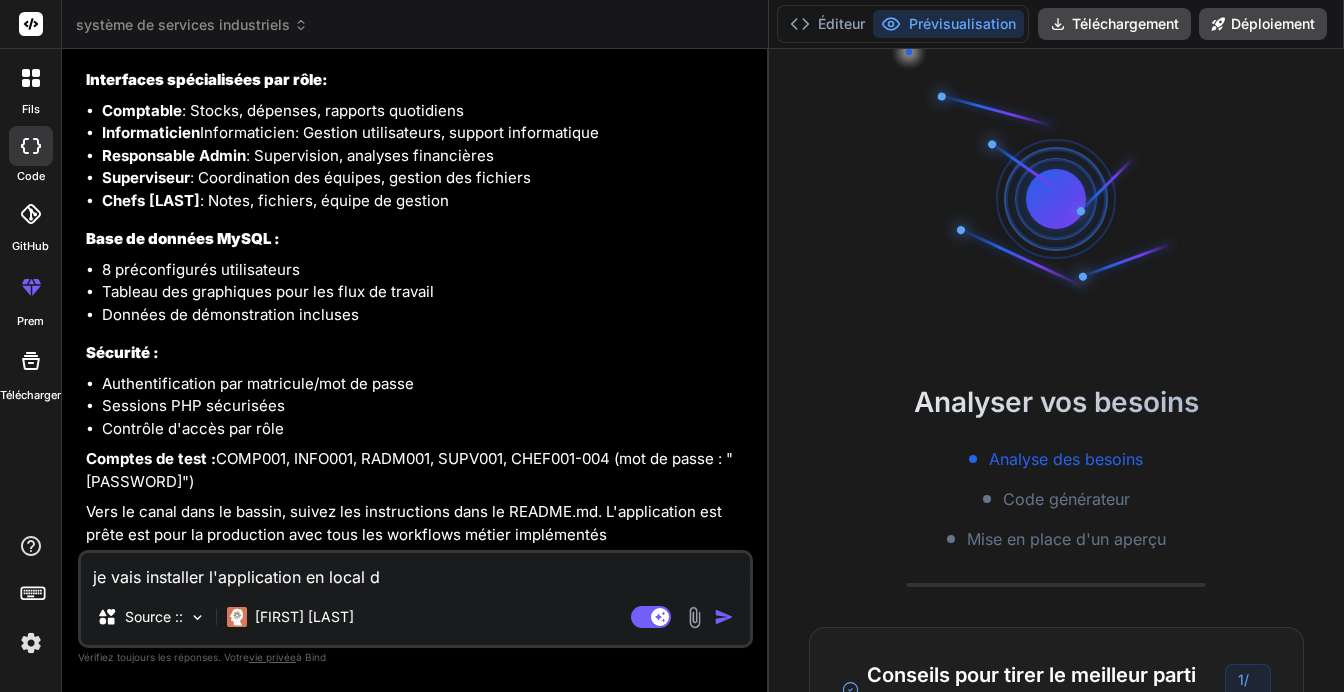 type on "x" 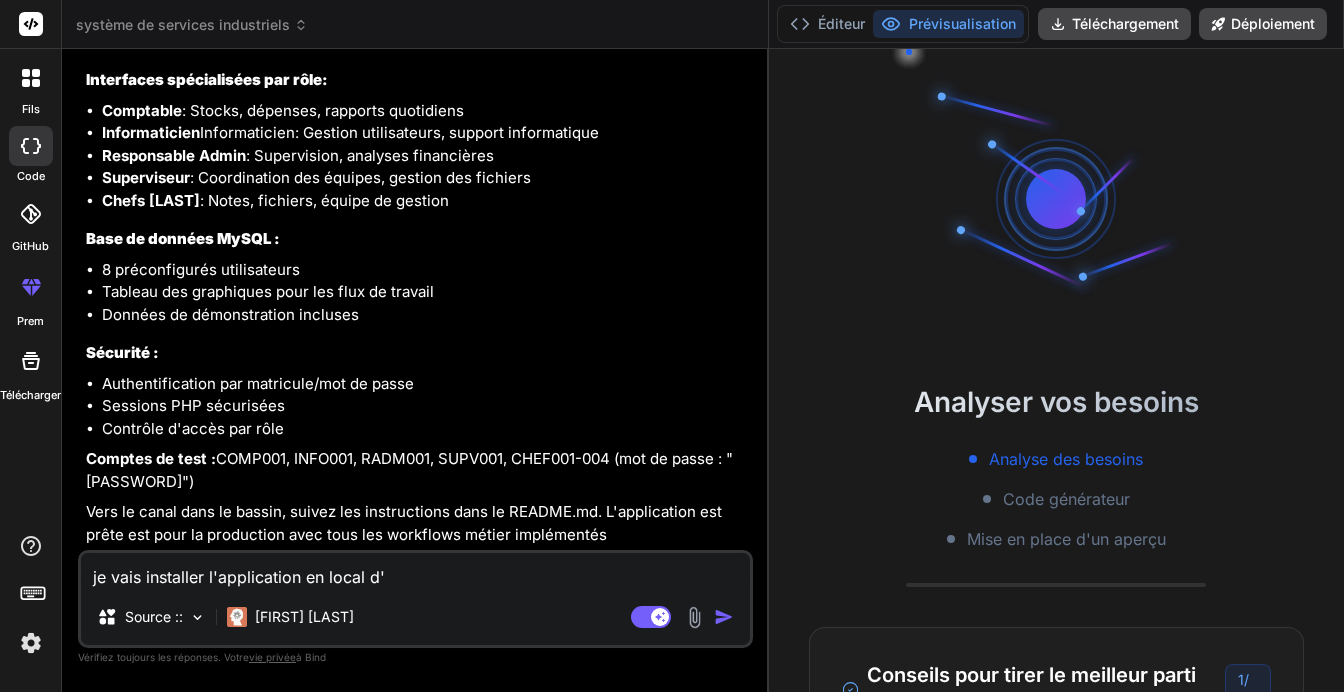 type on "je vais installer l'application en local d'a" 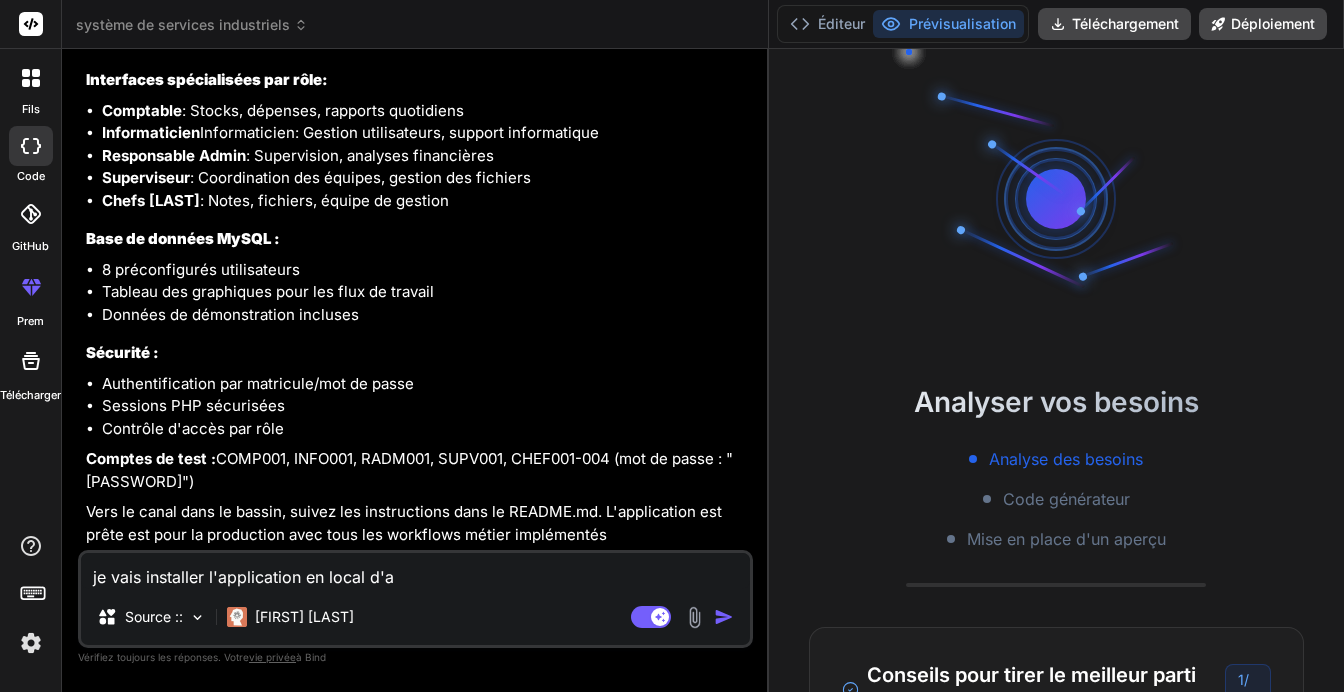 type on "je vais installer l'application en local d'ab" 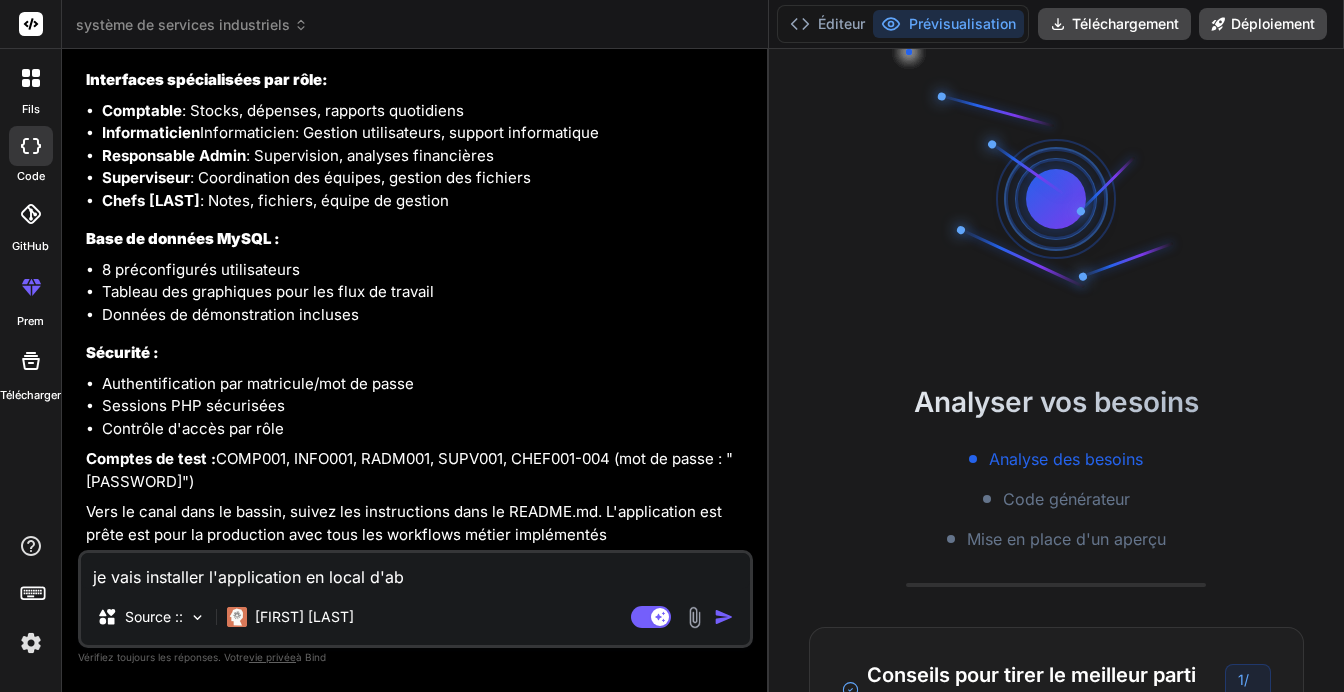type on "je vais installer l'application en local d'abo" 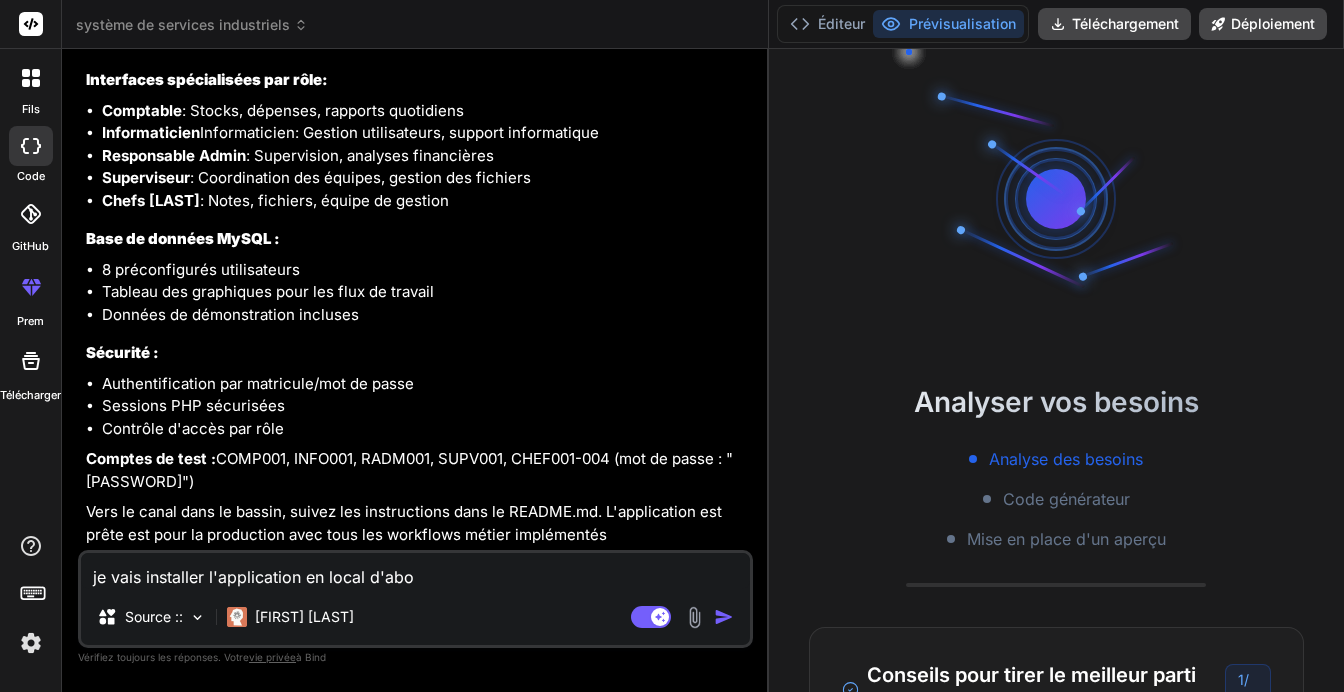 type on "je vais installer l'application en local d'abor" 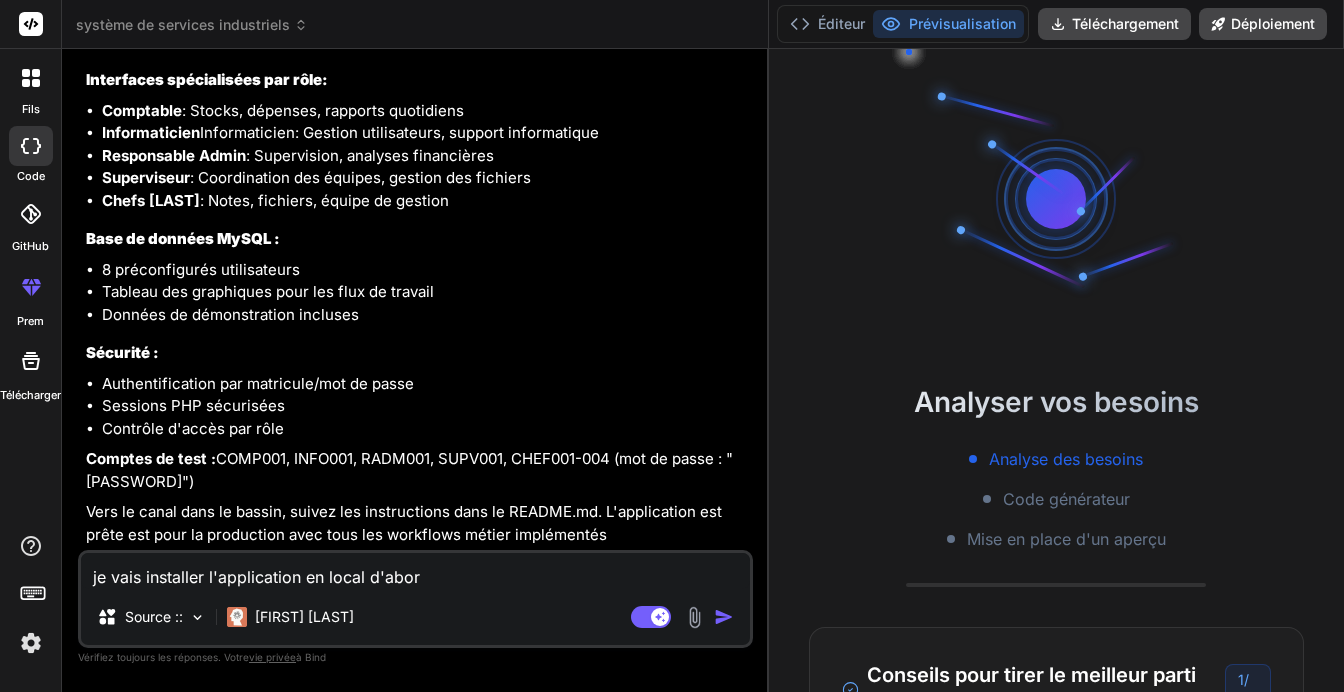 type on "je vais installer l'application en local d'abord" 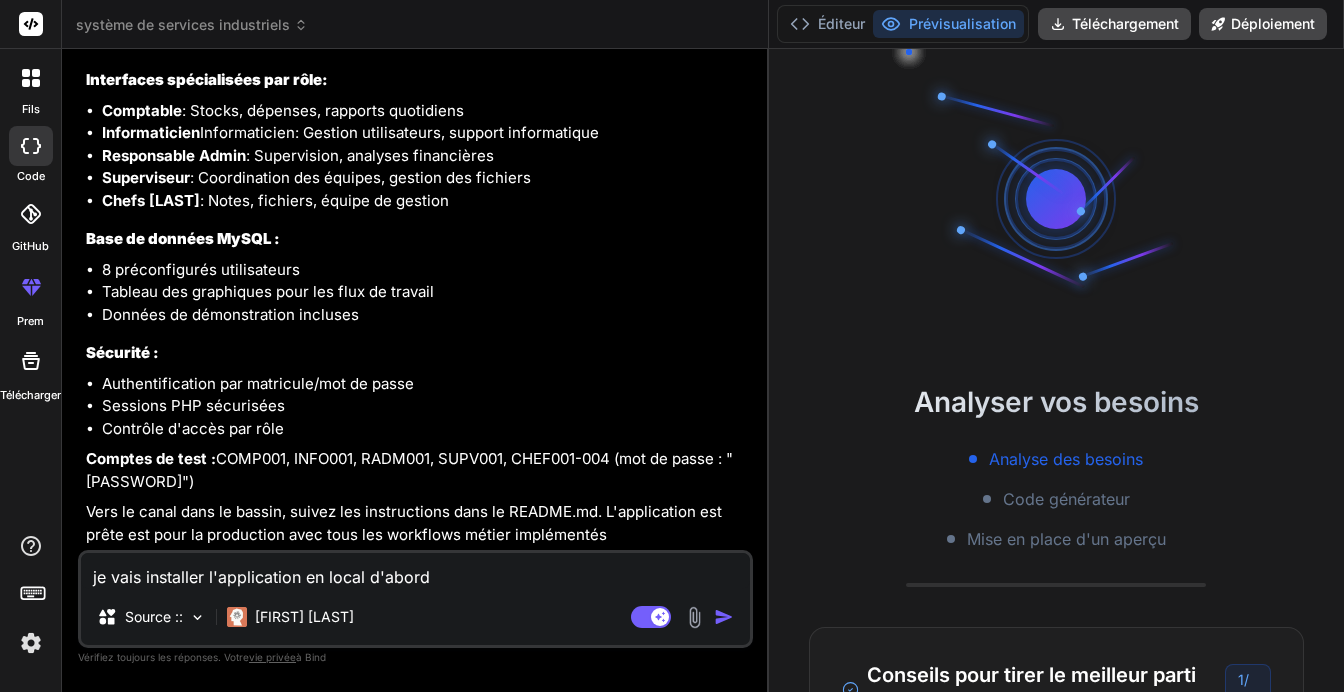 type on "je vais installer l'application en local d'abord" 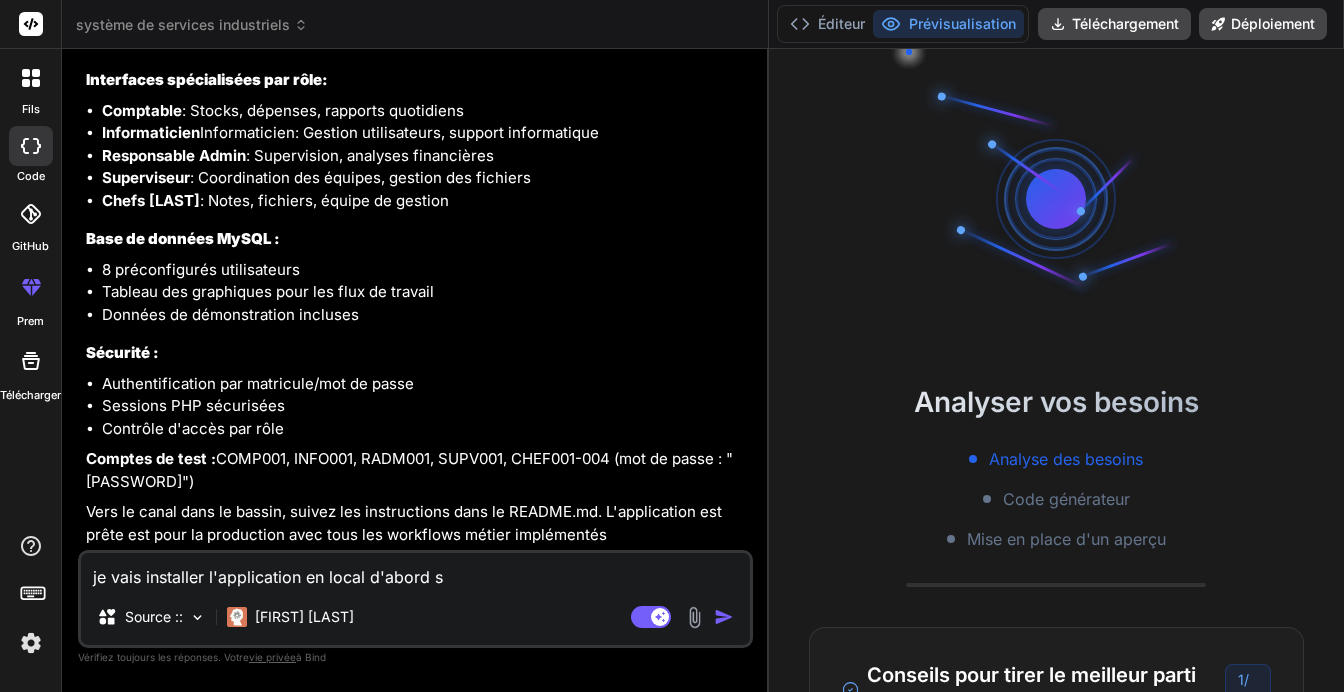 type on "x" 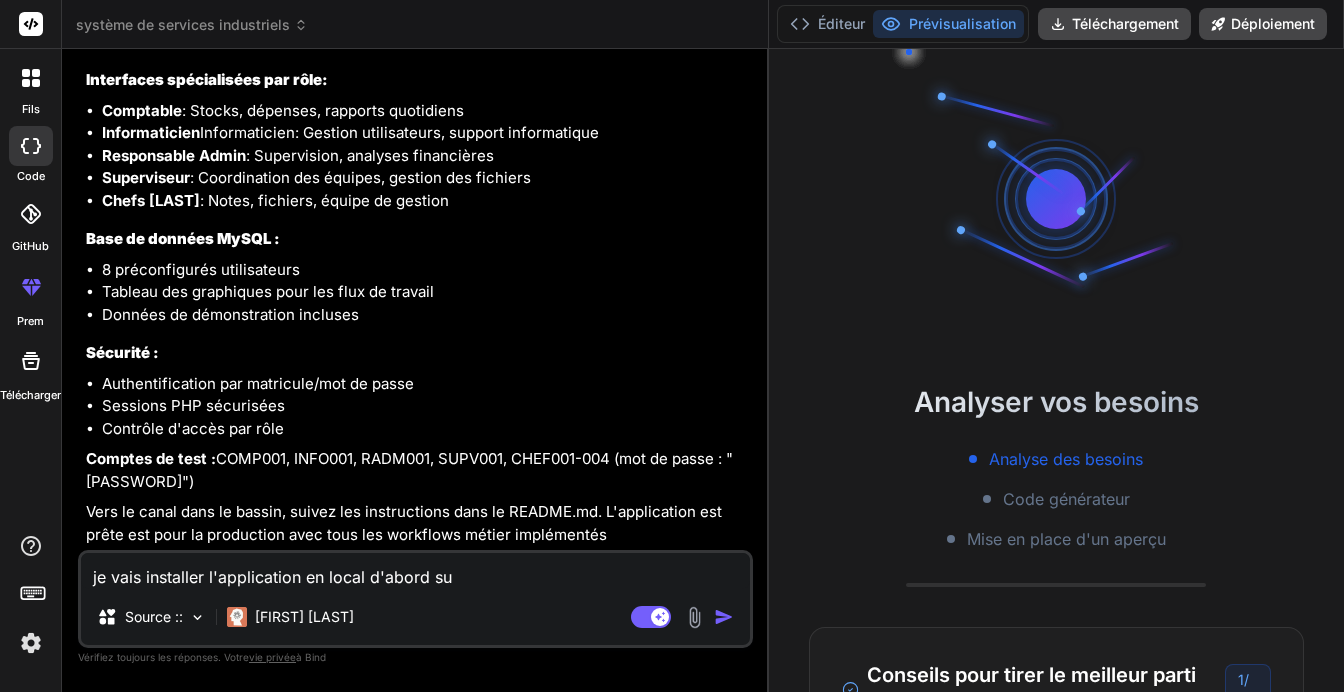 type on "je vais installer l'application en local d'abord sur" 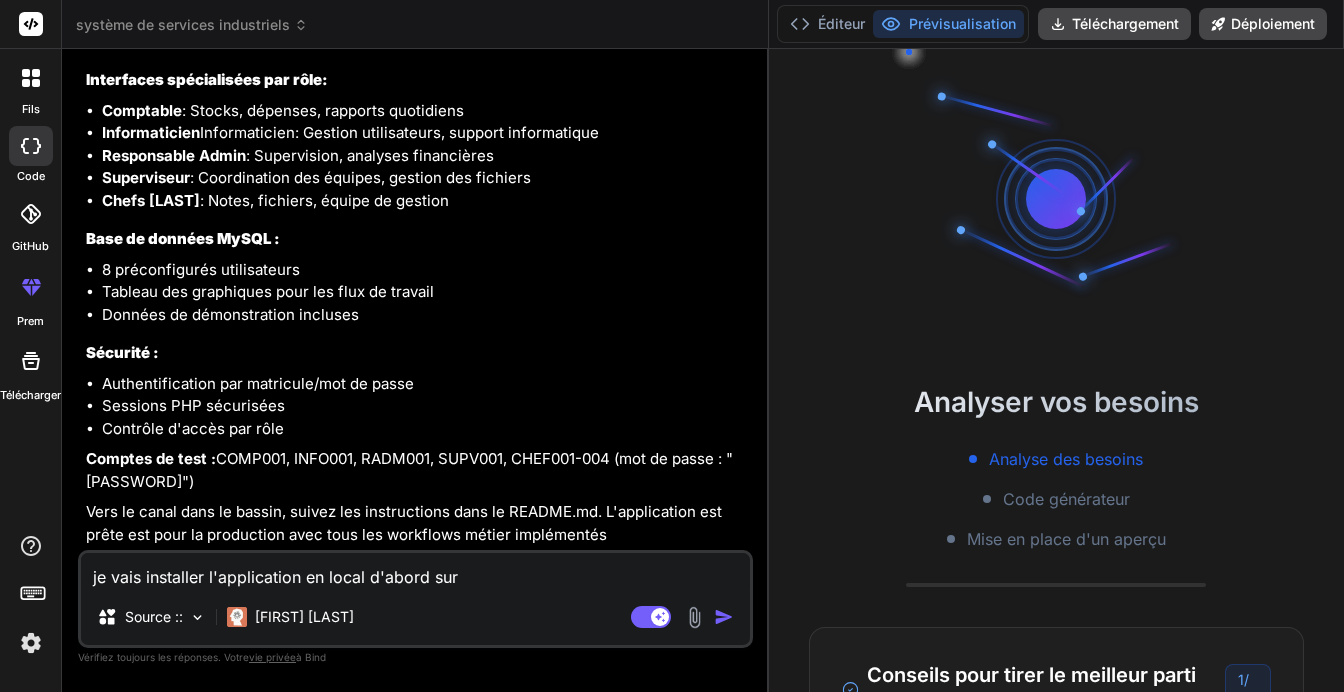 type on "je vais installer l'application en local d'abord sur" 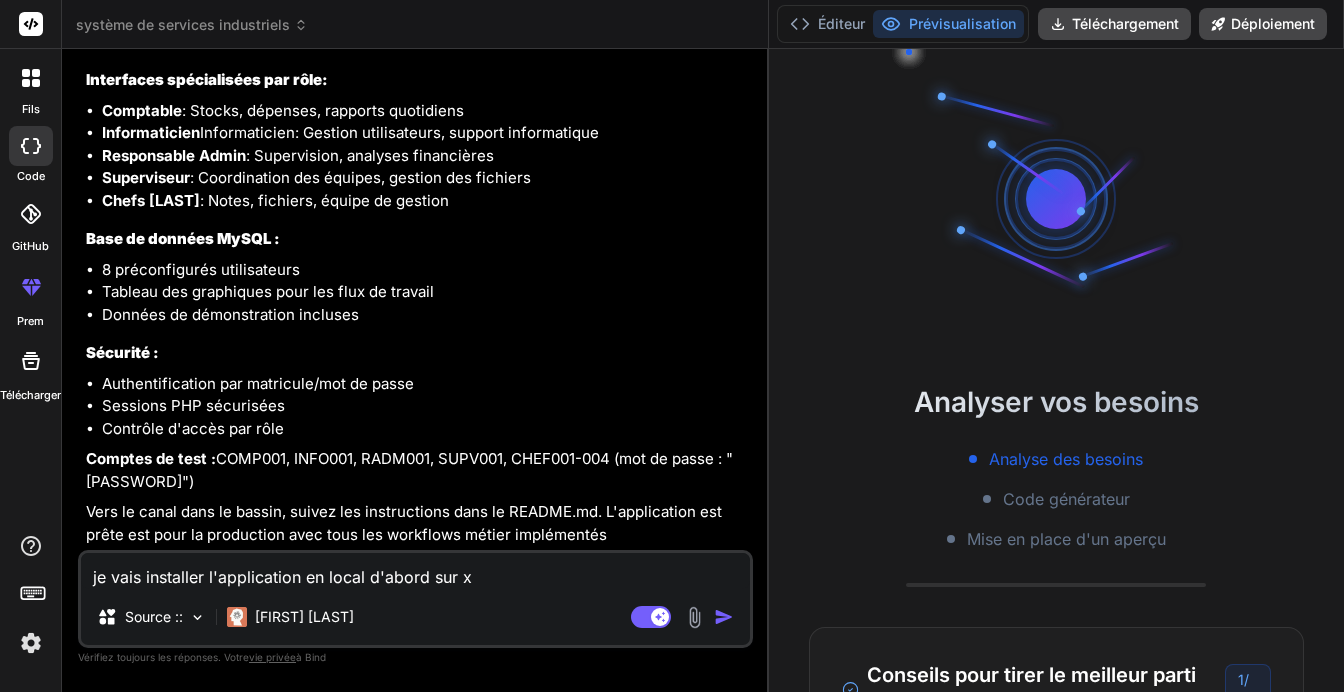 type on "je vais installer l'application en local d'abord sur xa" 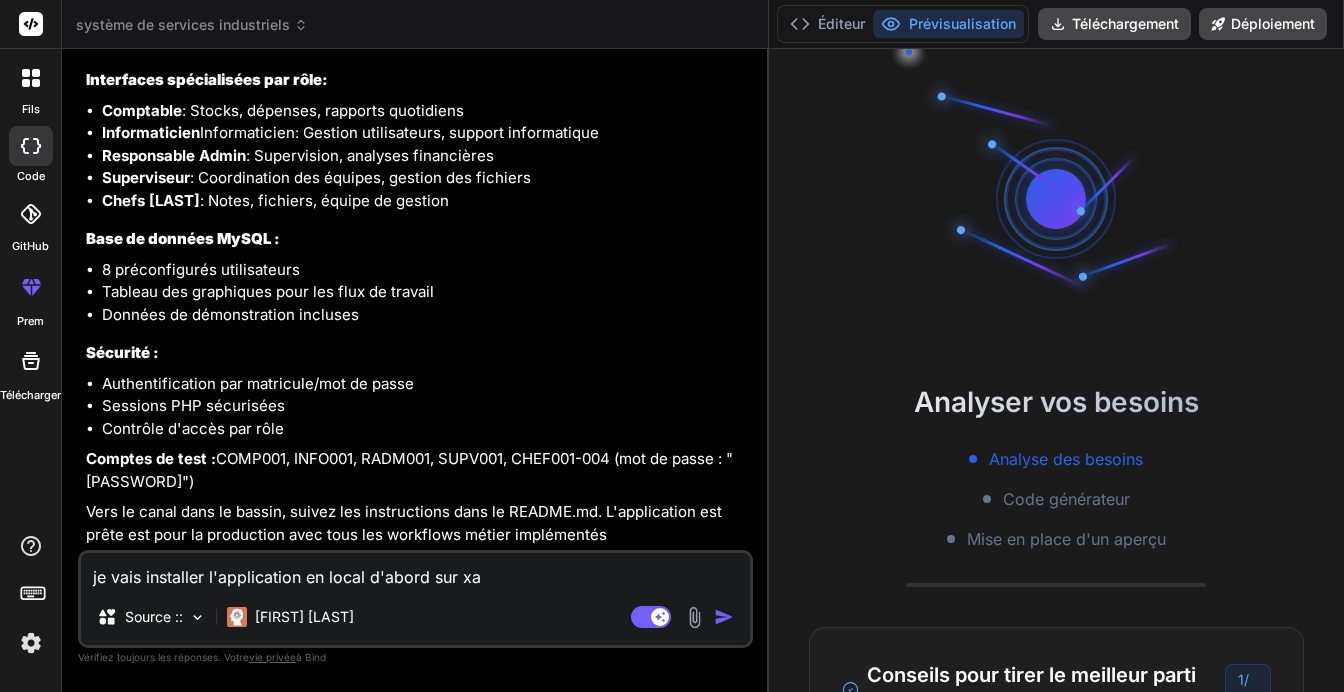 type on "je vais installer l'application en local d'abord sur xam" 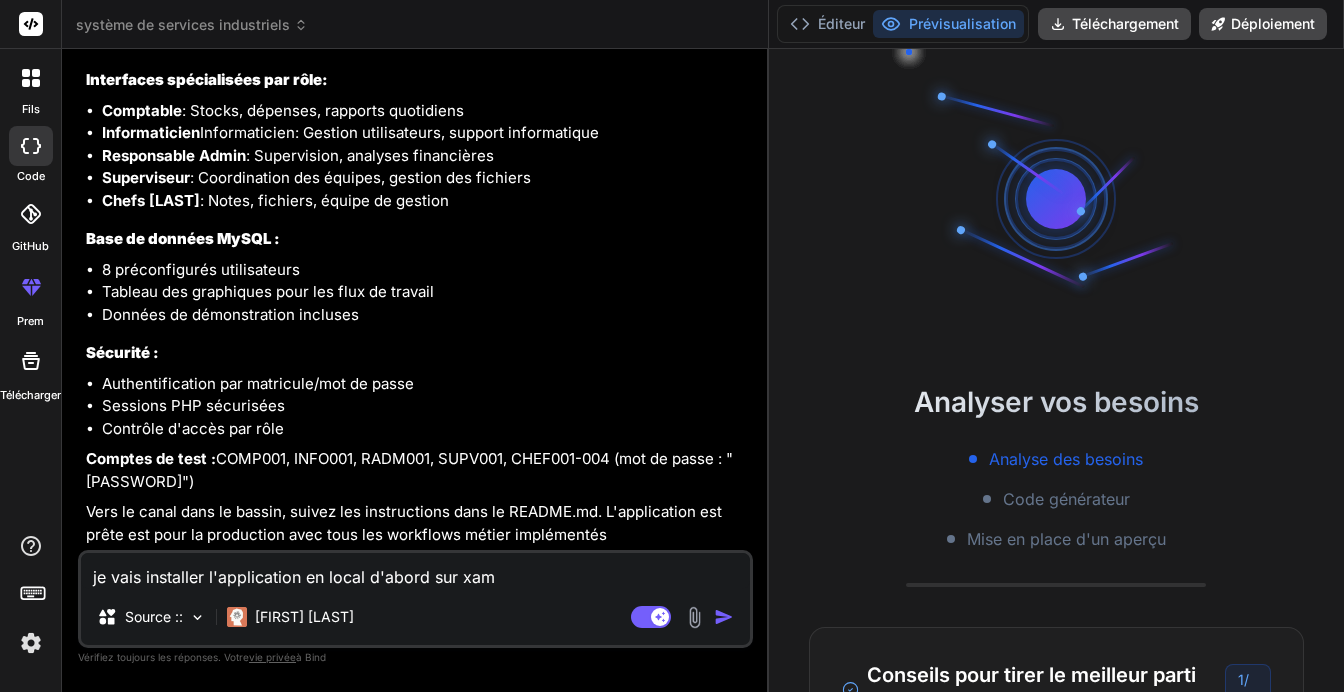 type on "je vais installer l'application en local d'abord sur xamp" 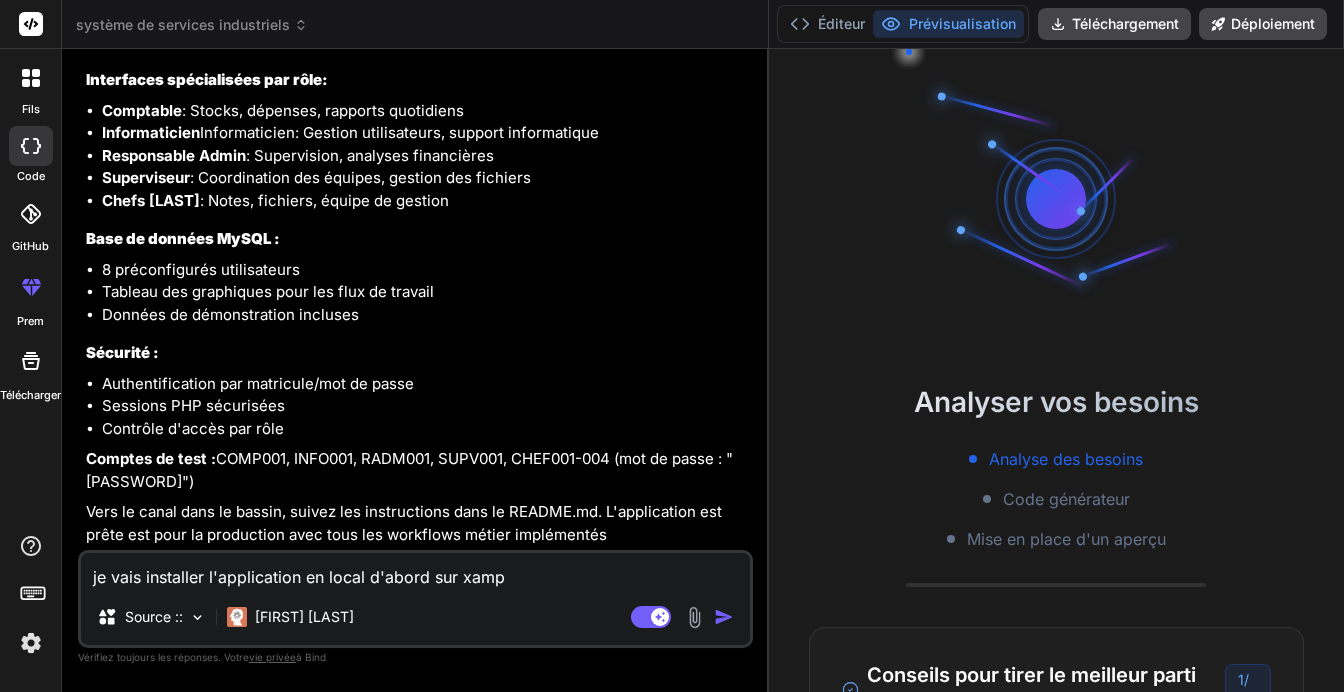 type on "je vais installer l'application en local d'abord sur xamp" 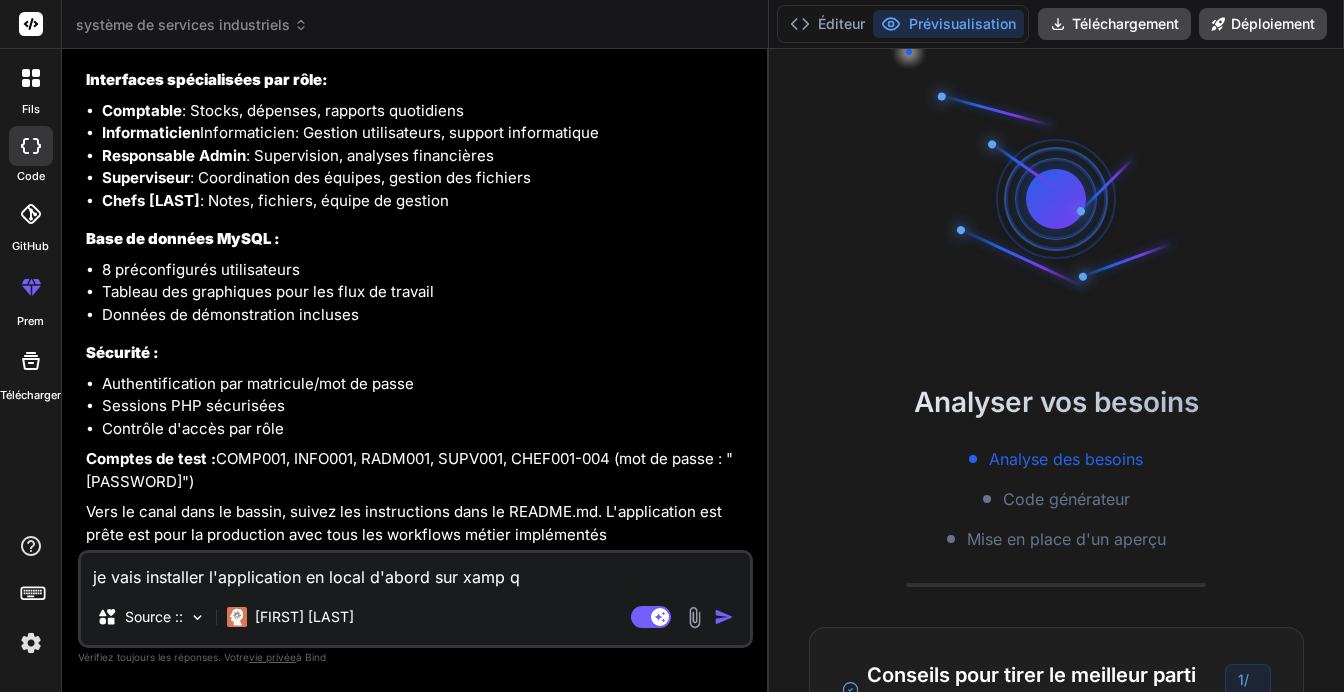 type on "je vais installer l'application en local d'abord sur xamp qu" 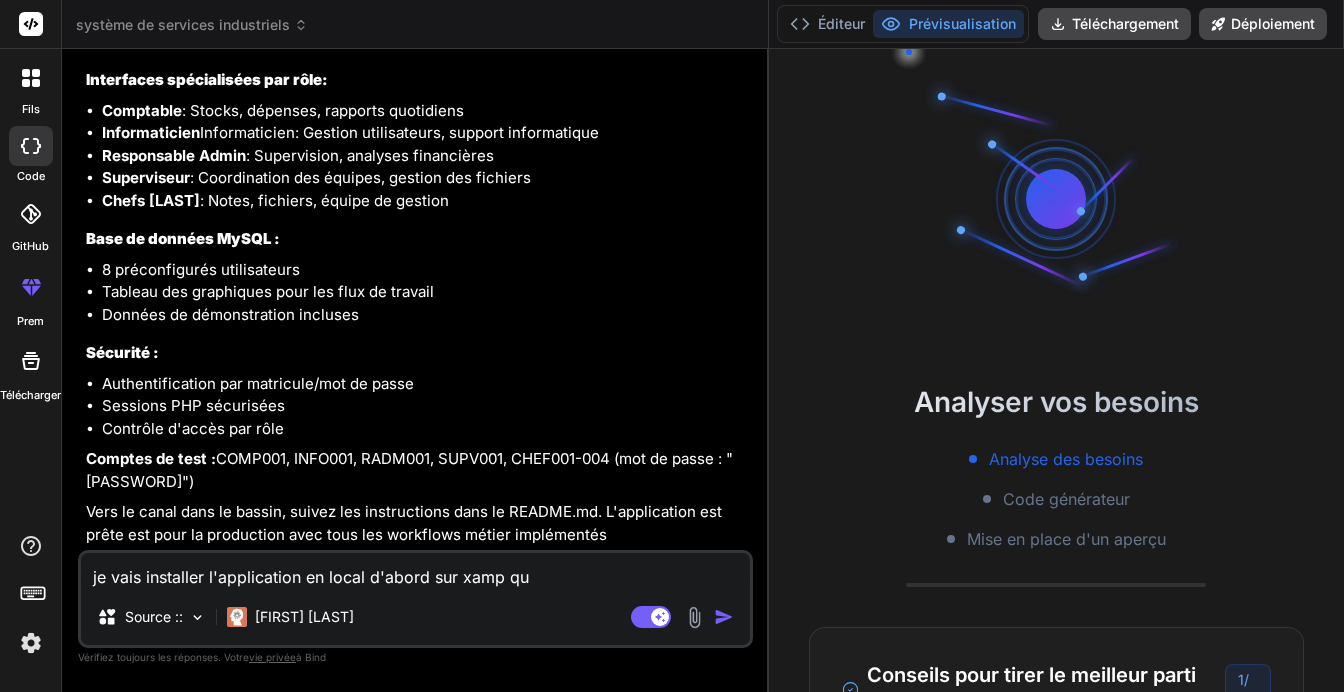 type on "je vais installer l'application en local d'abord sur xamp que" 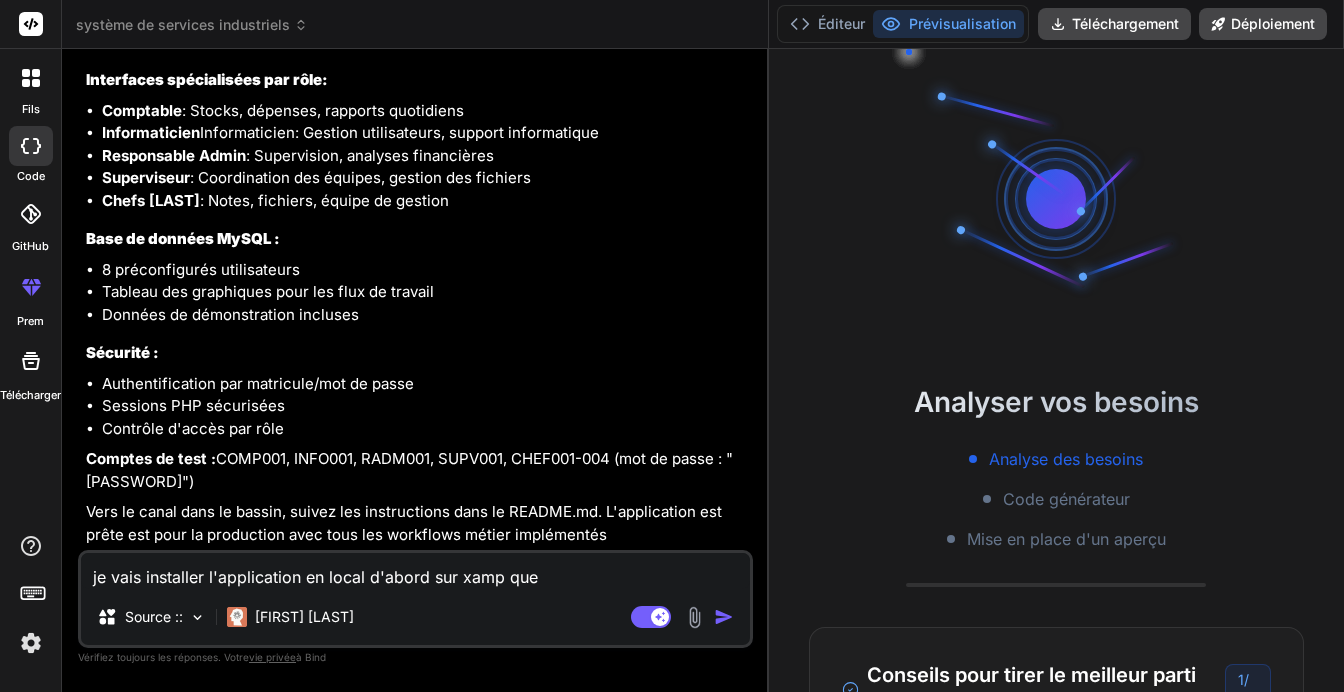 type on "je vais installer l'application en local d'abord sur xamp que" 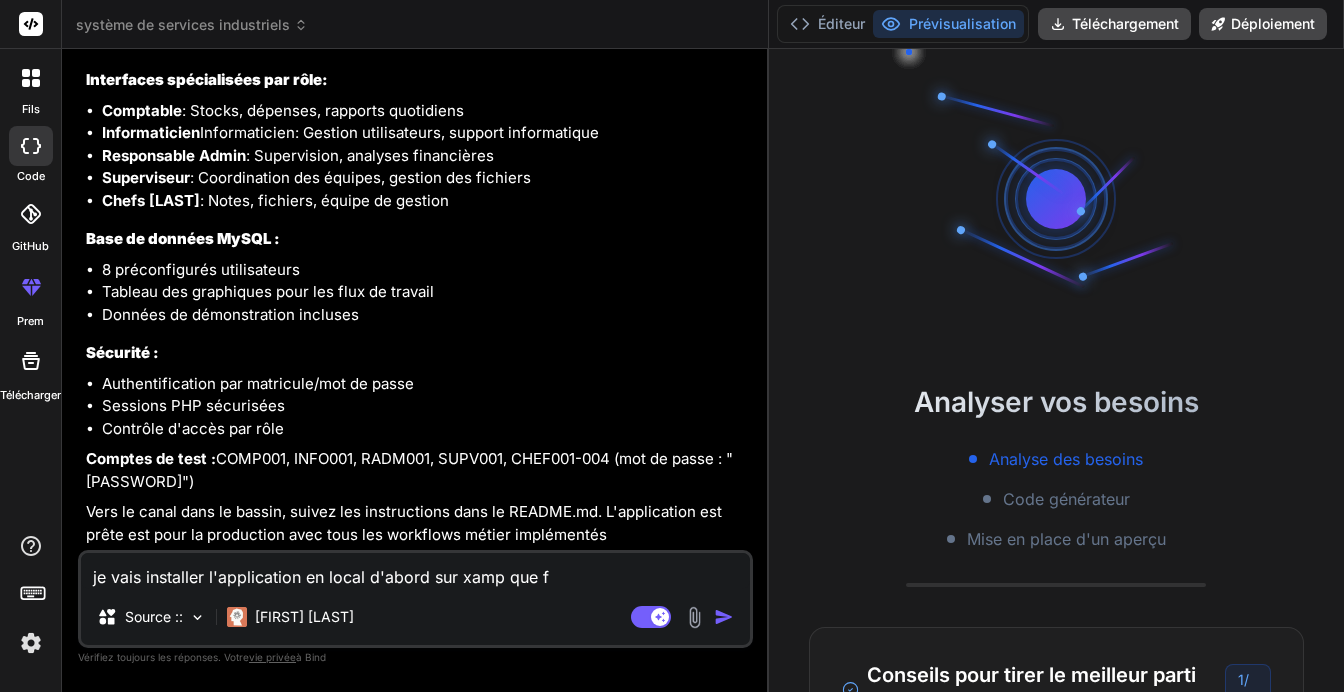 type on "je vais installer l'application en local d'abord sur xamp que fa" 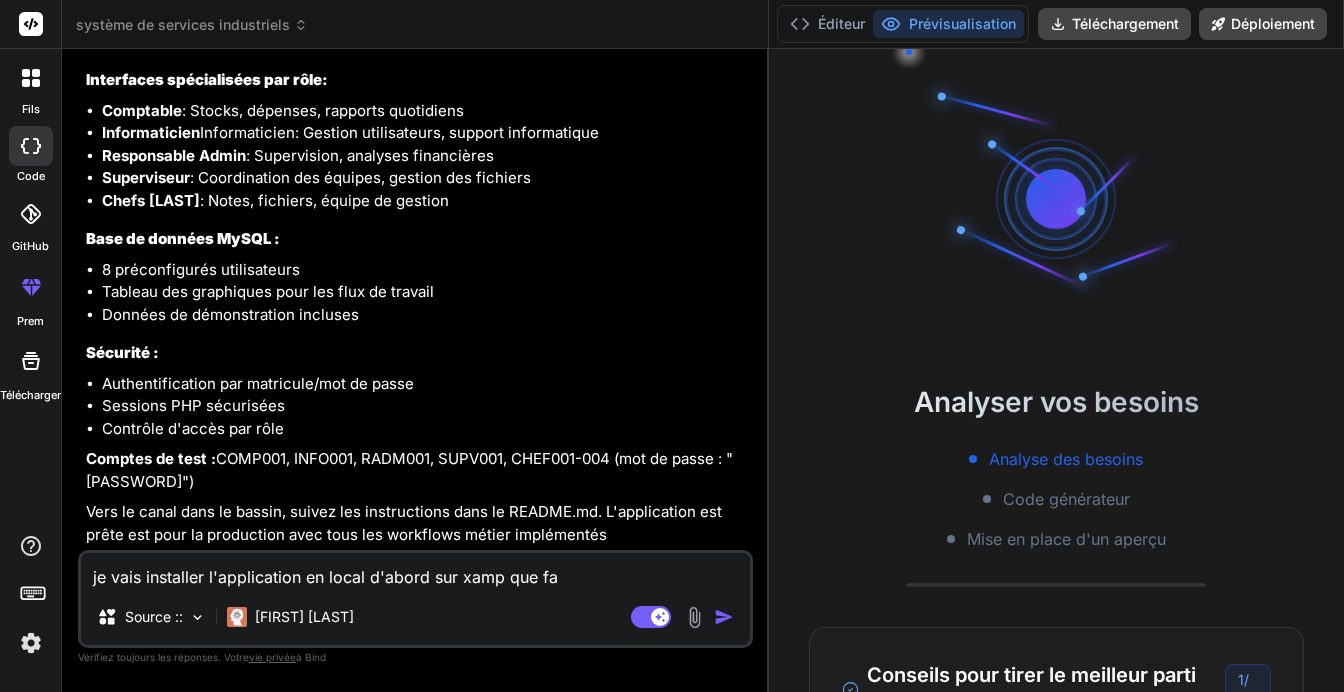 type on "je vais installer l'application en local d'abord sur xamp que fai" 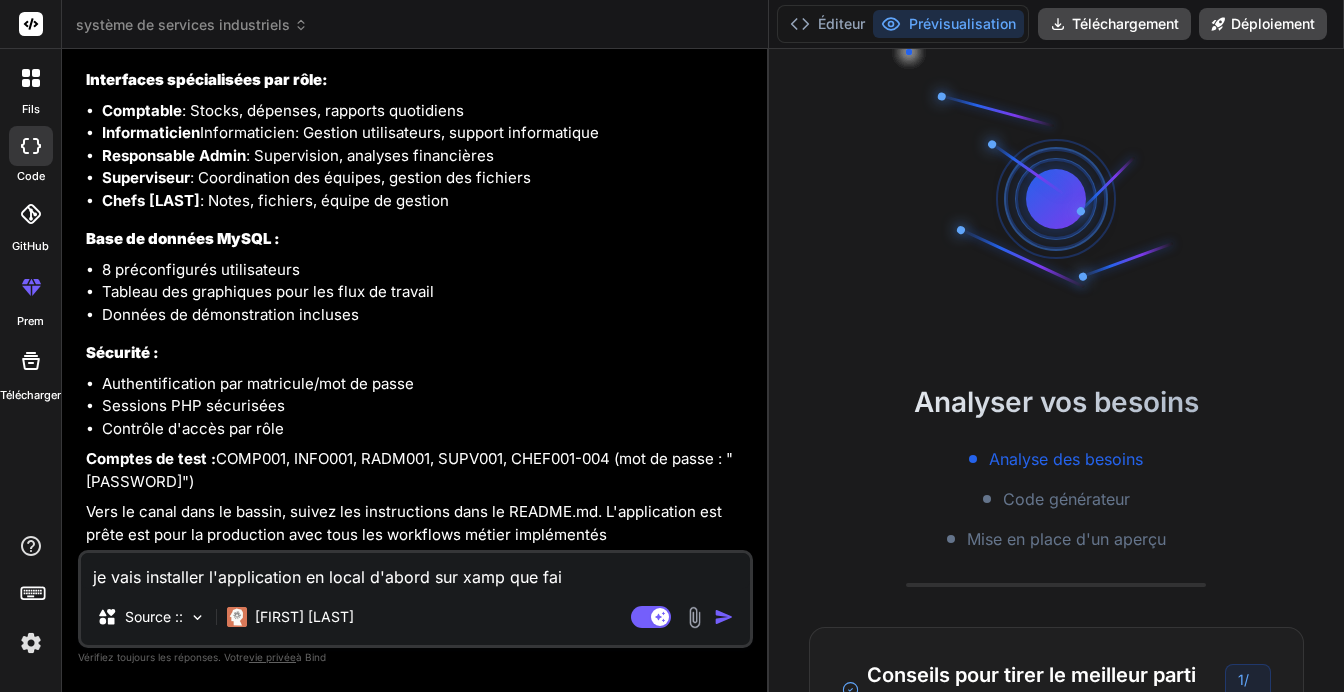 type on "je vais installer l'application en local d'abord sur xamp que fait" 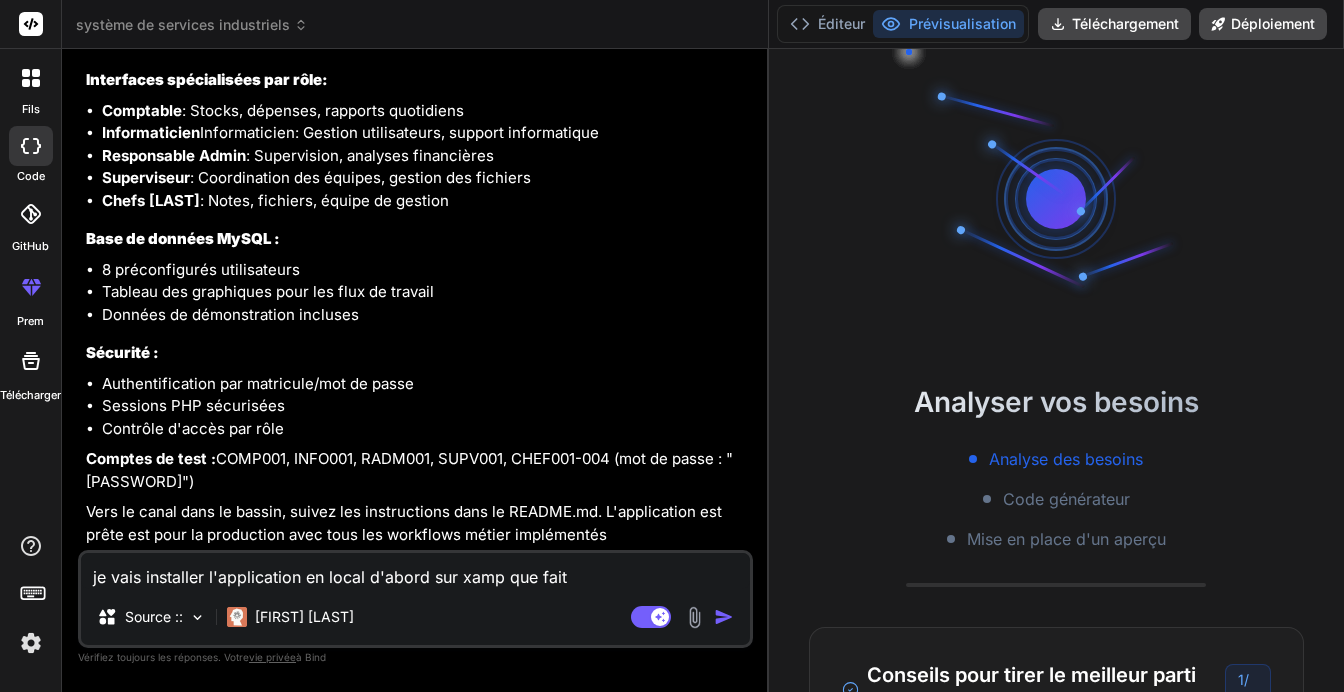 type on "je vais installer l'application en local d'abord sur xamp que fai" 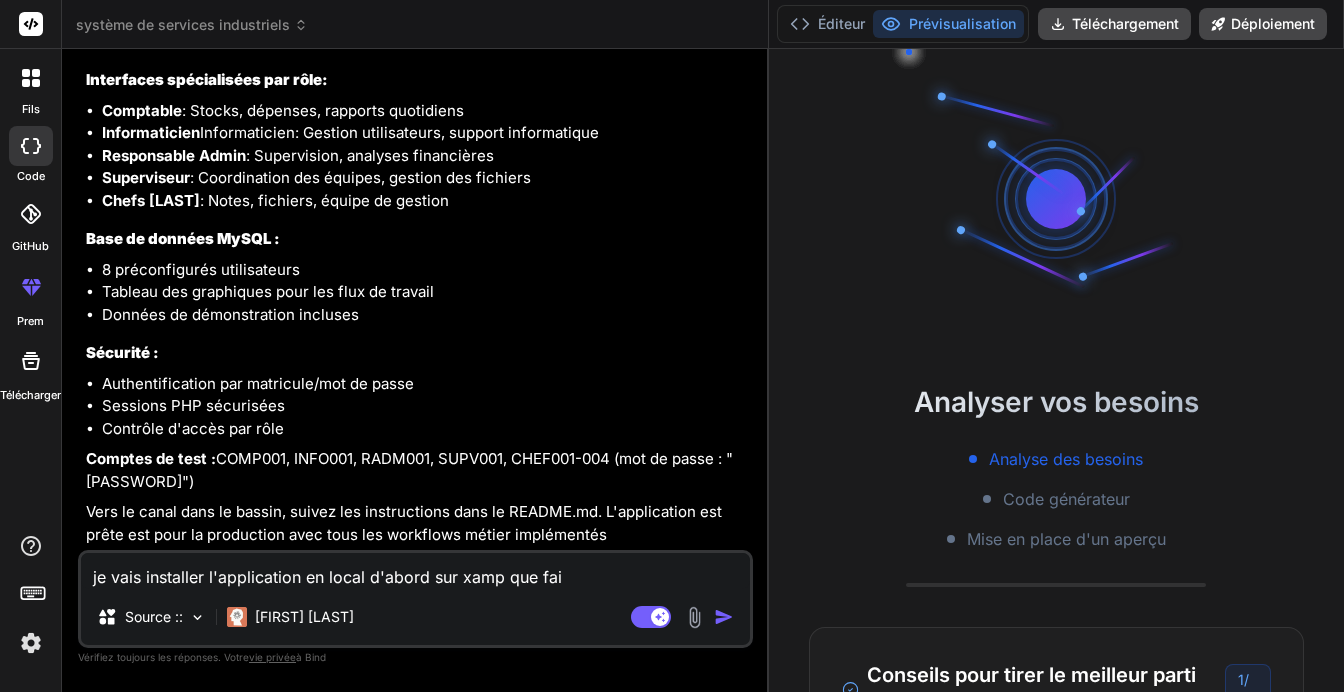 type on "je vais installer l'application en local d'abord sur xamp que fair" 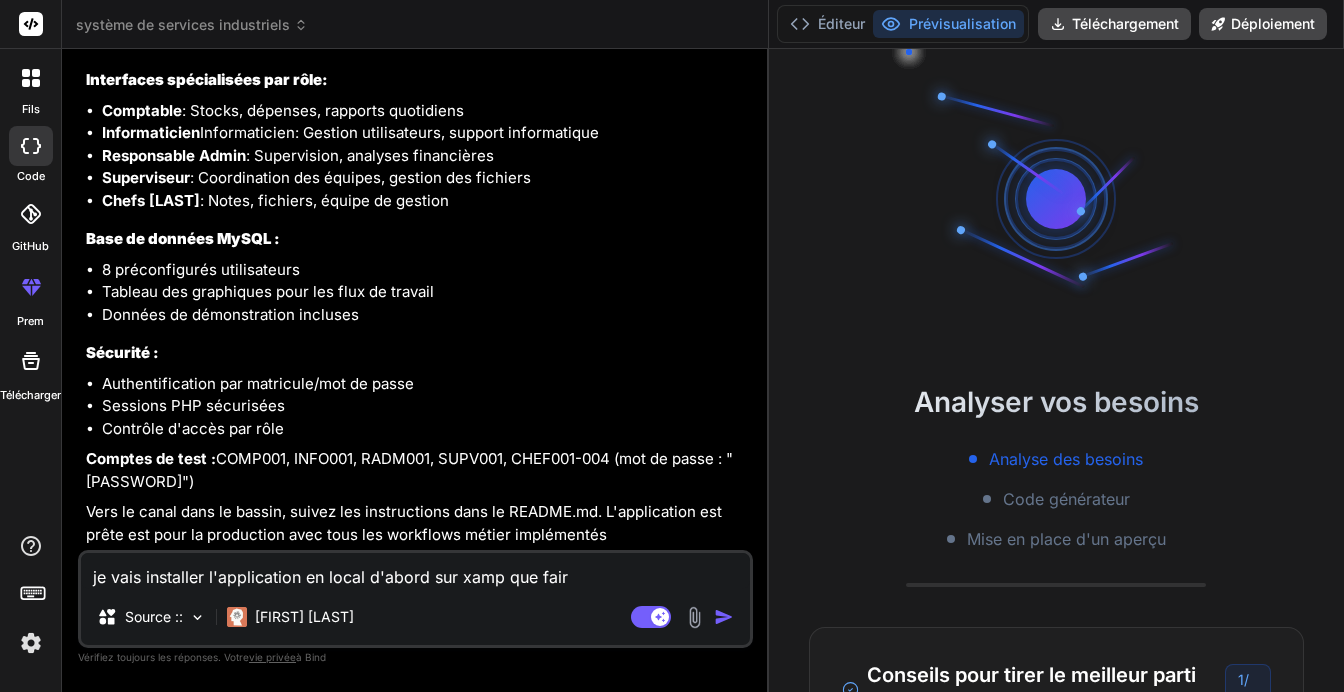 type on "je vais installer l'application en local d'abord sur xamp que faire" 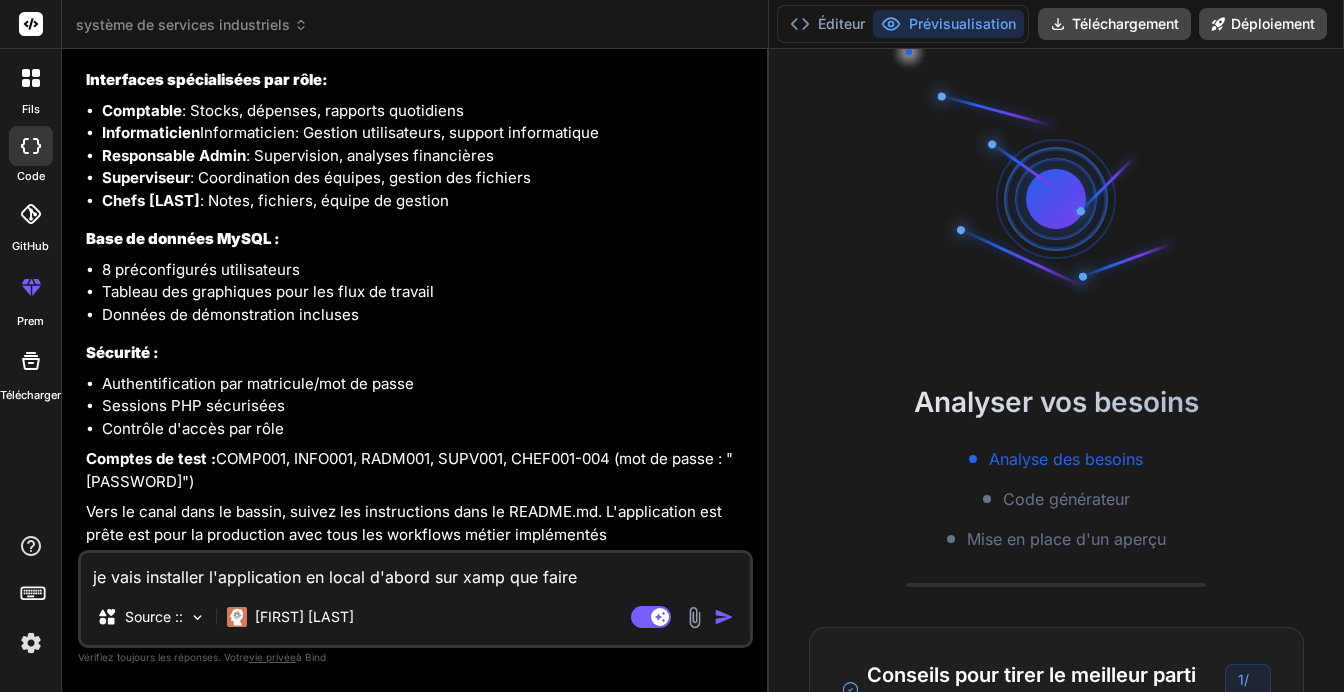 type on "je vais installer l'application en local d'abord sur xamp que faire" 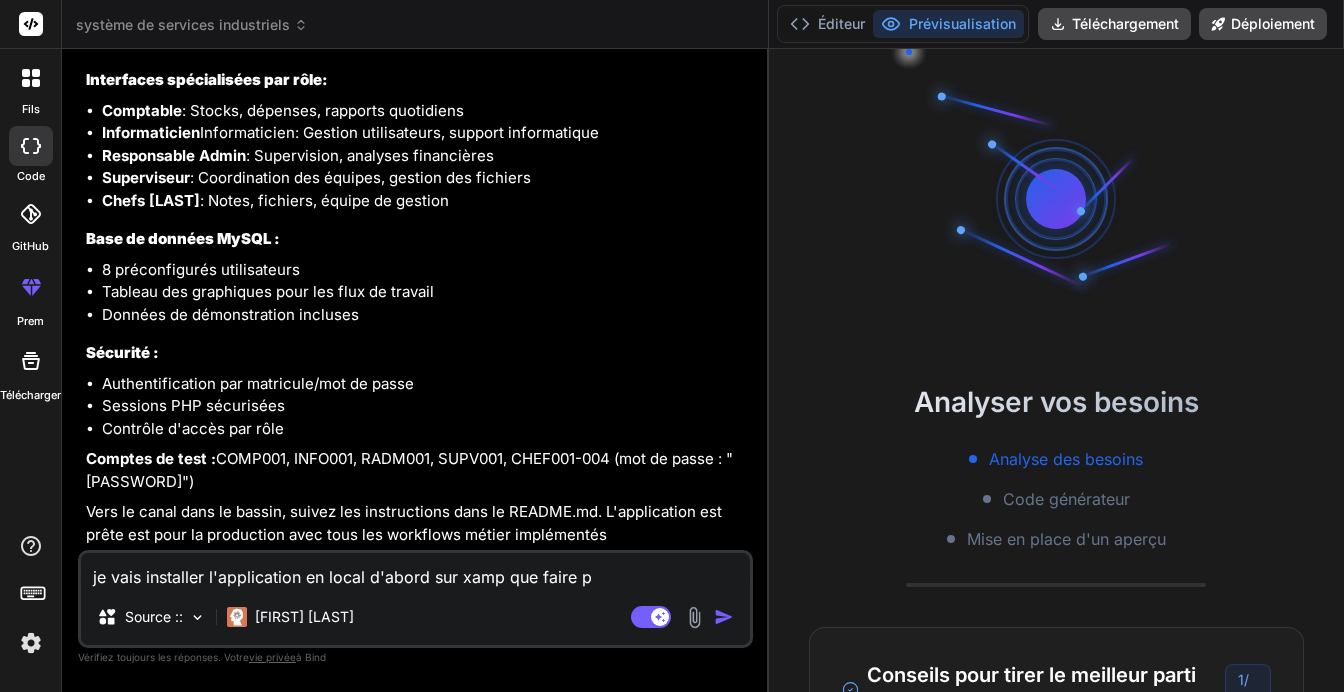 type on "je vais installer l'application en local d'abord sur xamp que faire po" 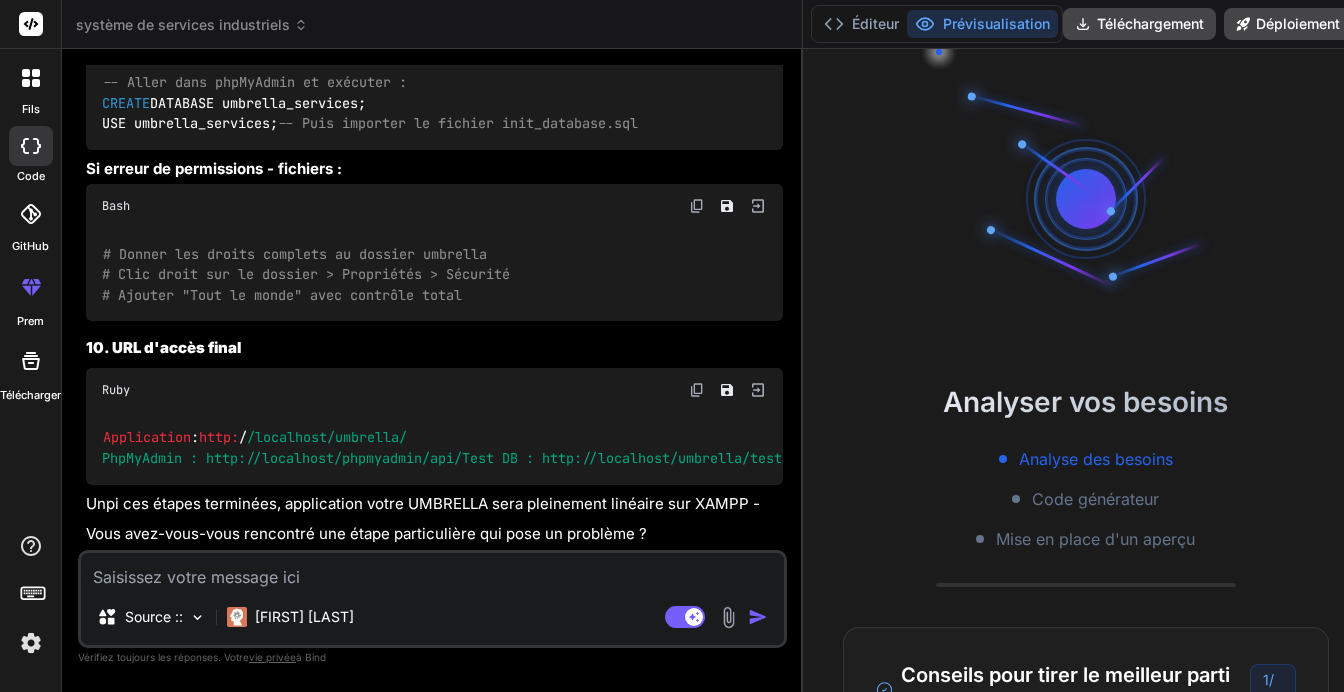 scroll, scrollTop: 6615, scrollLeft: 0, axis: vertical 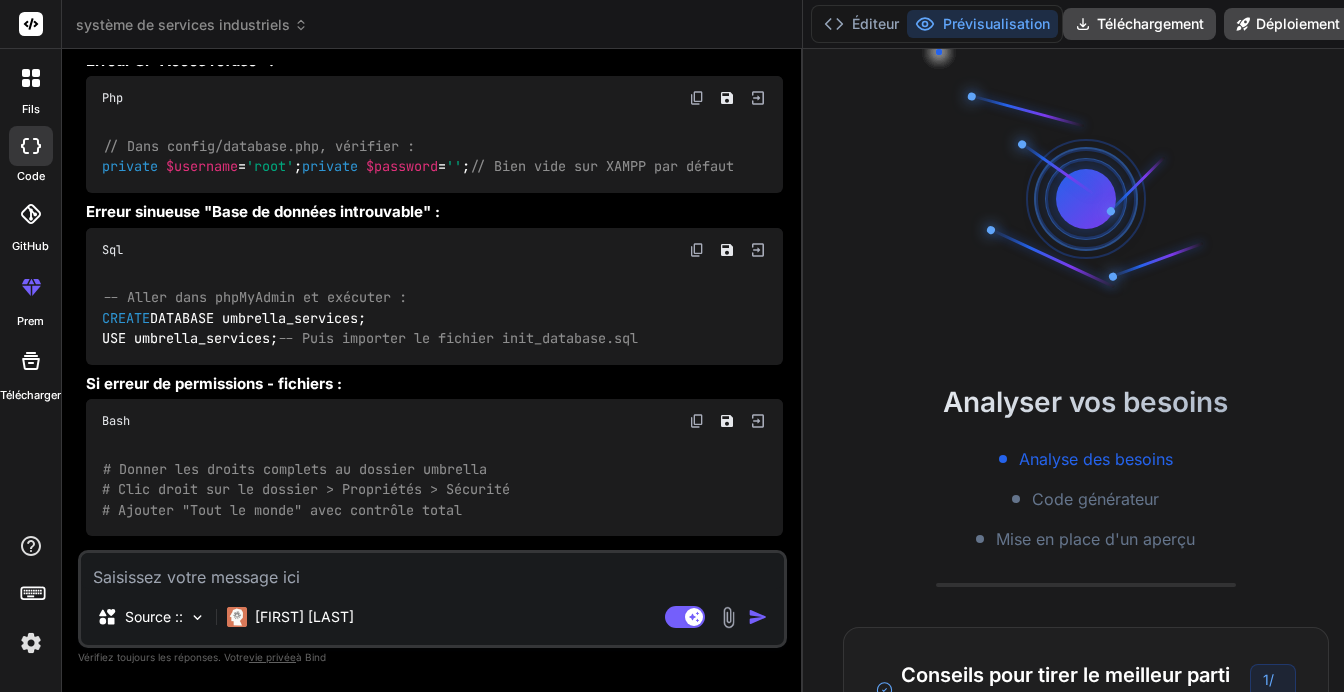 click on "Bind AI Web Search Created with Pixso. Code Generator Vous Bonjour Liens d'IA Bonjour. Je suis Bind AI, votre assistant de programmation expert. Je suis ici pour vous aider à construire des projets incroyables, à coder, ou à relever tous les défis de développement que vous avez.
Sur quoi aimeriez-vous travailler aujourd'hui ? Je peux vous aider à créer :
Applications Web (React, Next.js, ou vanille HTML/CSS/JS)
Jeux interactifs
API et services d'arrière-plan
Projets de visualisation des données
Et bien plus encore.
Décrivez simplement ce que vous aimeriez construire, et je vais créer une implémentation complète pour vous. Qu'est-ce que tu penses ? Vous Liens d'IA Projet  : Système de gestion UMBRELLA SERVICES INDUSTRIELLS
Tech Stack  : HTML, CSS, JavaScript (Frontend) et PHP, MySQL (Backend)
Structure des fichiers  :
Front-alon:
/index.html - Page de connexion
/css/styles.css - Styles toilet
/js/main.js - Principe JavaScript
/interfaces/
comptable.html" at bounding box center (432, 370) 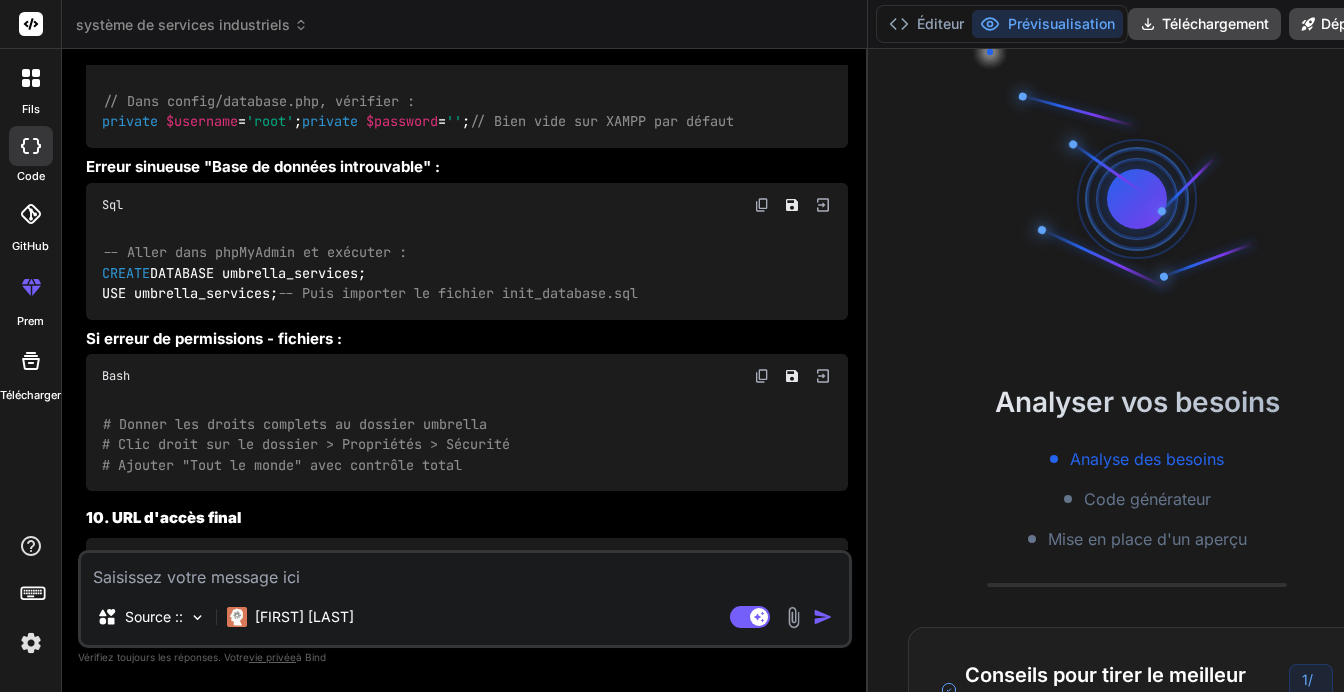 scroll, scrollTop: 5837, scrollLeft: 0, axis: vertical 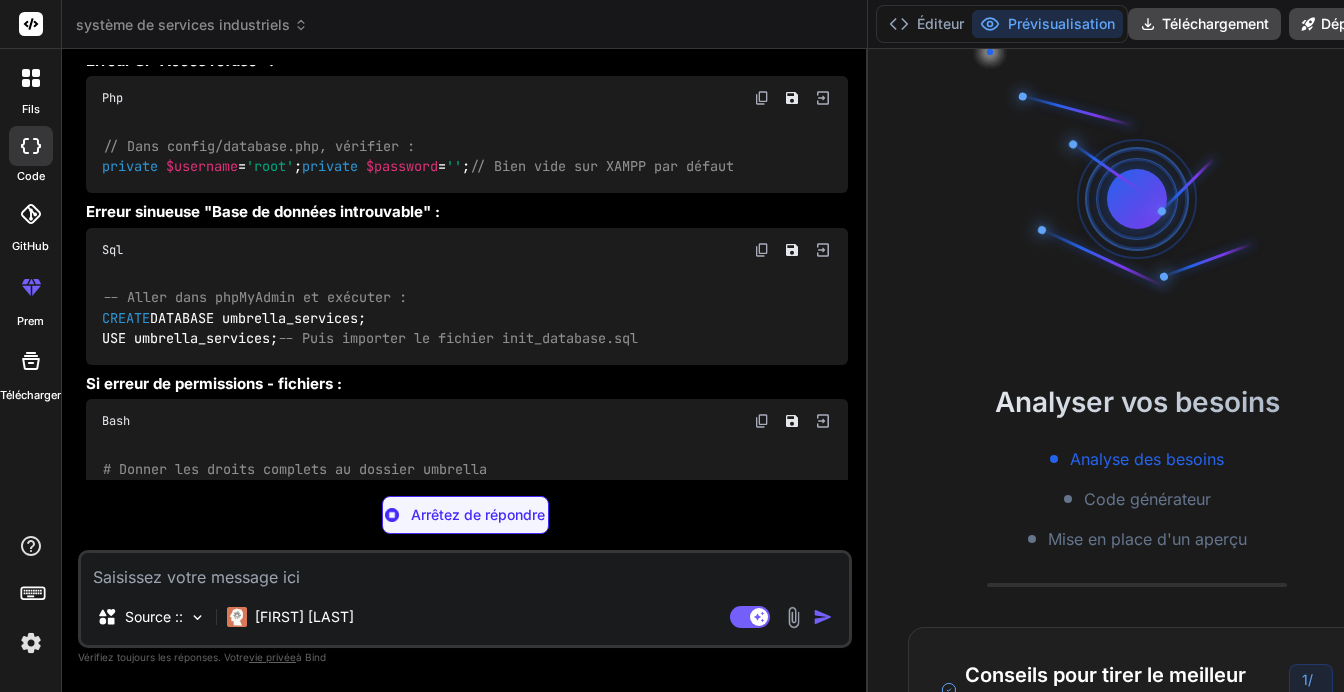 drag, startPoint x: 788, startPoint y: 296, endPoint x: 871, endPoint y: 286, distance: 83.60024 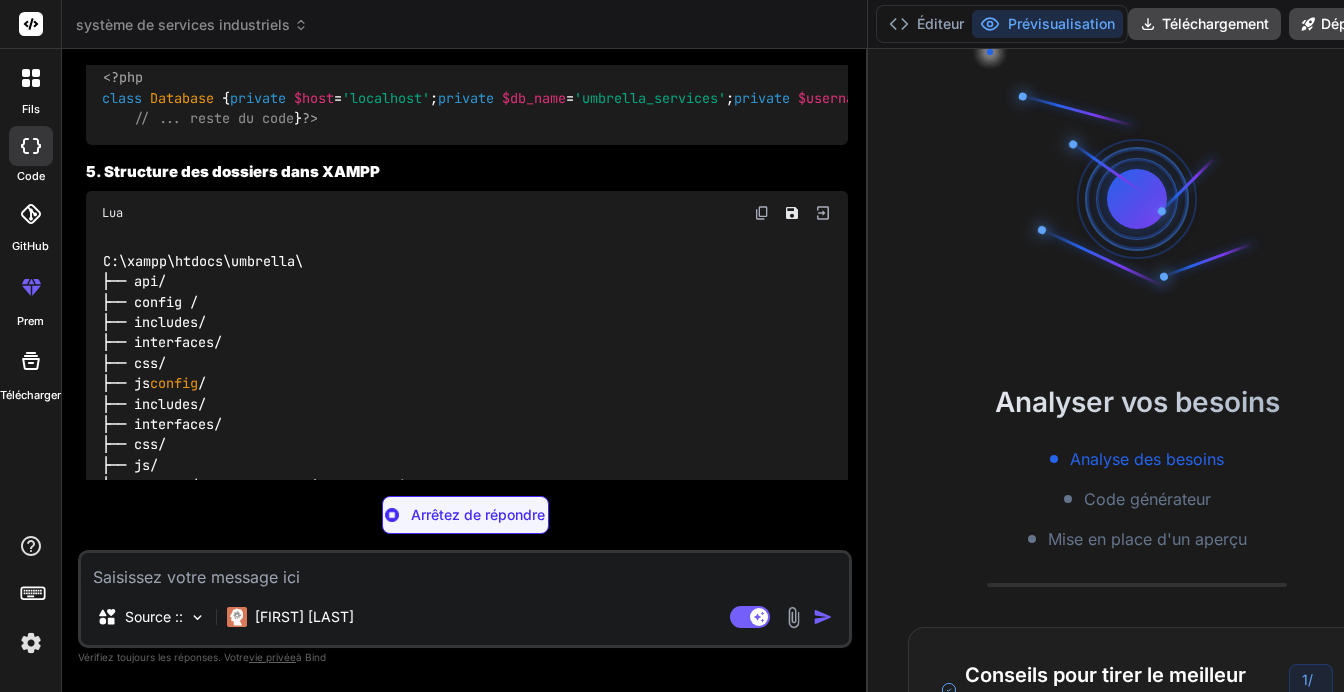scroll, scrollTop: 4404, scrollLeft: 0, axis: vertical 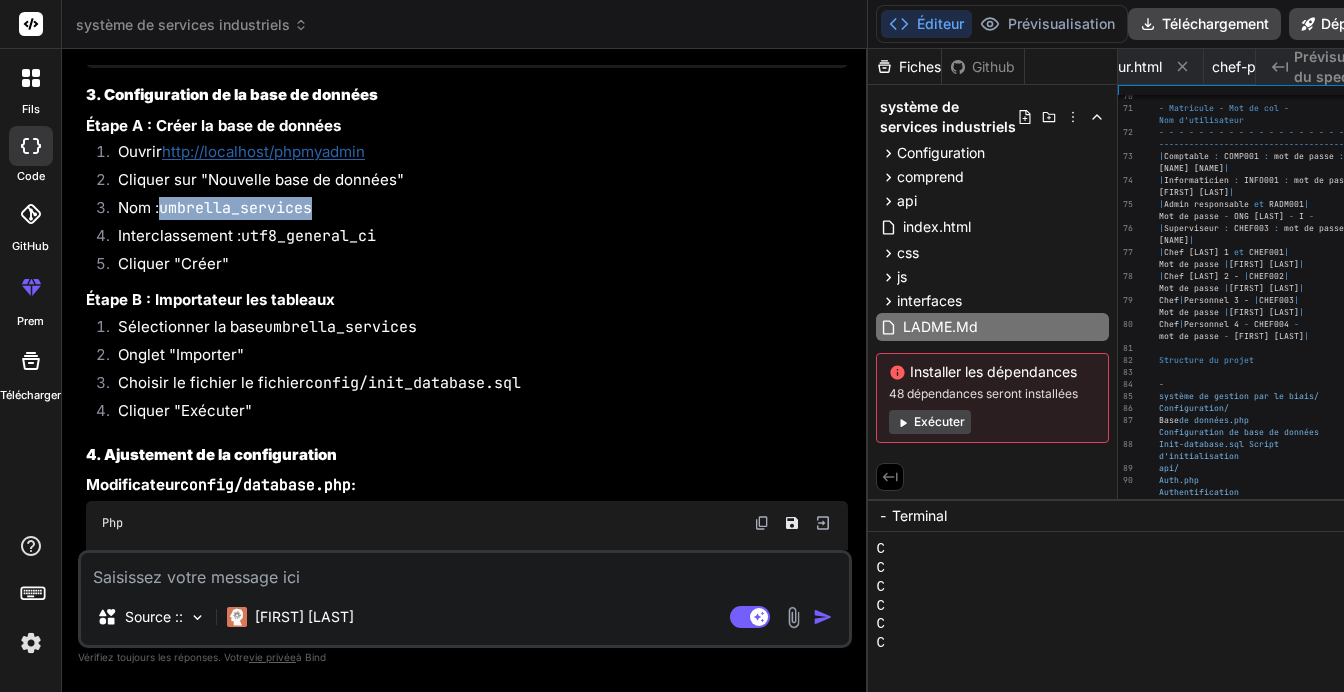 drag, startPoint x: 165, startPoint y: 317, endPoint x: 316, endPoint y: 315, distance: 151.01324 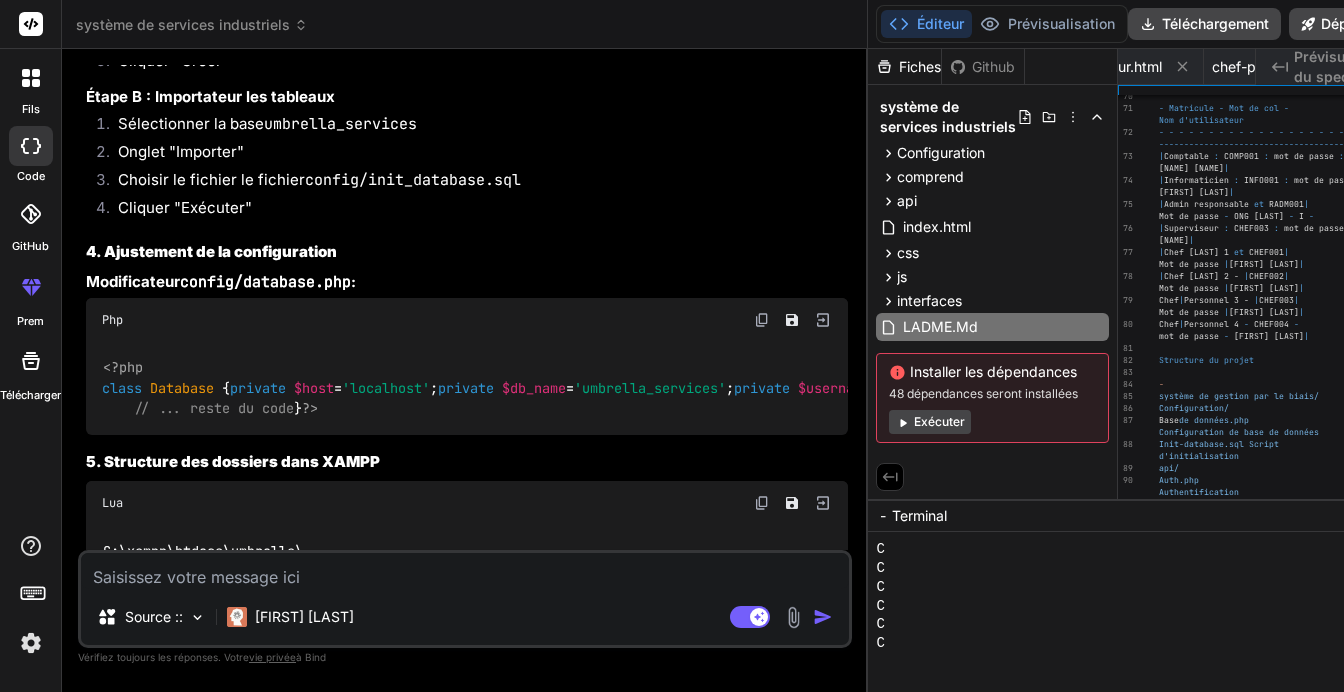 scroll, scrollTop: 4168, scrollLeft: 0, axis: vertical 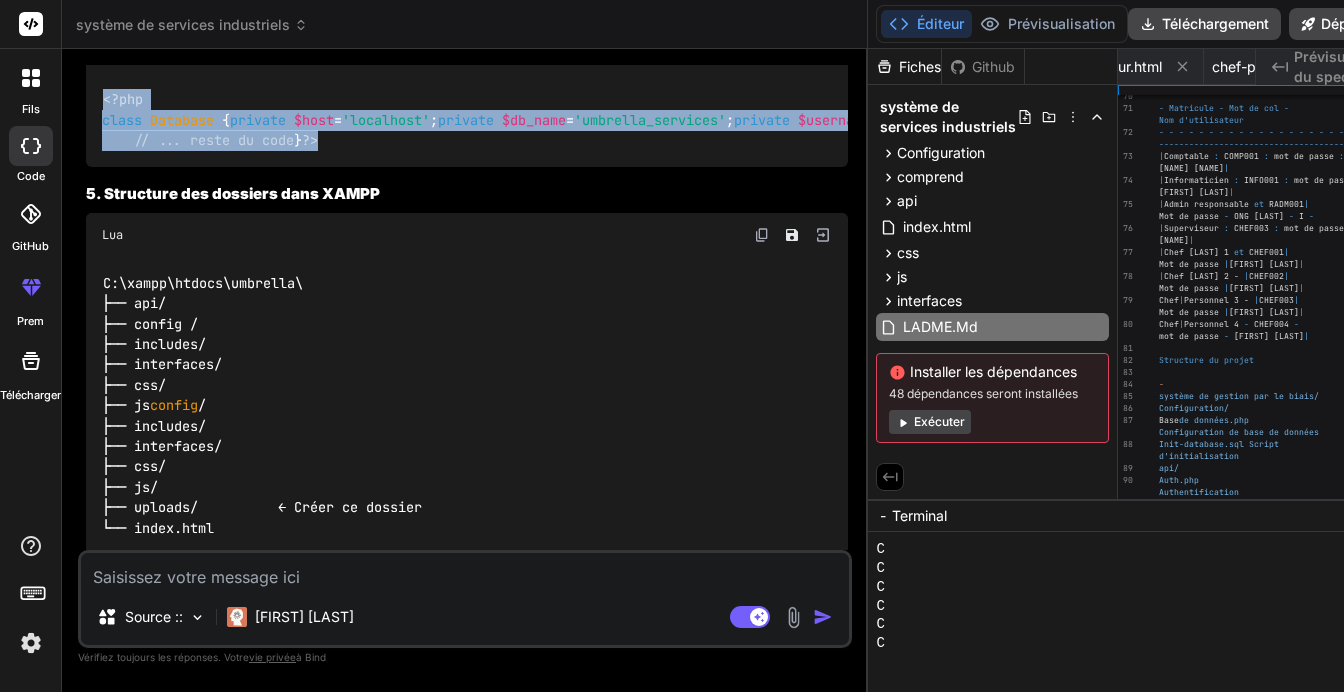 drag, startPoint x: 120, startPoint y: 369, endPoint x: 106, endPoint y: 201, distance: 168.58232 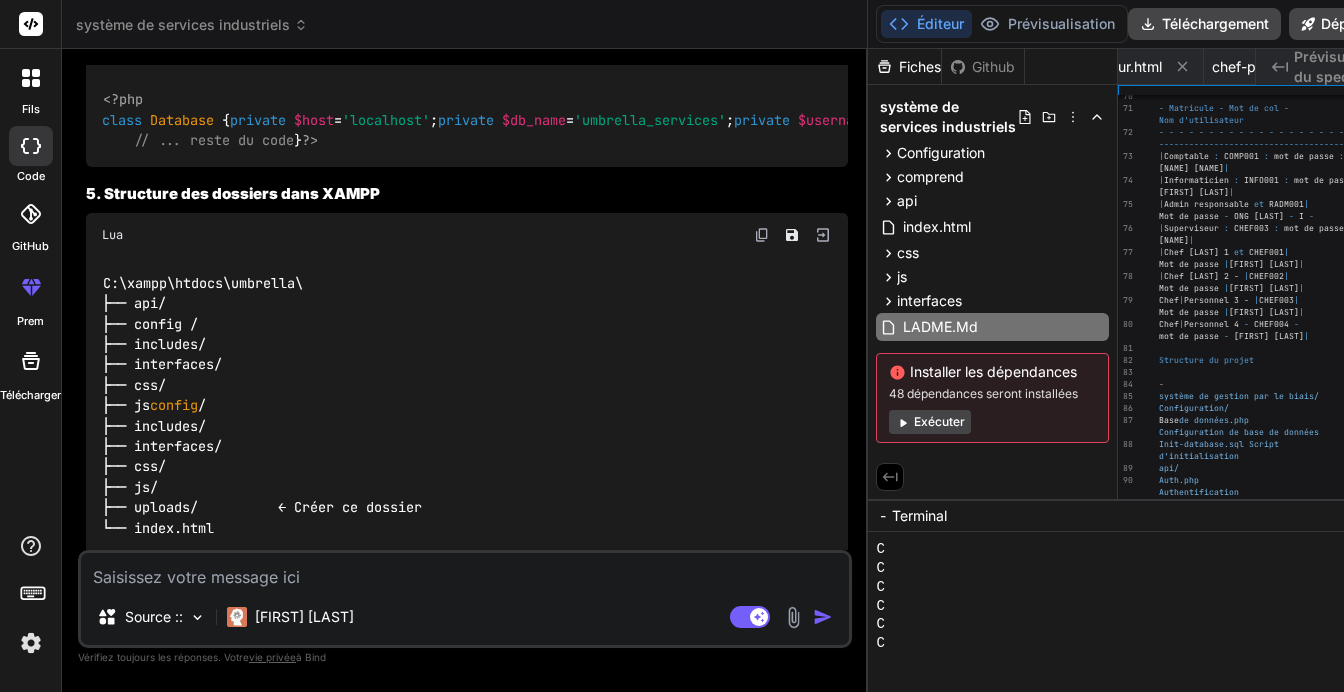 click on "<?php
class   Database   {
private   $host  =  'localhost' ;
private   $db_name  =  'umbrella_services' ;
private   $username  =  'root' ;
private   $password  =  '' ;   // Vide par défaut sur XAMPP
// ... reste du code
}
?>" at bounding box center (467, 120) 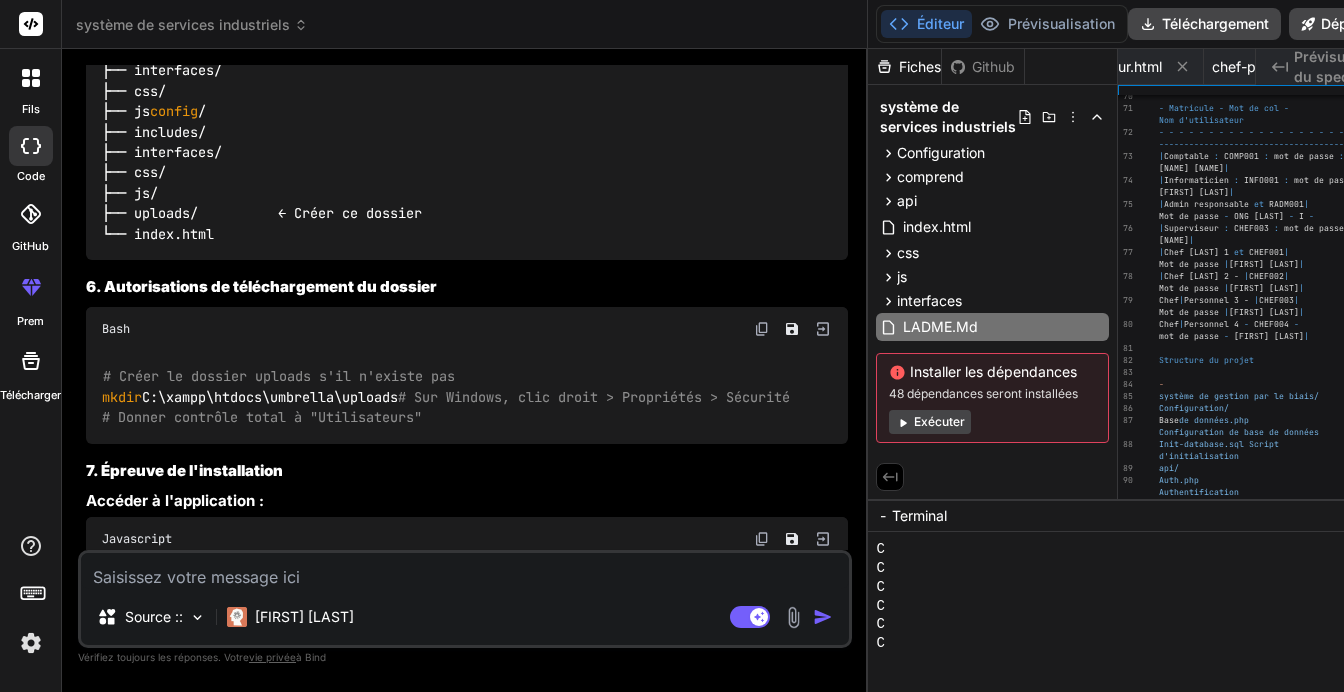scroll, scrollTop: 4639, scrollLeft: 0, axis: vertical 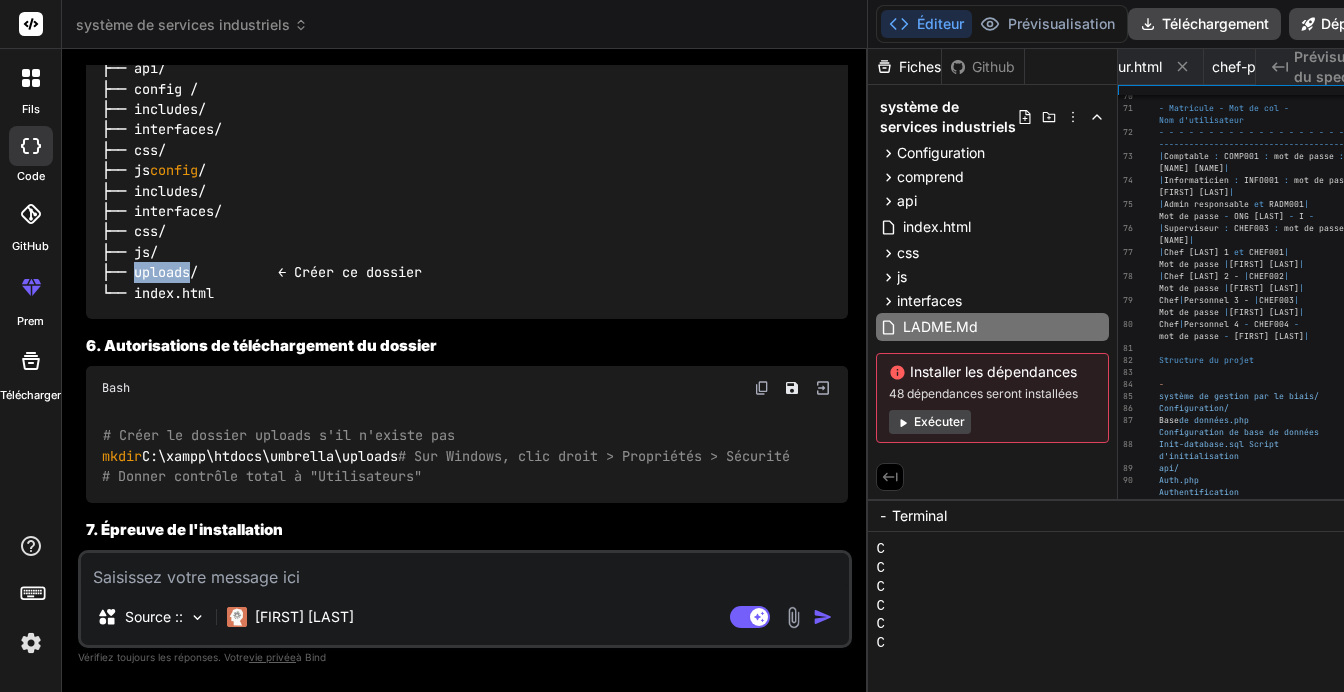 drag, startPoint x: 189, startPoint y: 423, endPoint x: 132, endPoint y: 424, distance: 57.00877 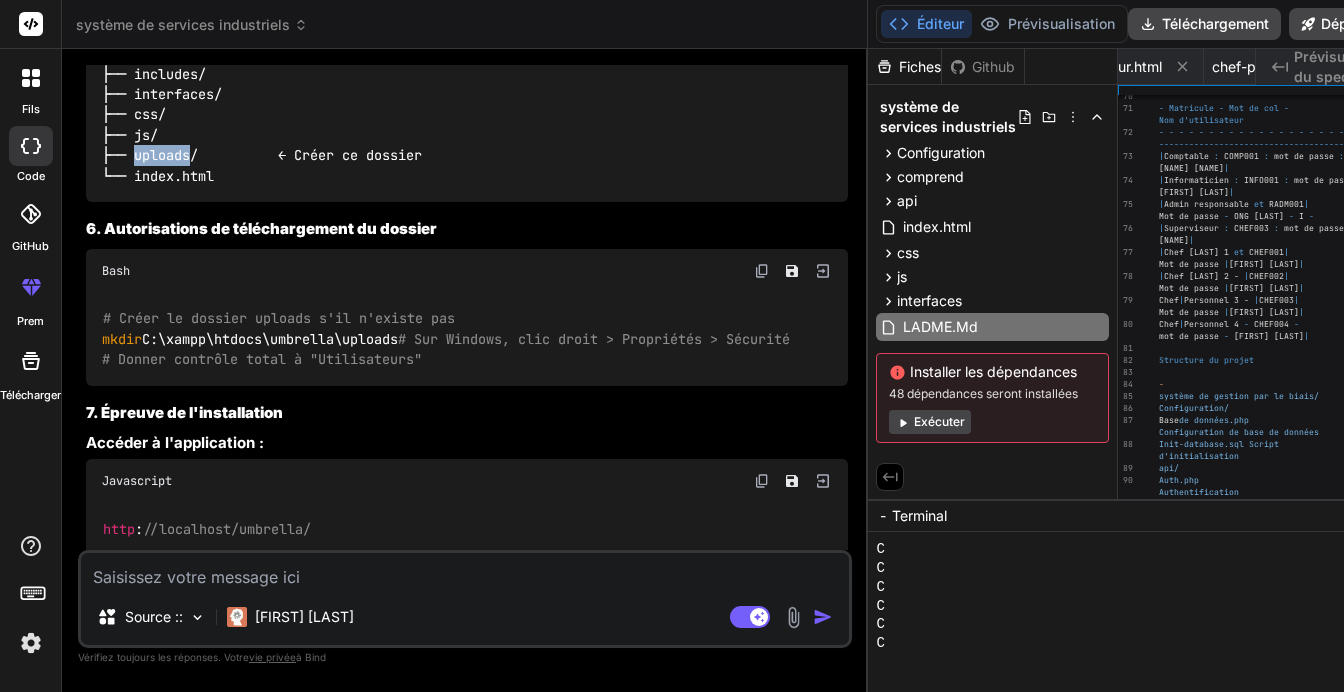 scroll, scrollTop: 4874, scrollLeft: 0, axis: vertical 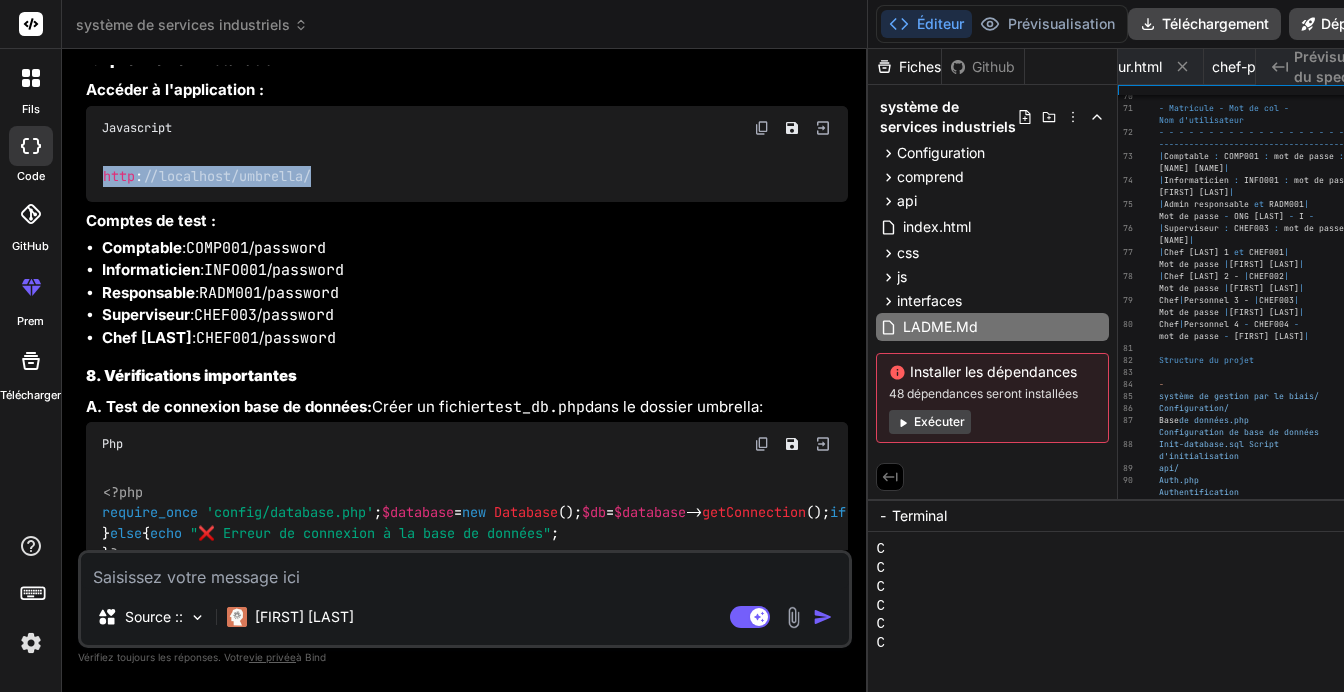 drag, startPoint x: 319, startPoint y: 363, endPoint x: 99, endPoint y: 364, distance: 220.00227 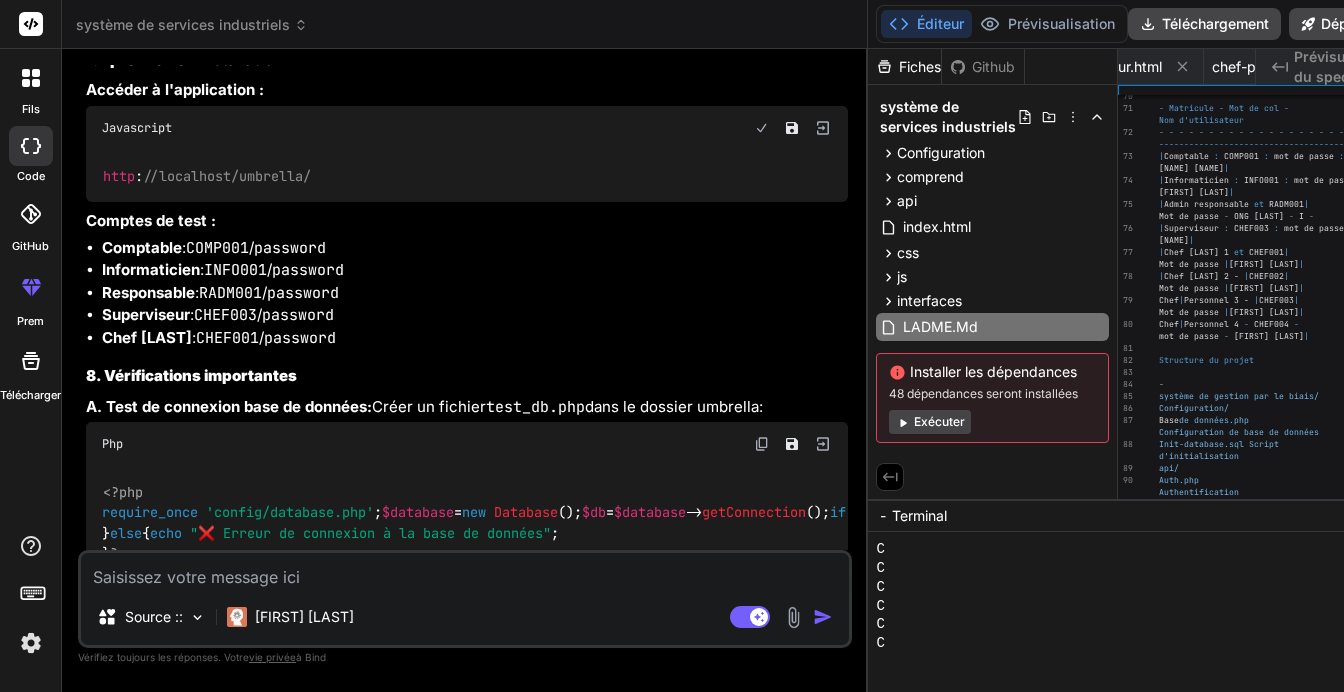 click on "http : //localhost/umbrella/" at bounding box center [467, 176] 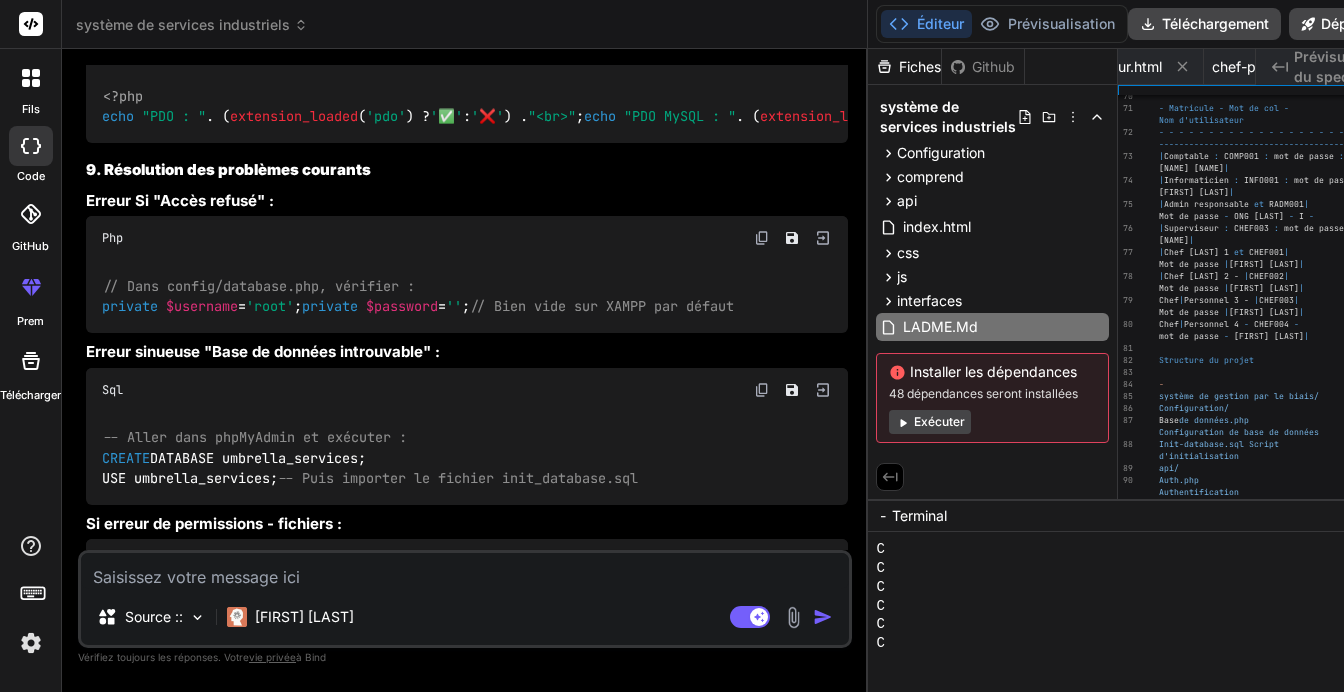 scroll, scrollTop: 5815, scrollLeft: 0, axis: vertical 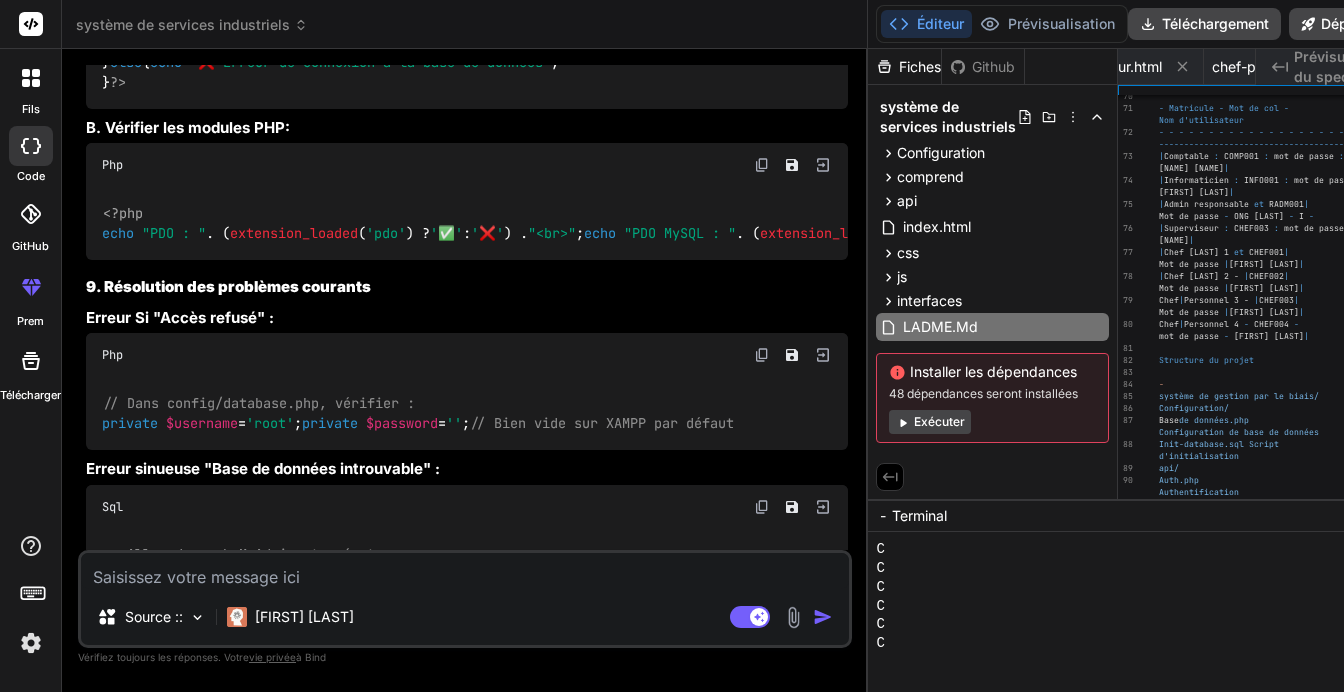 click at bounding box center [762, -27] 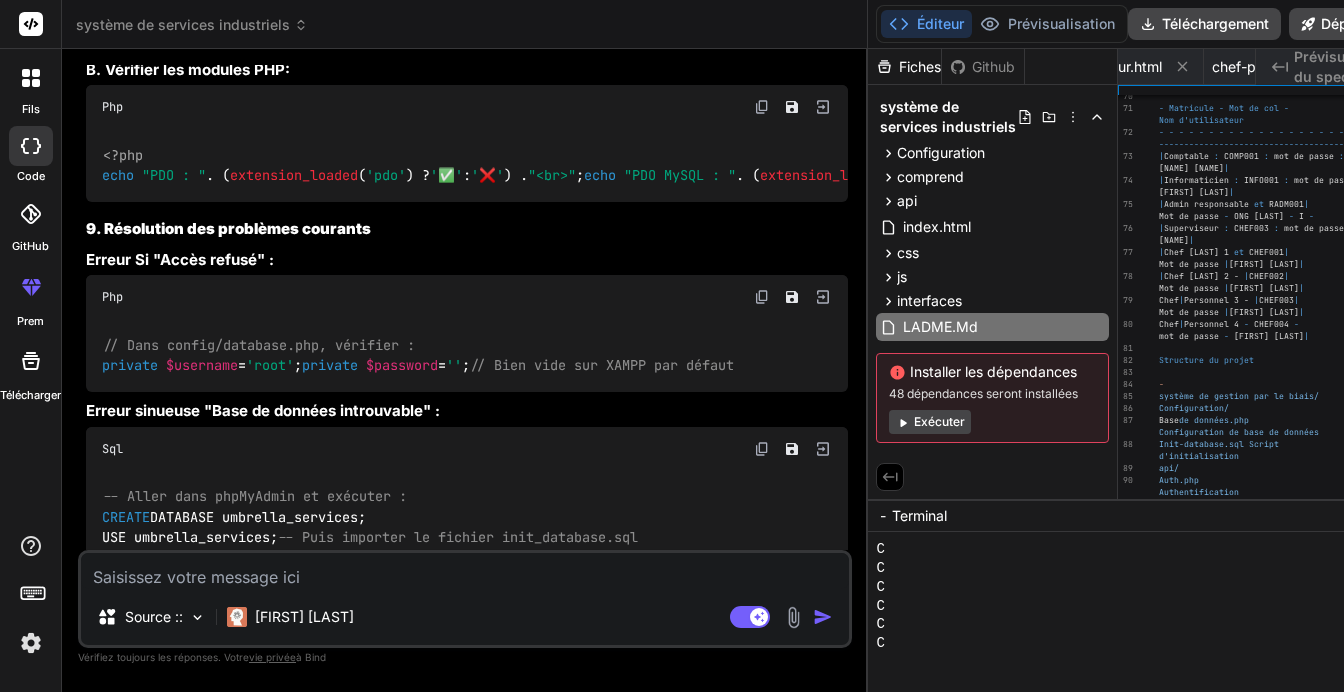 scroll, scrollTop: 5697, scrollLeft: 0, axis: vertical 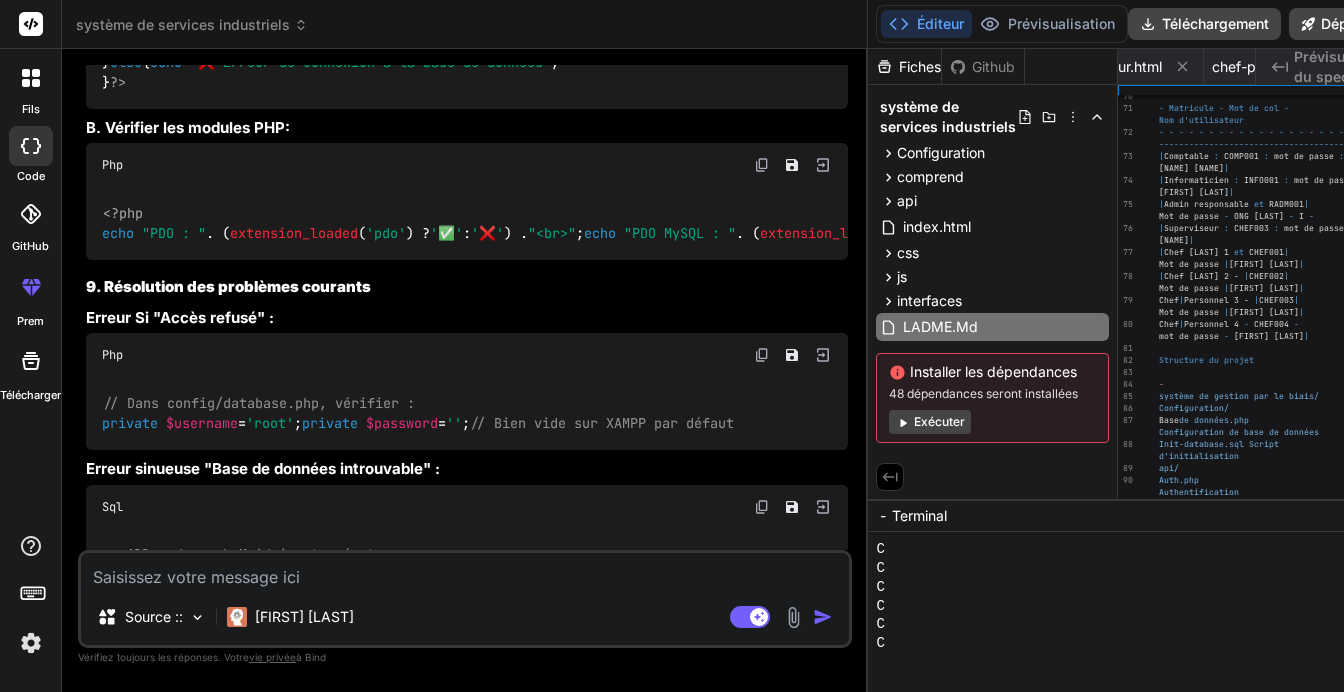 drag, startPoint x: 207, startPoint y: 150, endPoint x: 265, endPoint y: 151, distance: 58.00862 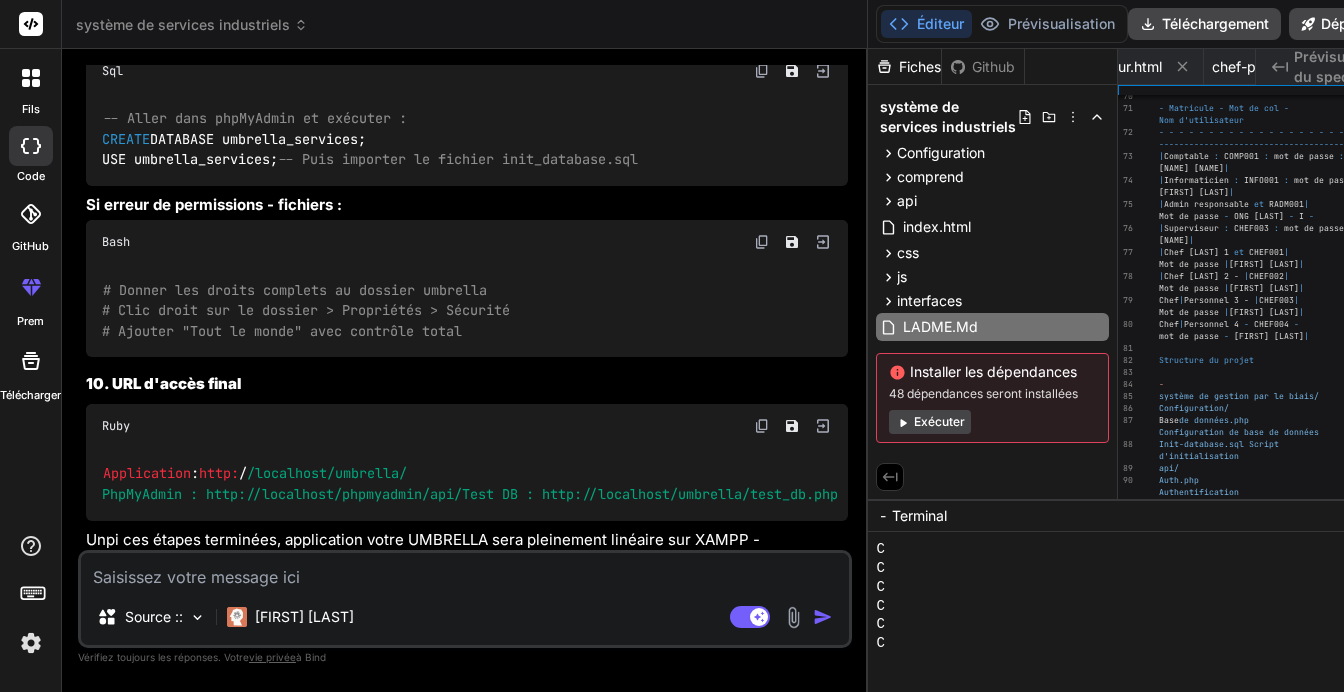 scroll, scrollTop: 6050, scrollLeft: 0, axis: vertical 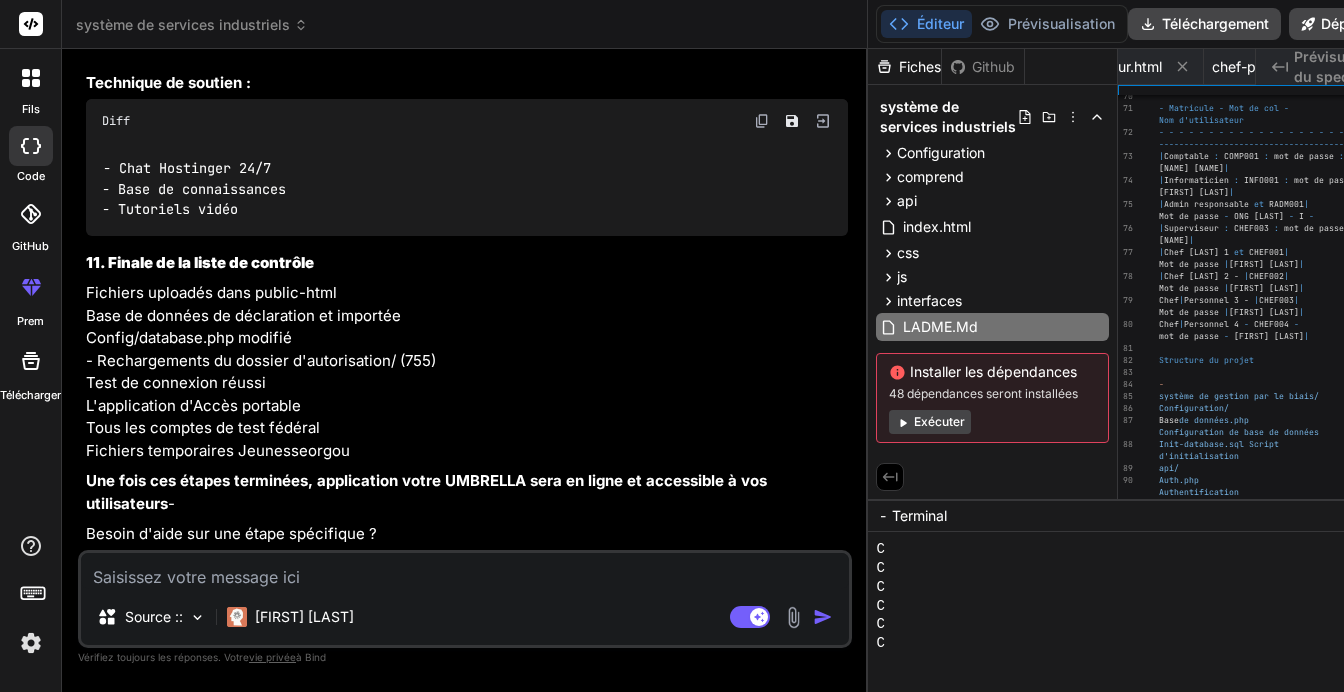 click at bounding box center (465, 571) 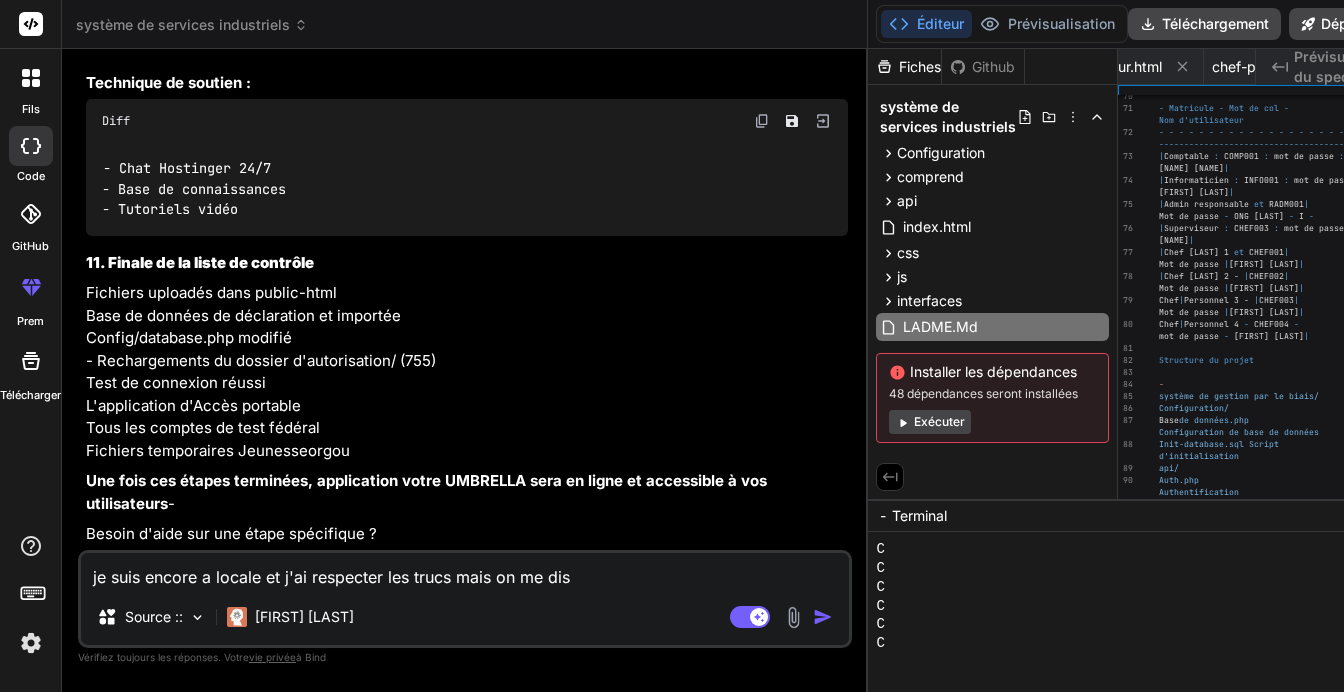 paste on "Erreur de connexion au serveur" 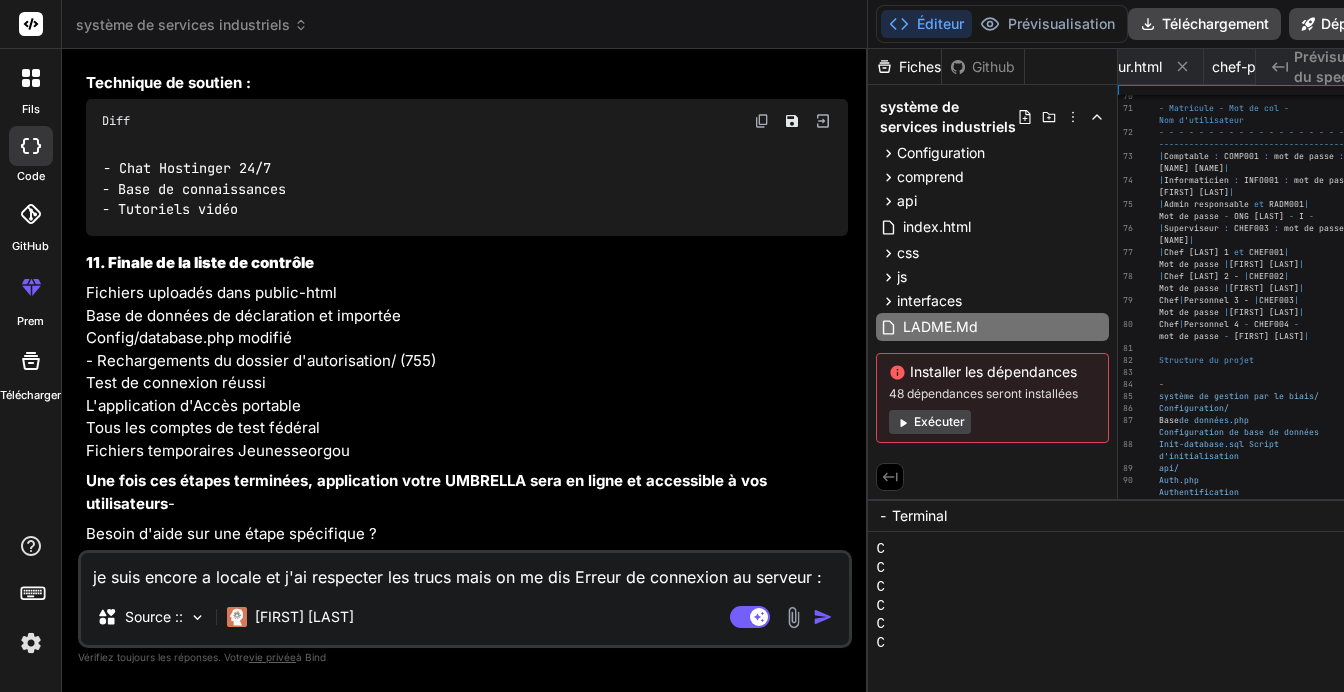 paste on "Erreur de connexion: SyntaxError: JSON.parse: unexpected character at line 1 column 1 of the JSON data main.js:51:17
XHRPOST
http://localhost/api/auth.php
[HTTP/1.1 404 Not Found 19ms]
Erreur de connexion: SyntaxError: JSON.parse: unexpected character at line 1 column 1 of the JSON data main.js:51:17" 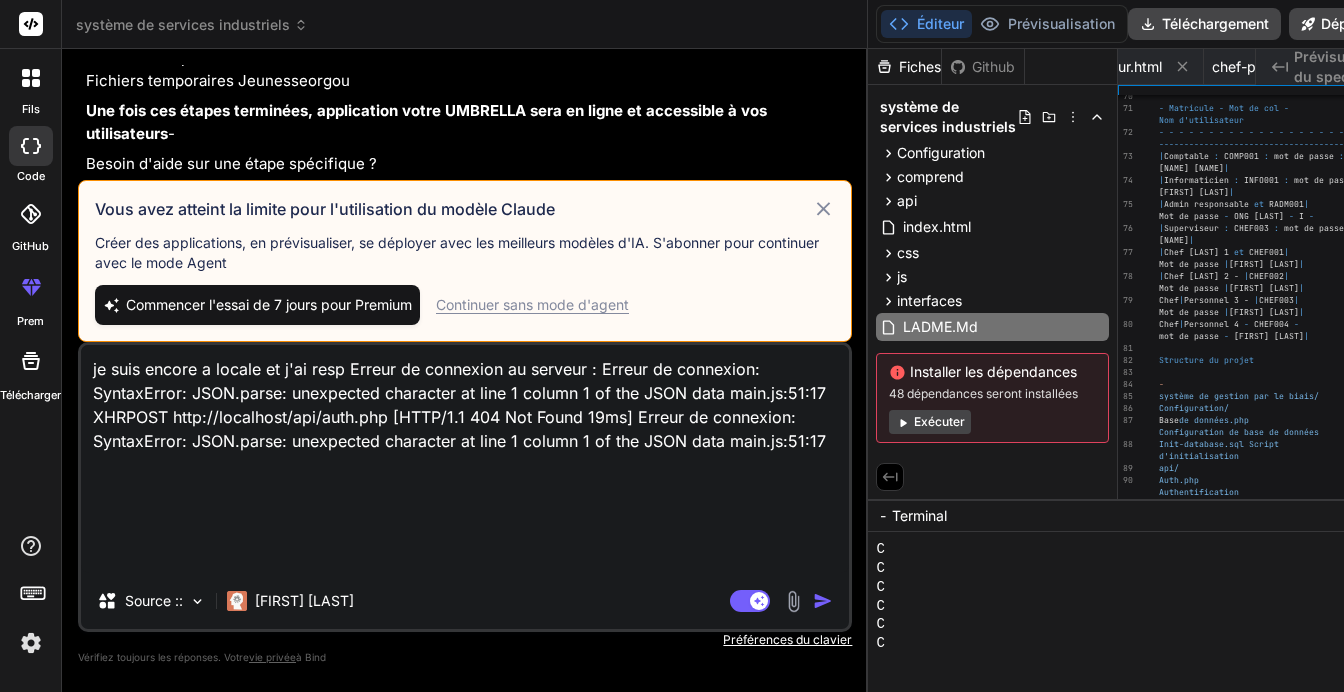 click 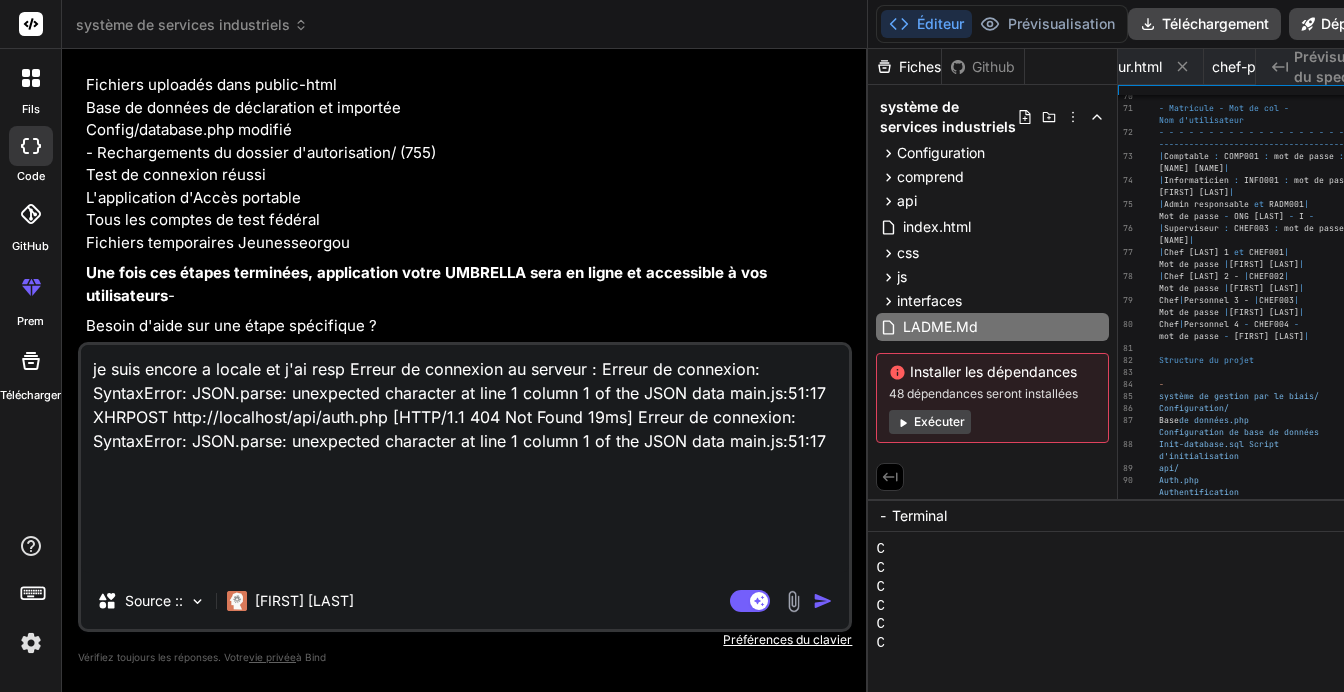 click on "je suis encore a locale et j'ai resp Erreur de connexion au serveur : Erreur de connexion: SyntaxError: JSON.parse: unexpected character at line 1 column 1 of the JSON data main.js:51:17 XHRPOST http://localhost/api/auth.php [HTTP/1.1 404 Not Found 19ms] Erreur de connexion: SyntaxError: JSON.parse: unexpected character at line 1 column 1 of the JSON data main.js:51:17" at bounding box center (465, 459) 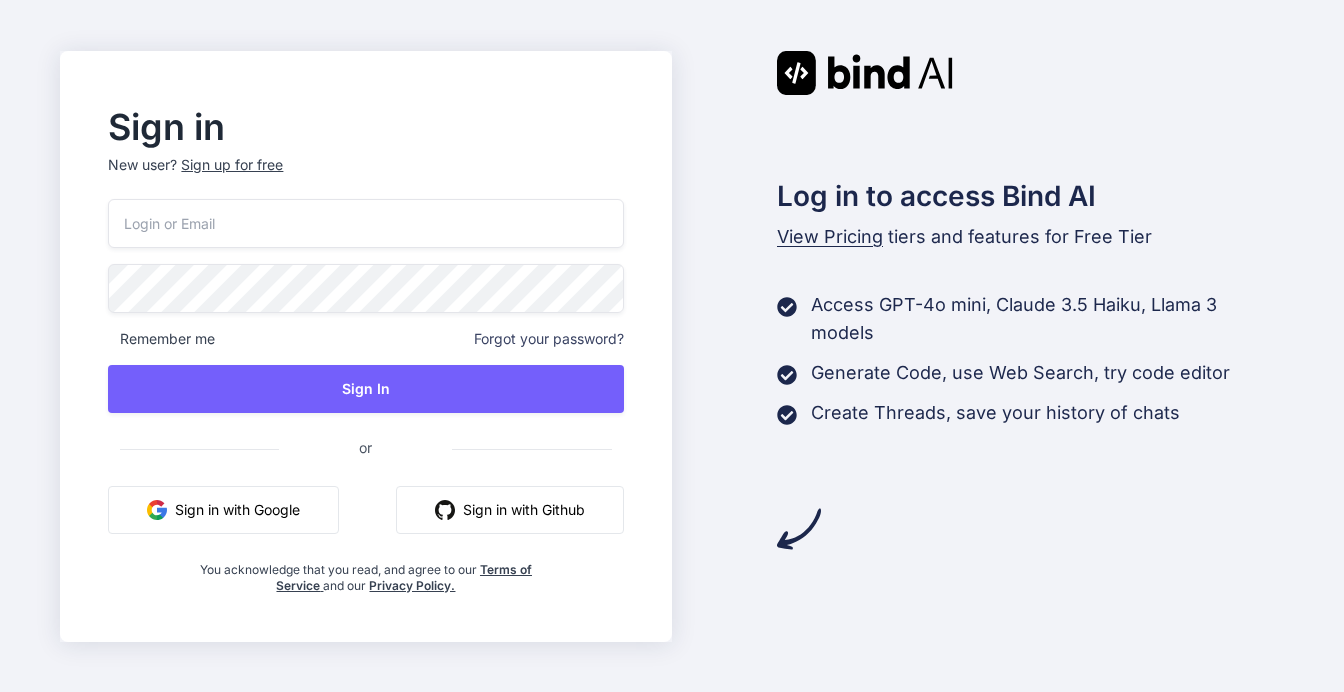 scroll, scrollTop: 0, scrollLeft: 0, axis: both 